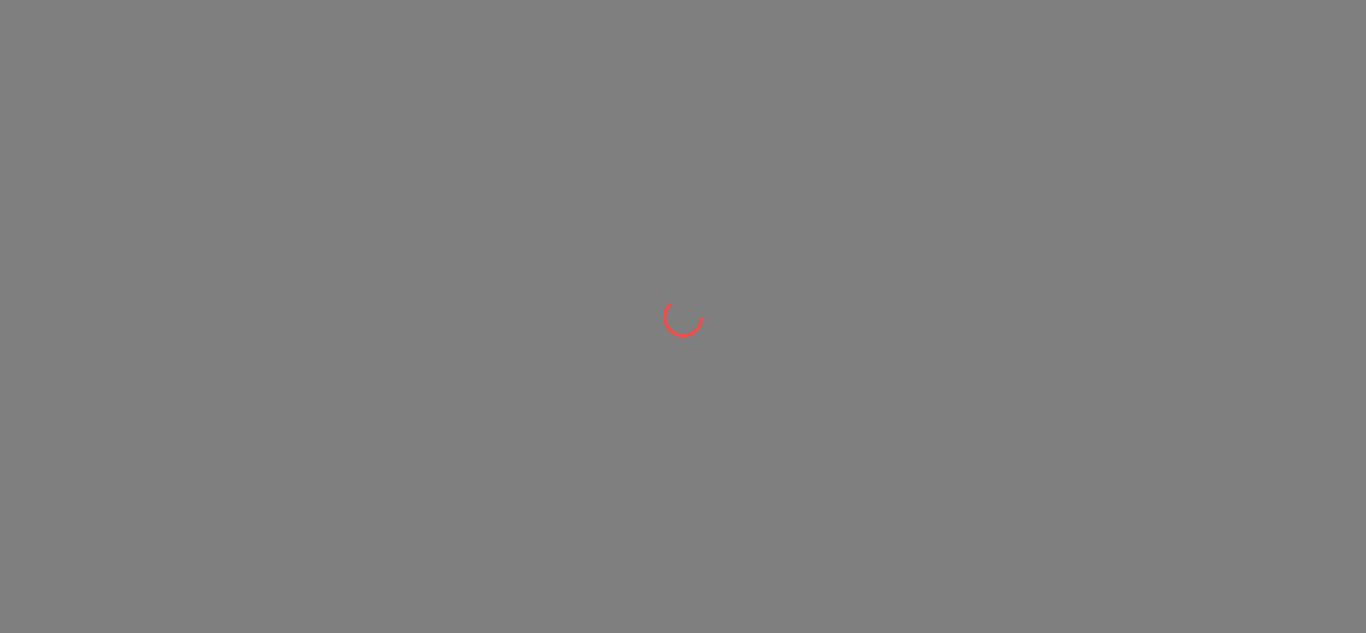 scroll, scrollTop: 0, scrollLeft: 0, axis: both 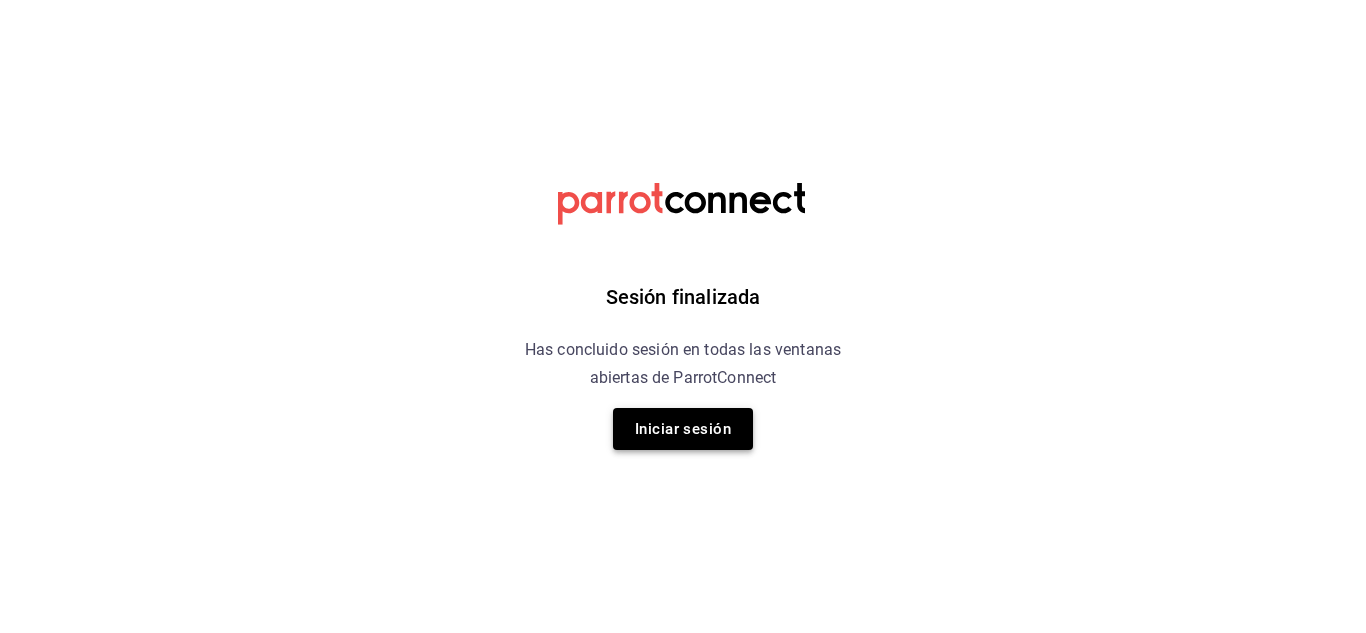 click on "Iniciar sesión" at bounding box center [683, 429] 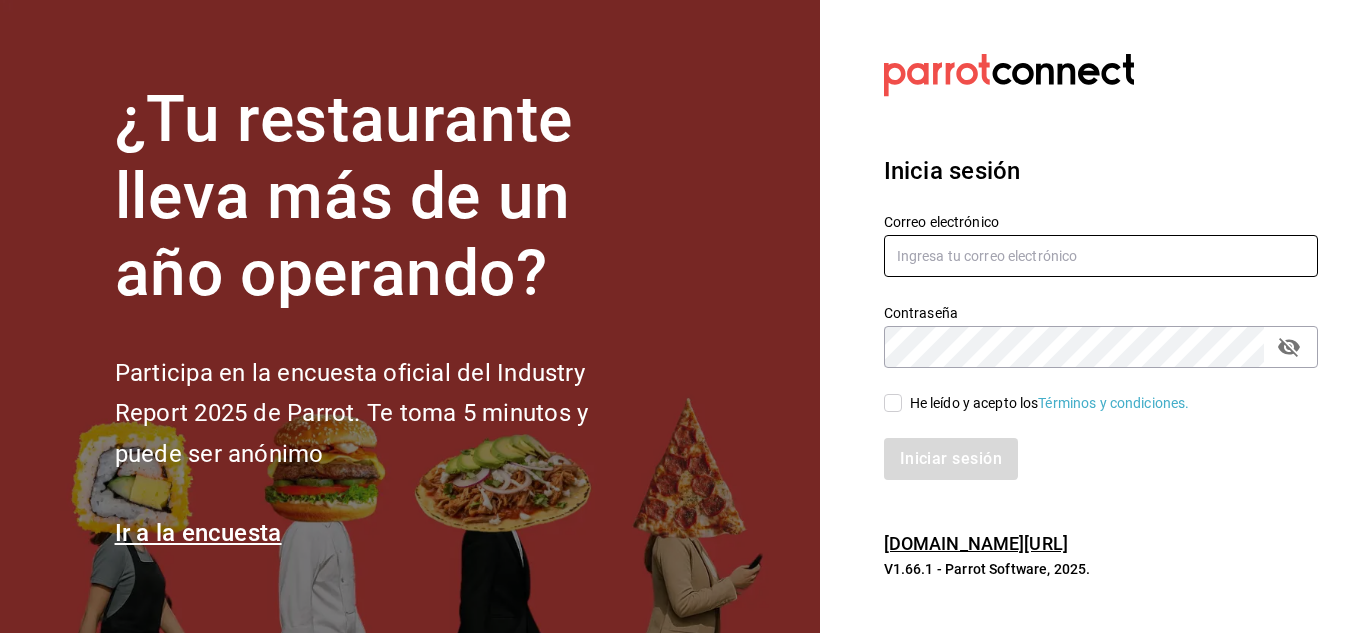 click at bounding box center (1101, 256) 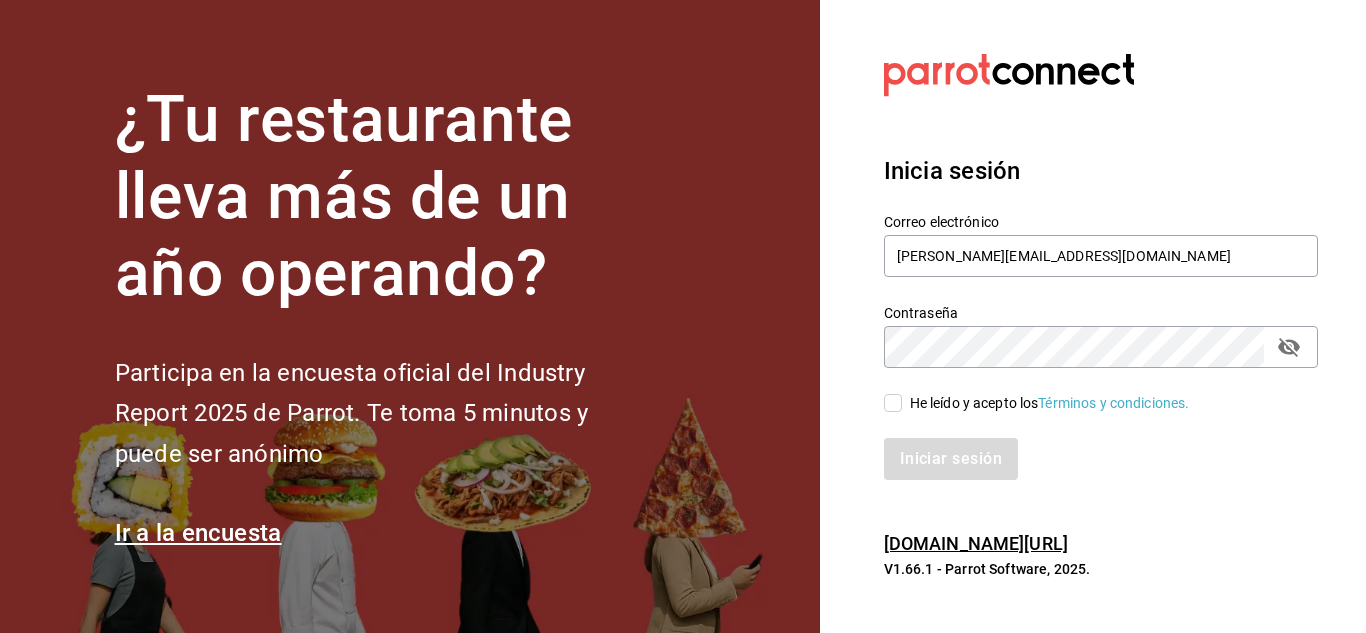 click on "He leído y acepto los  Términos y condiciones." at bounding box center [893, 403] 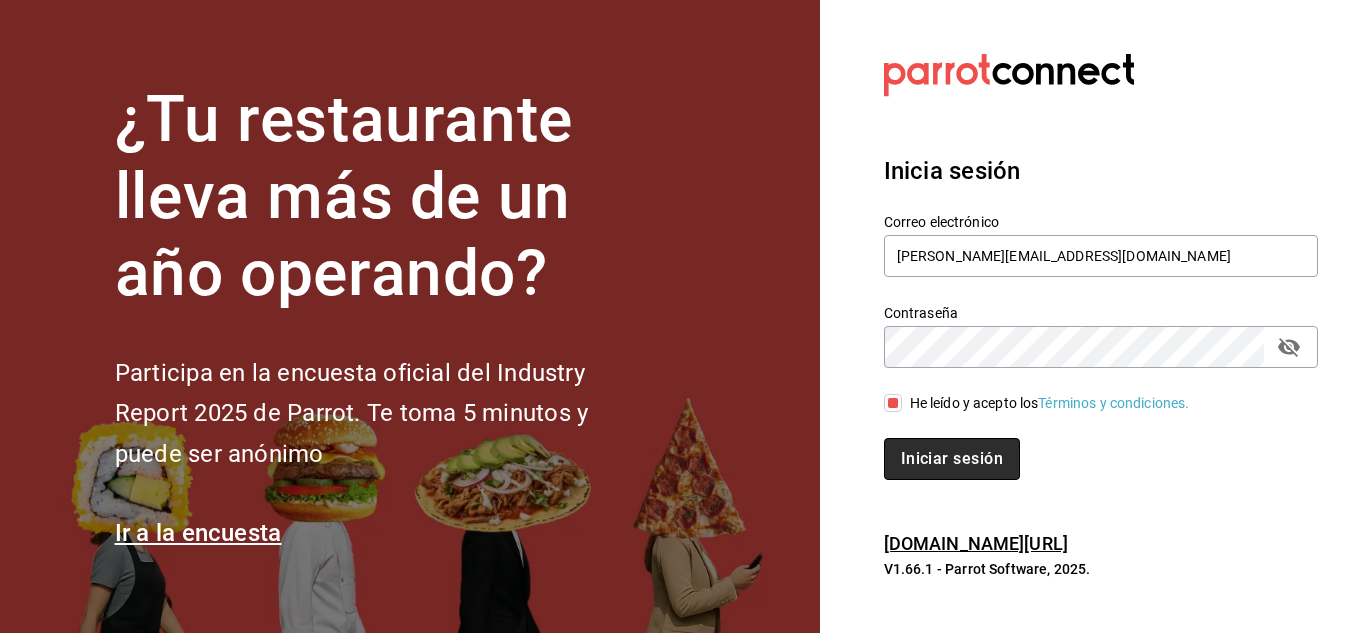 click on "Iniciar sesión" at bounding box center (952, 459) 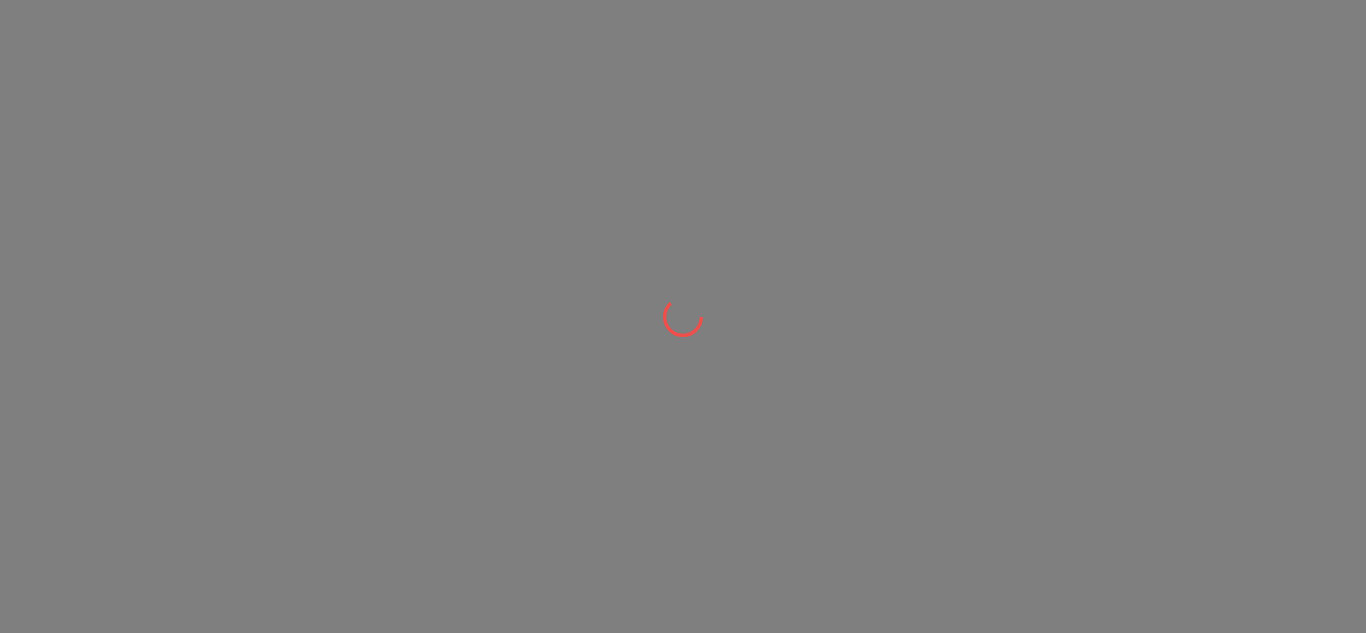 scroll, scrollTop: 0, scrollLeft: 0, axis: both 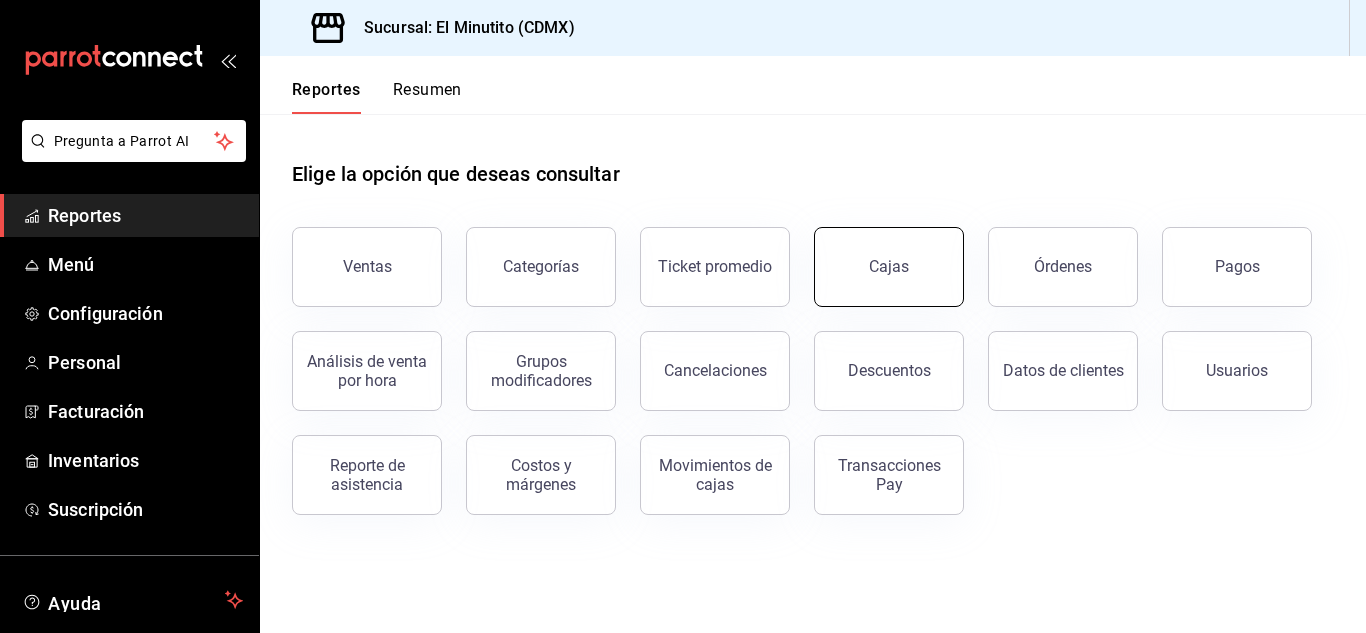 click on "Cajas" at bounding box center (889, 267) 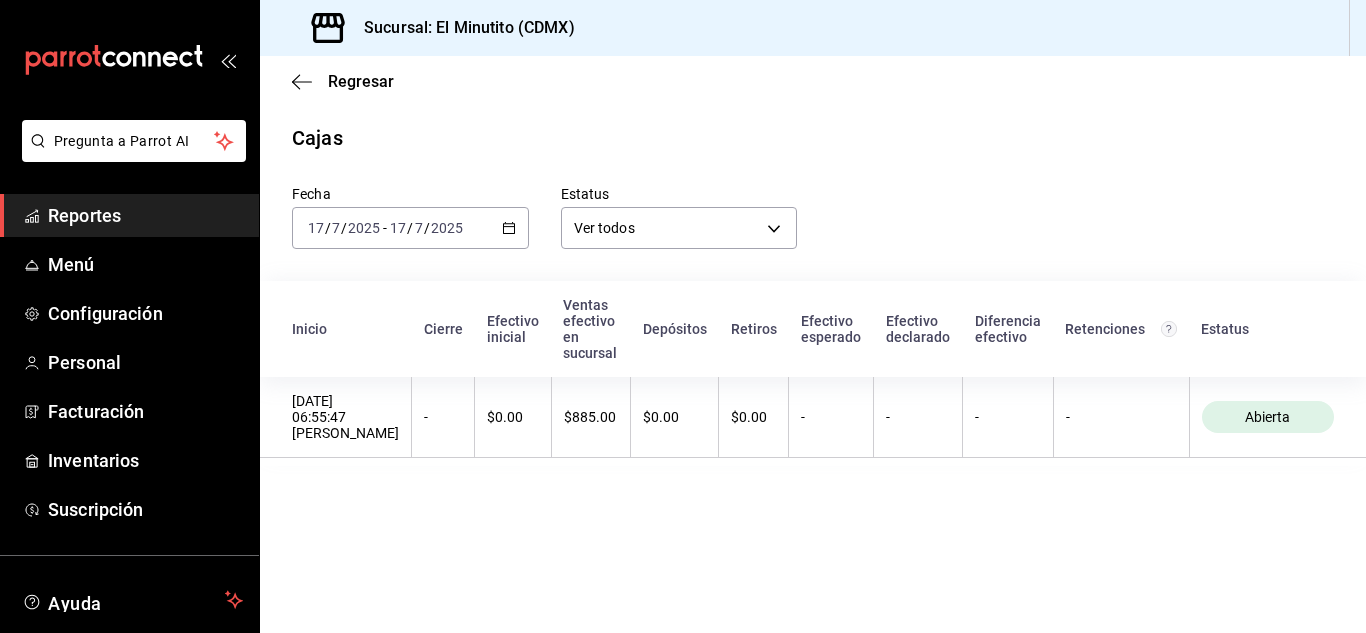 click 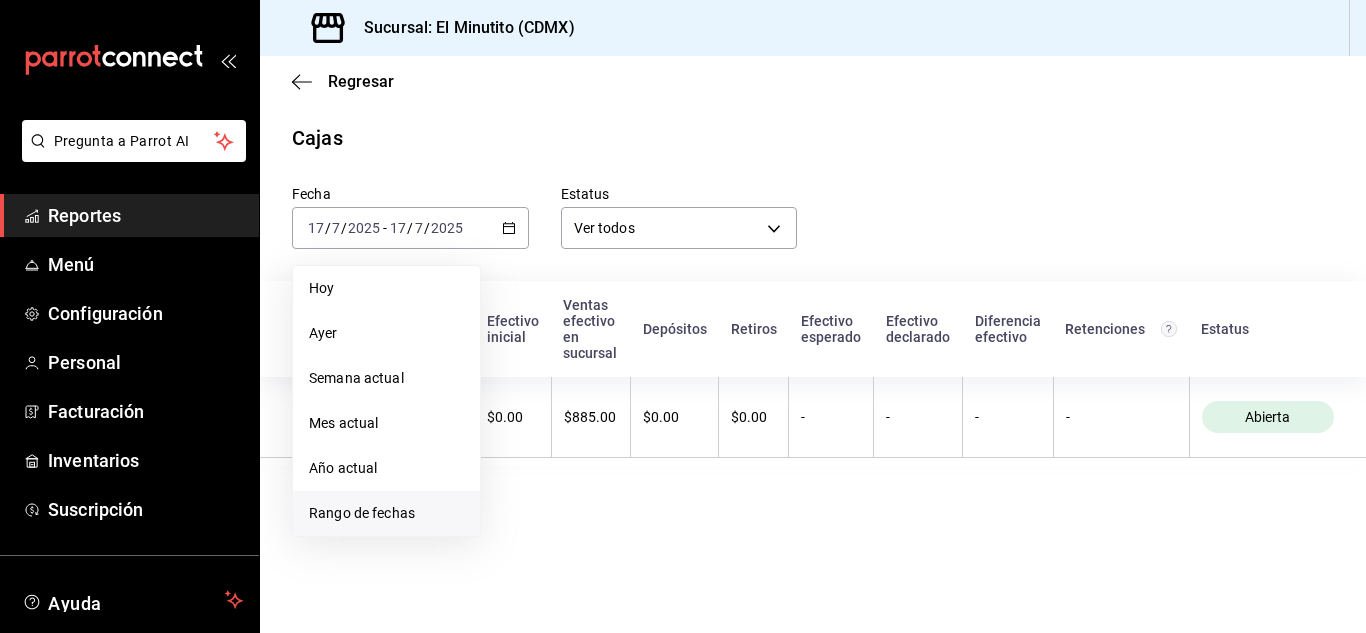 click on "Rango de fechas" at bounding box center [386, 513] 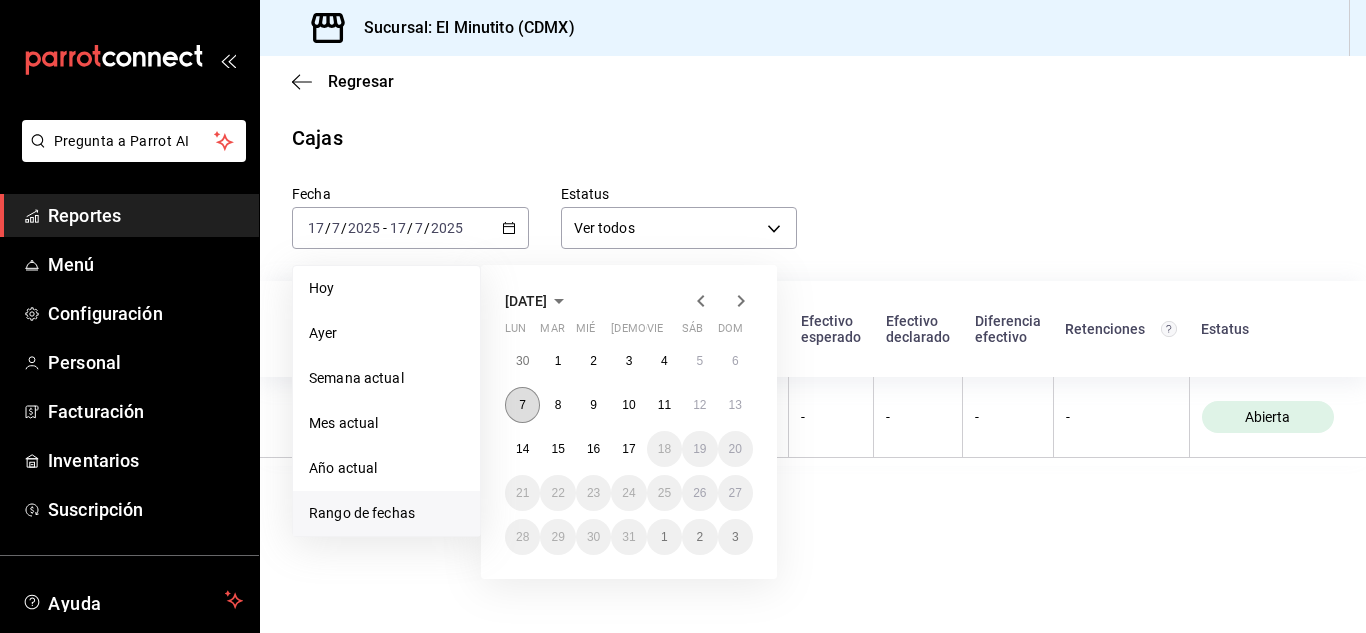 click on "7" at bounding box center [522, 405] 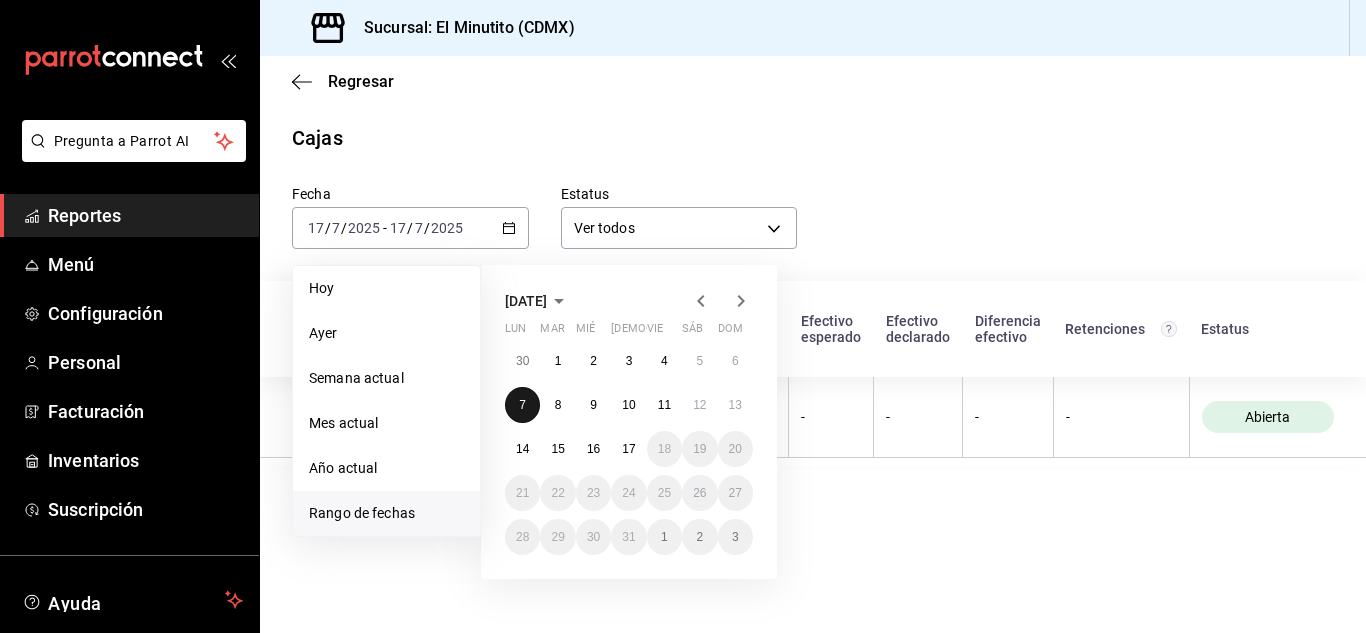 click on "7" at bounding box center [522, 405] 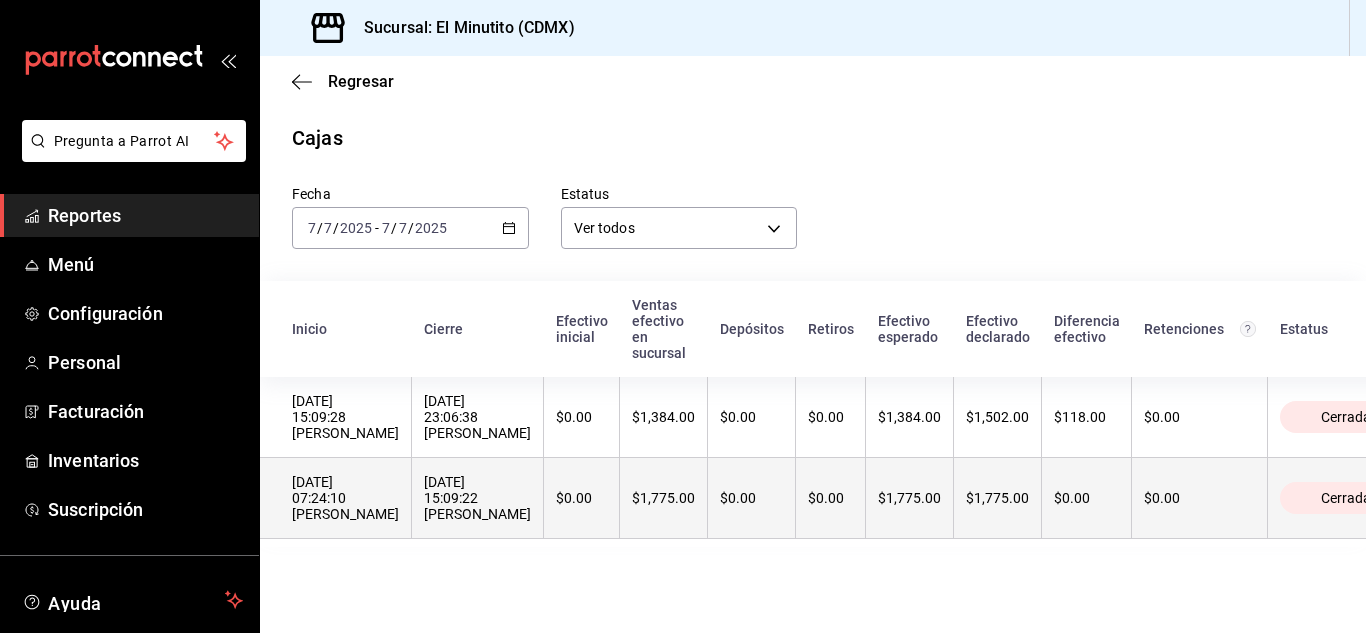 click on "[DATE]
15:09:22
[PERSON_NAME]" at bounding box center (477, 498) 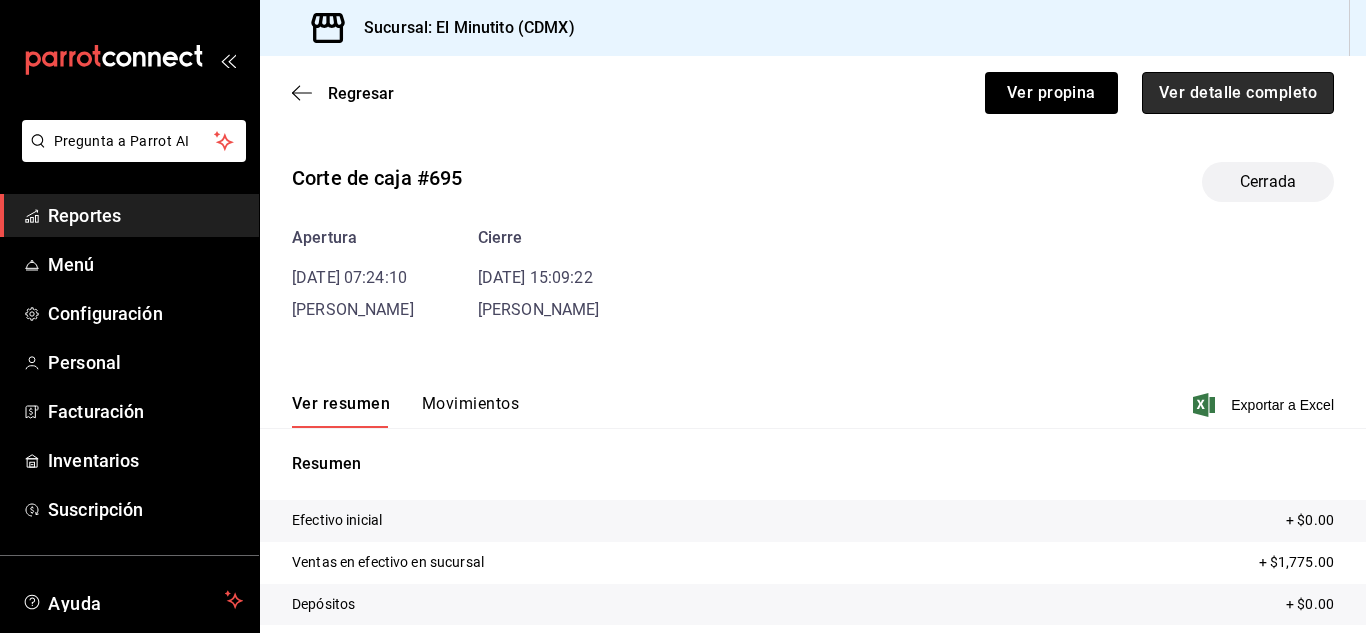 click on "Ver detalle completo" at bounding box center [1238, 93] 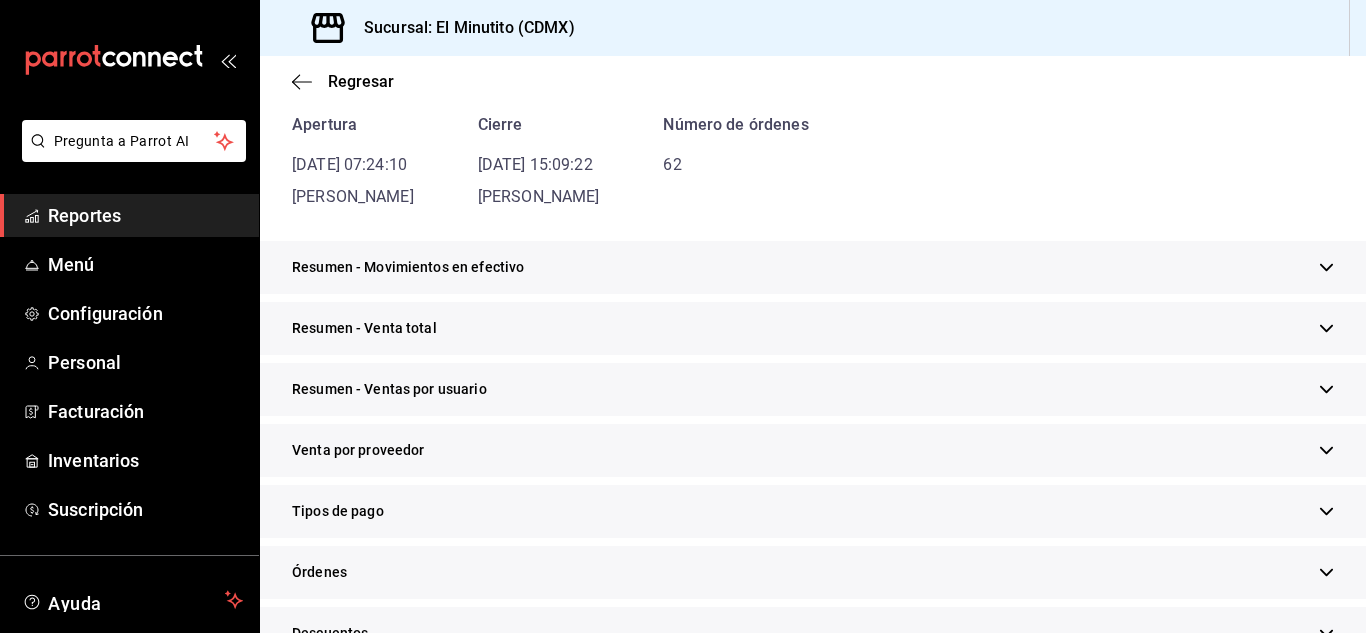 scroll, scrollTop: 203, scrollLeft: 0, axis: vertical 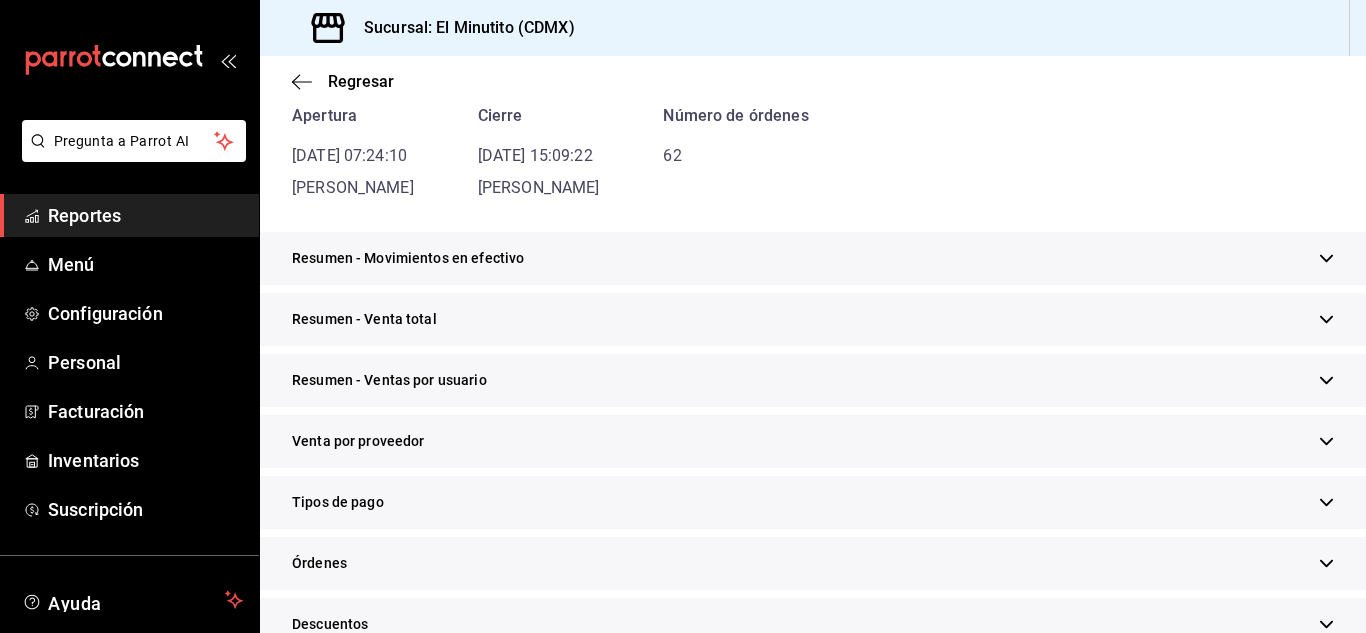 click 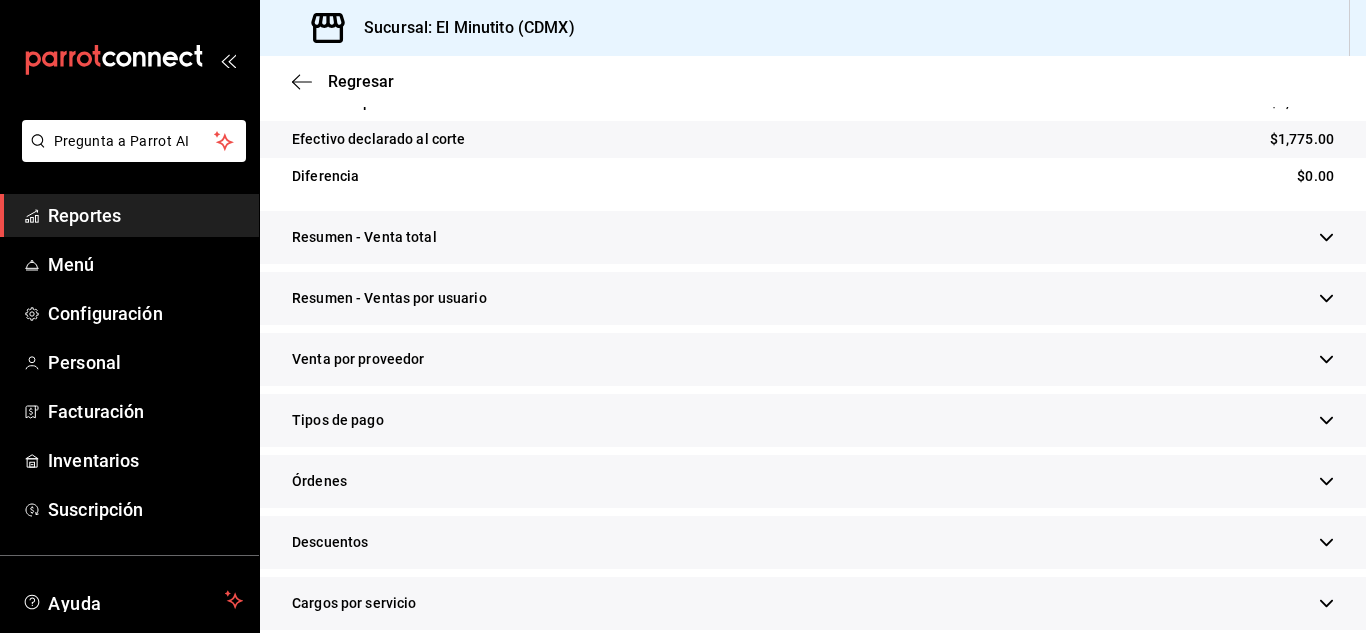 scroll, scrollTop: 557, scrollLeft: 0, axis: vertical 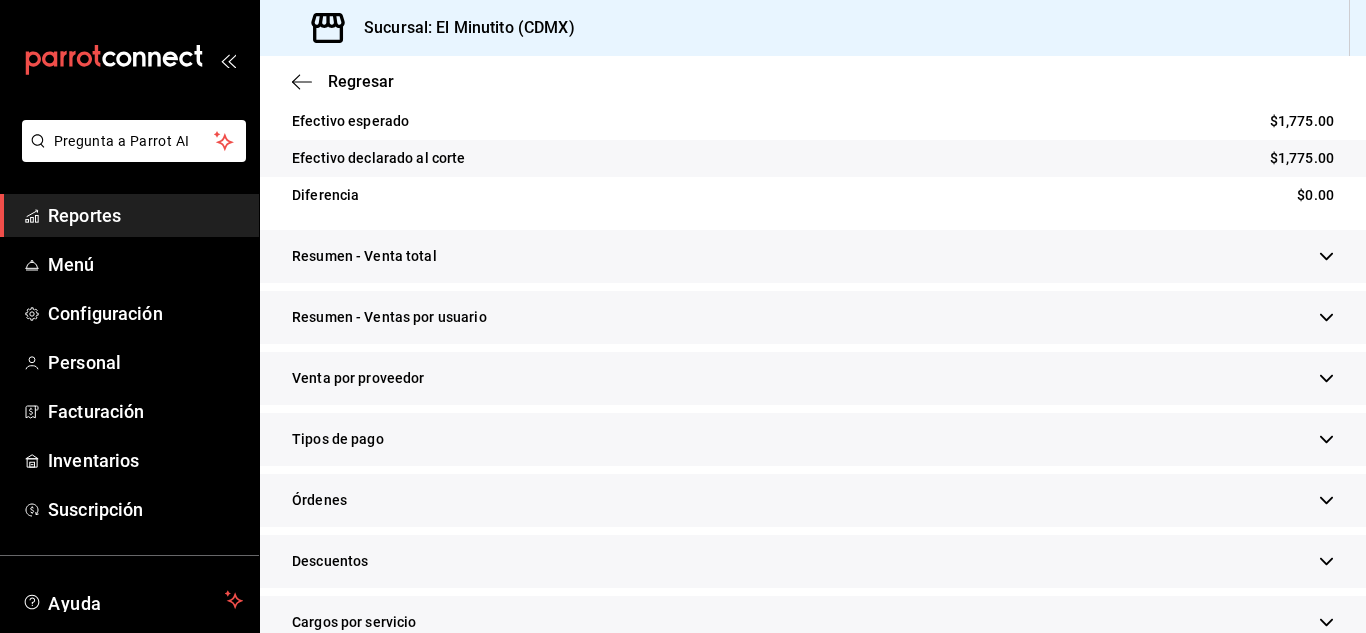 click on "Resumen - Venta total" at bounding box center [813, 256] 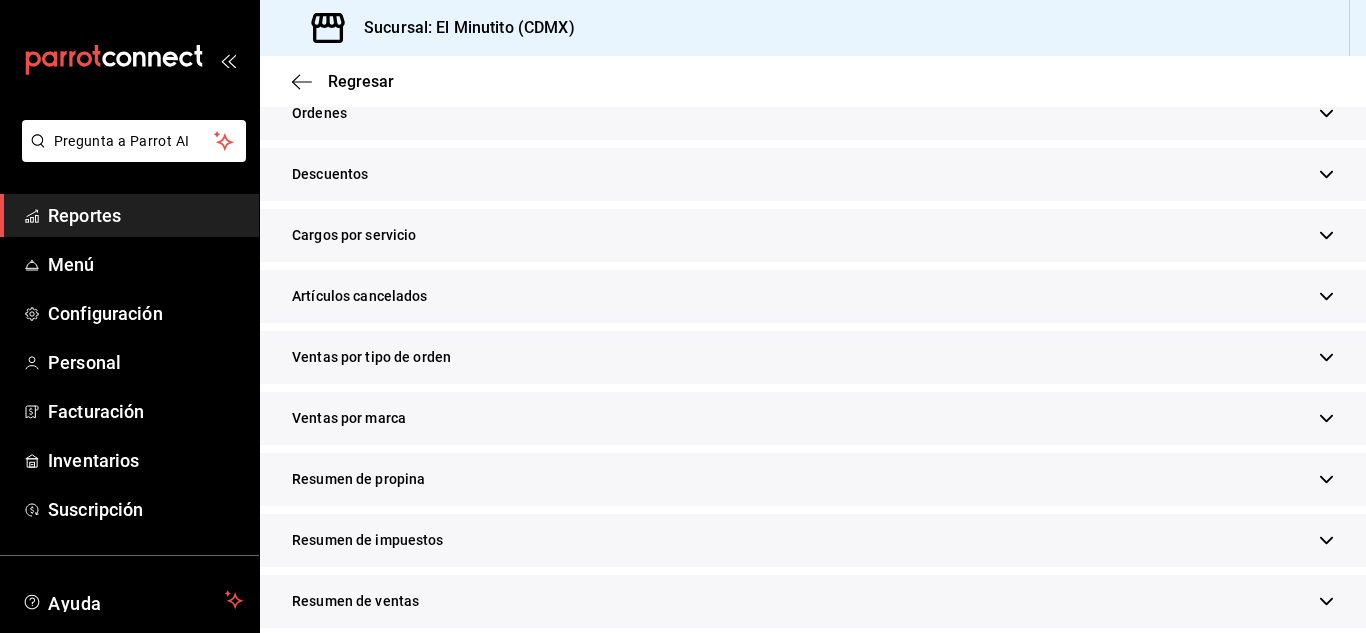 scroll, scrollTop: 1069, scrollLeft: 0, axis: vertical 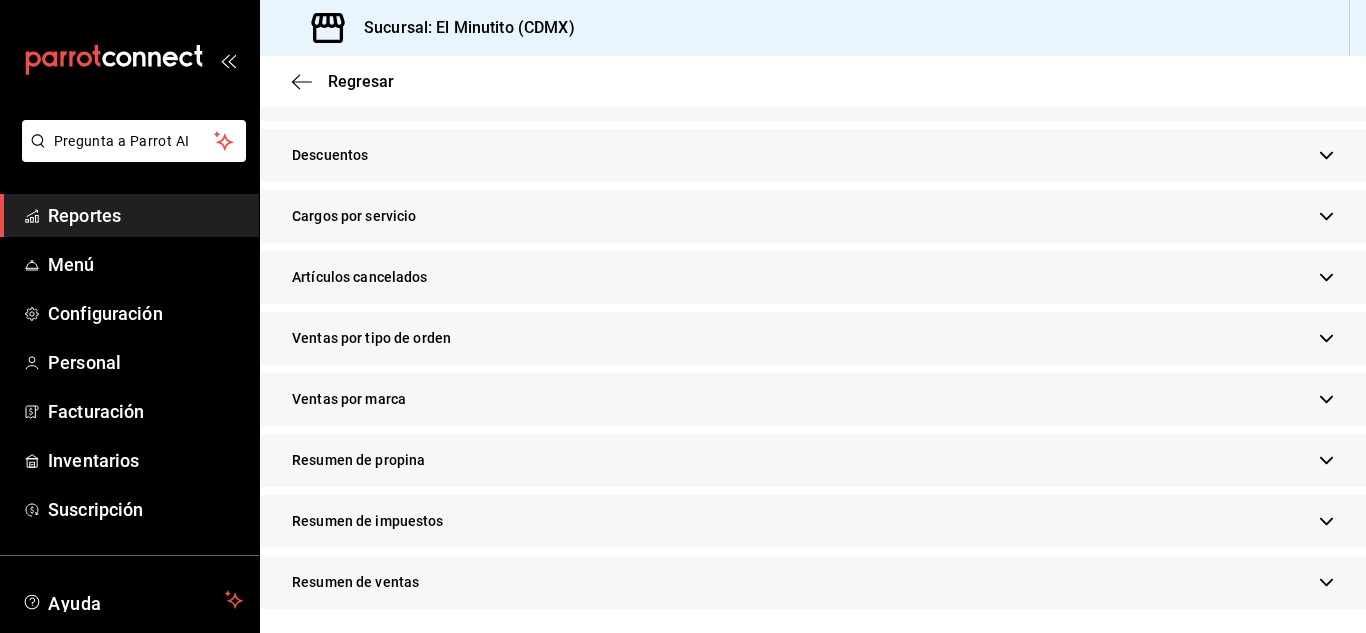click 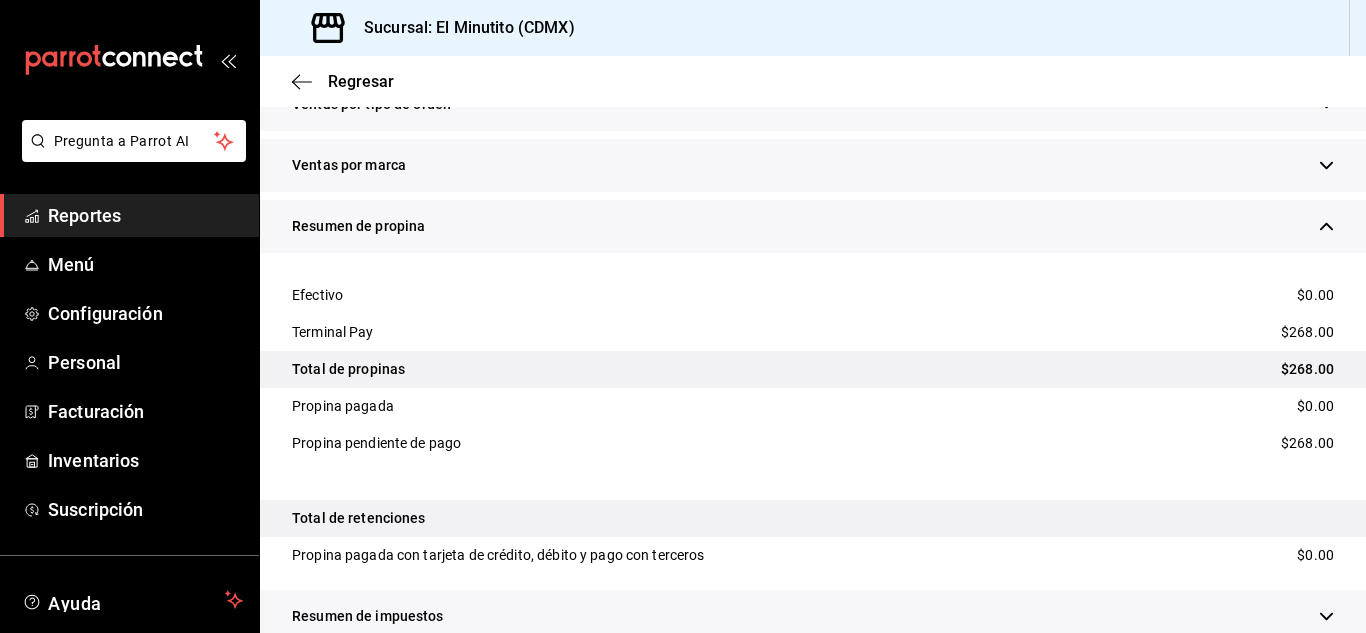 scroll, scrollTop: 1306, scrollLeft: 0, axis: vertical 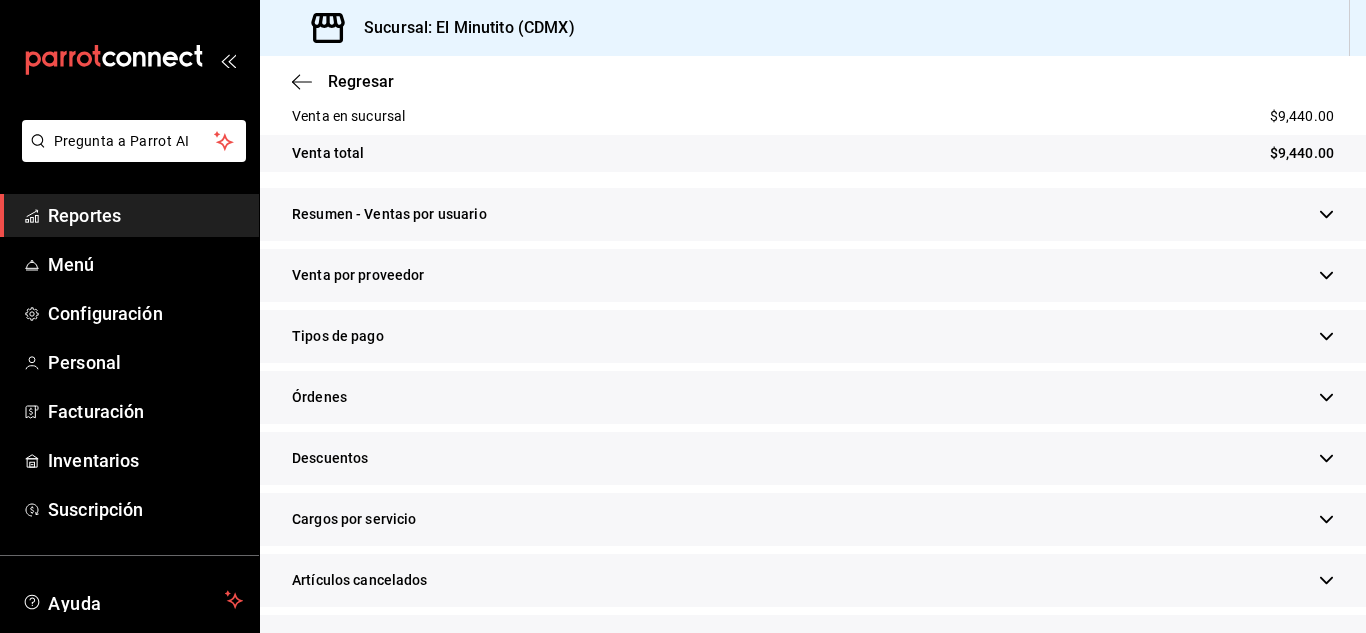 click 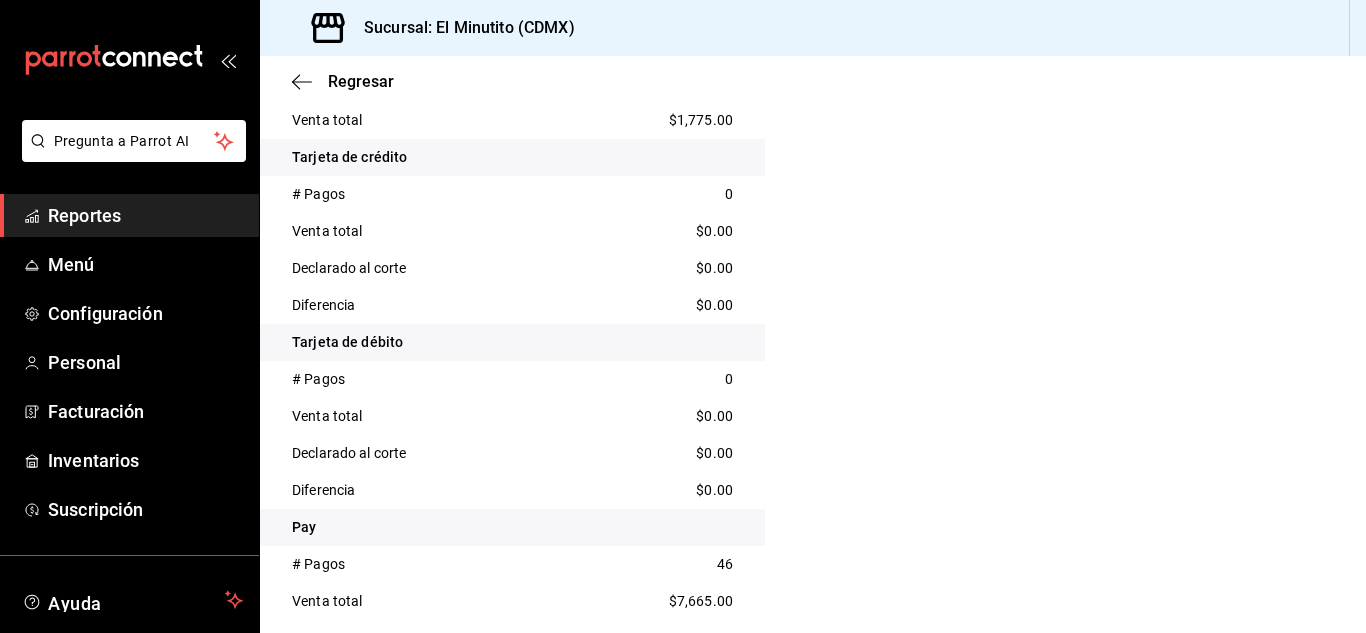 scroll, scrollTop: 1266, scrollLeft: 0, axis: vertical 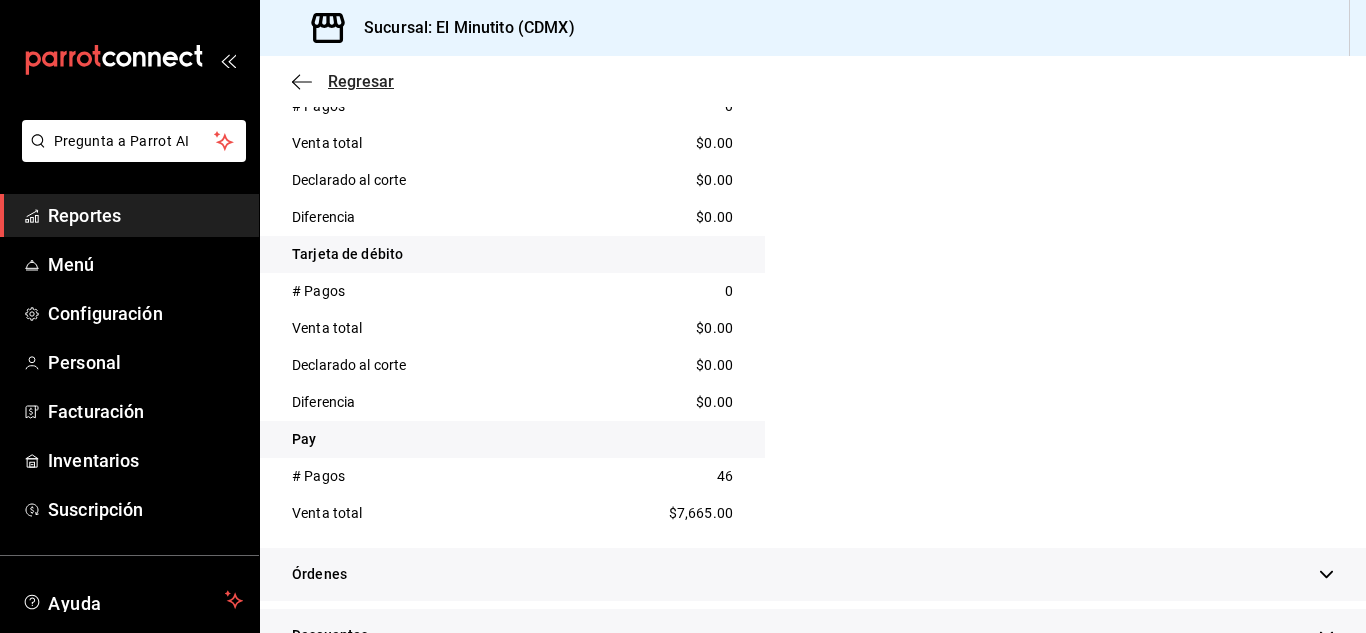 click on "Regresar" at bounding box center (361, 81) 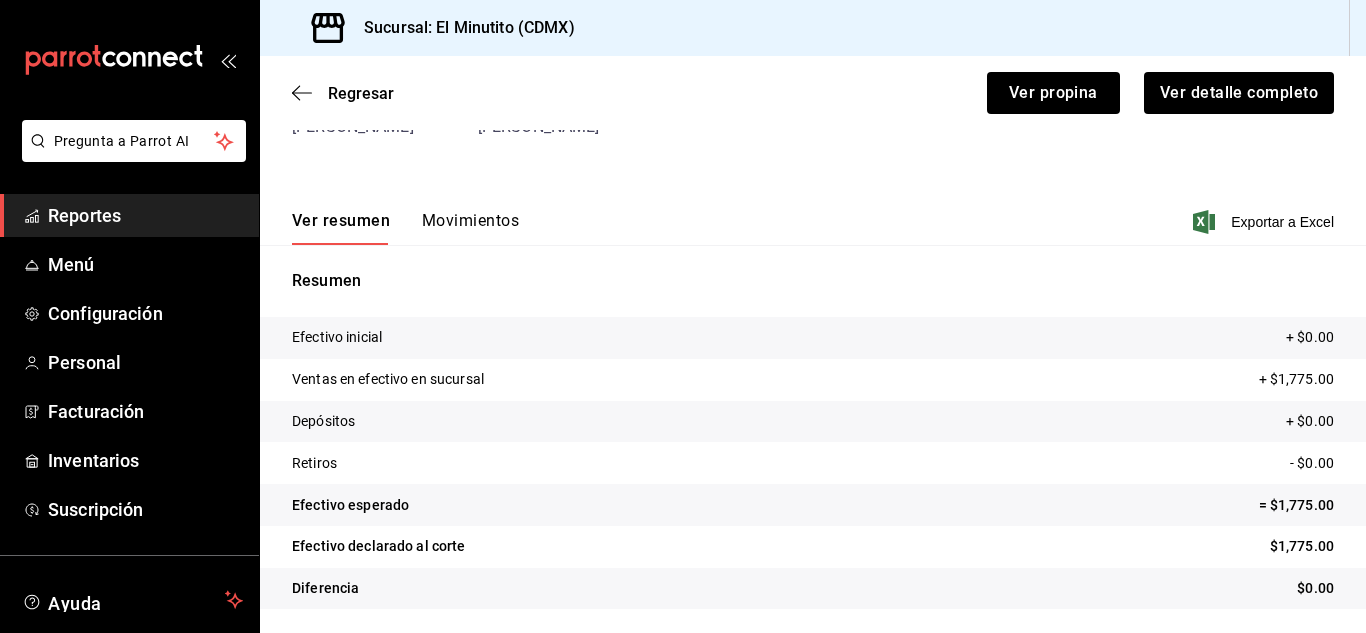 scroll, scrollTop: 183, scrollLeft: 0, axis: vertical 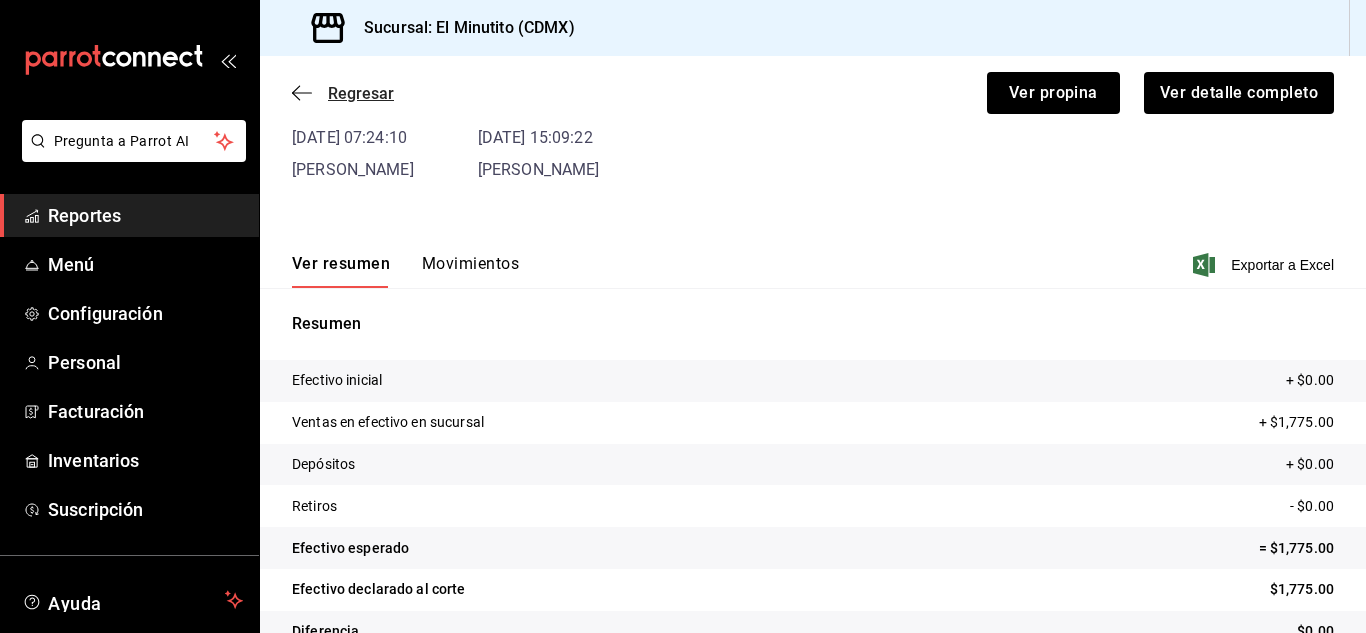 click on "Regresar" at bounding box center (361, 93) 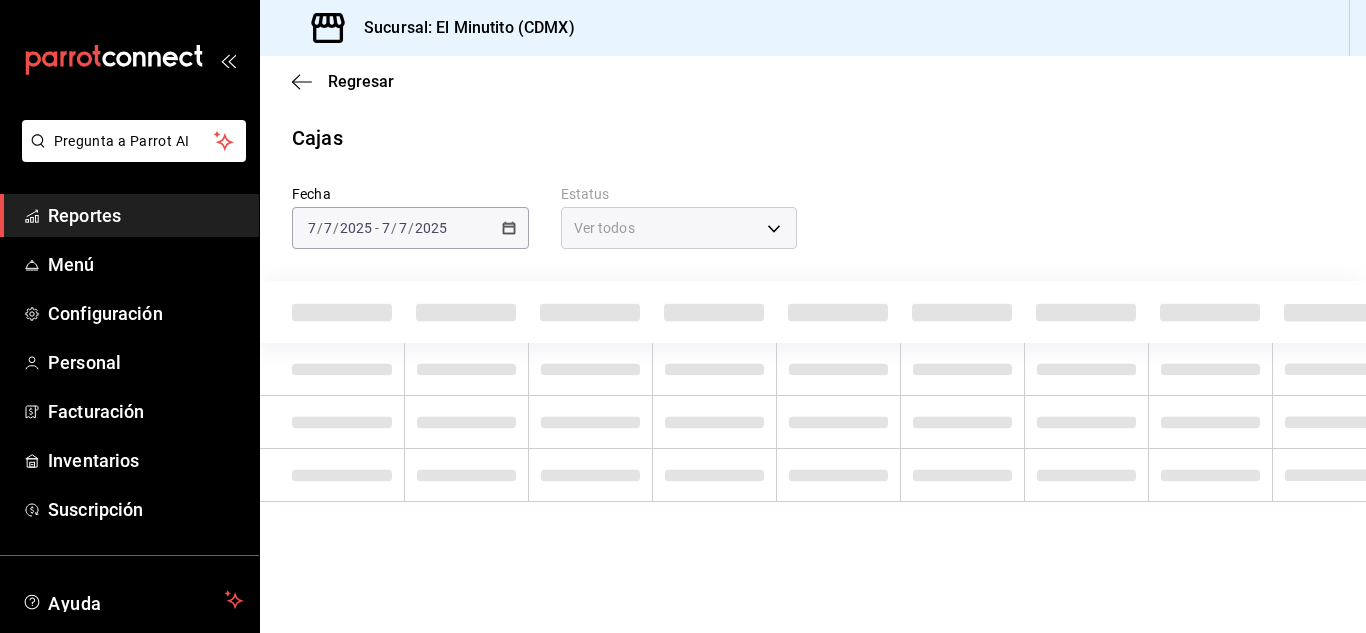 scroll, scrollTop: 0, scrollLeft: 0, axis: both 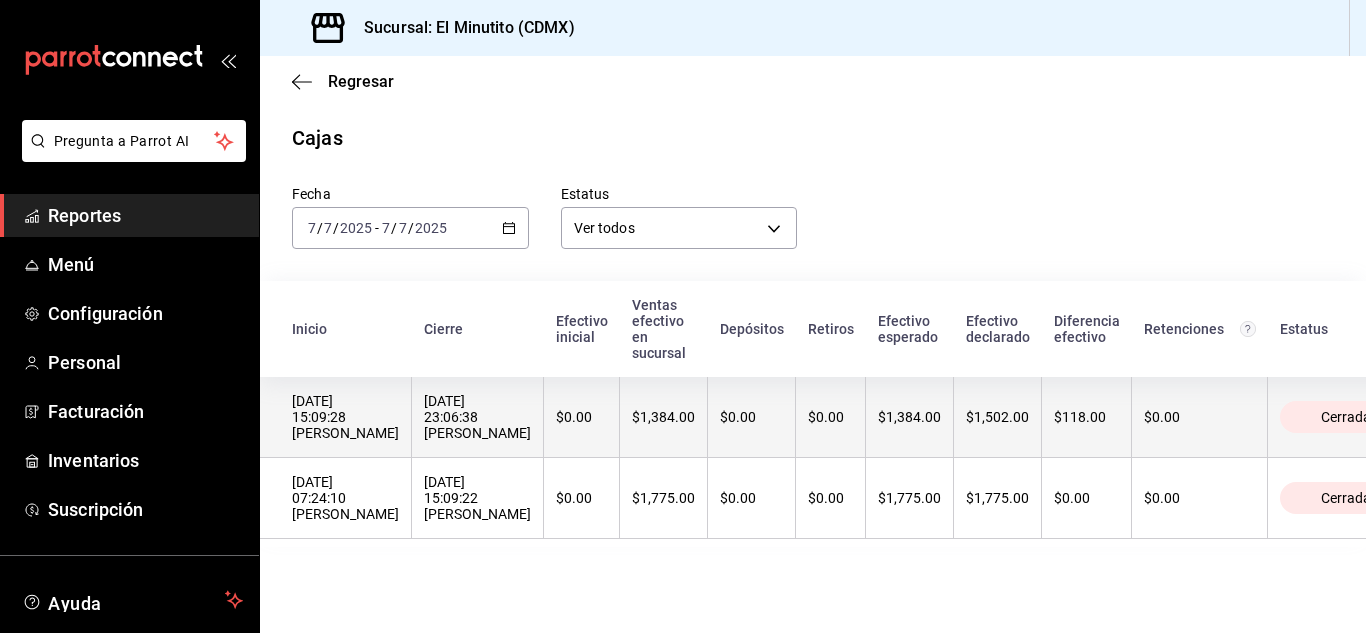 click on "[DATE]
23:06:38
[PERSON_NAME]" at bounding box center (478, 417) 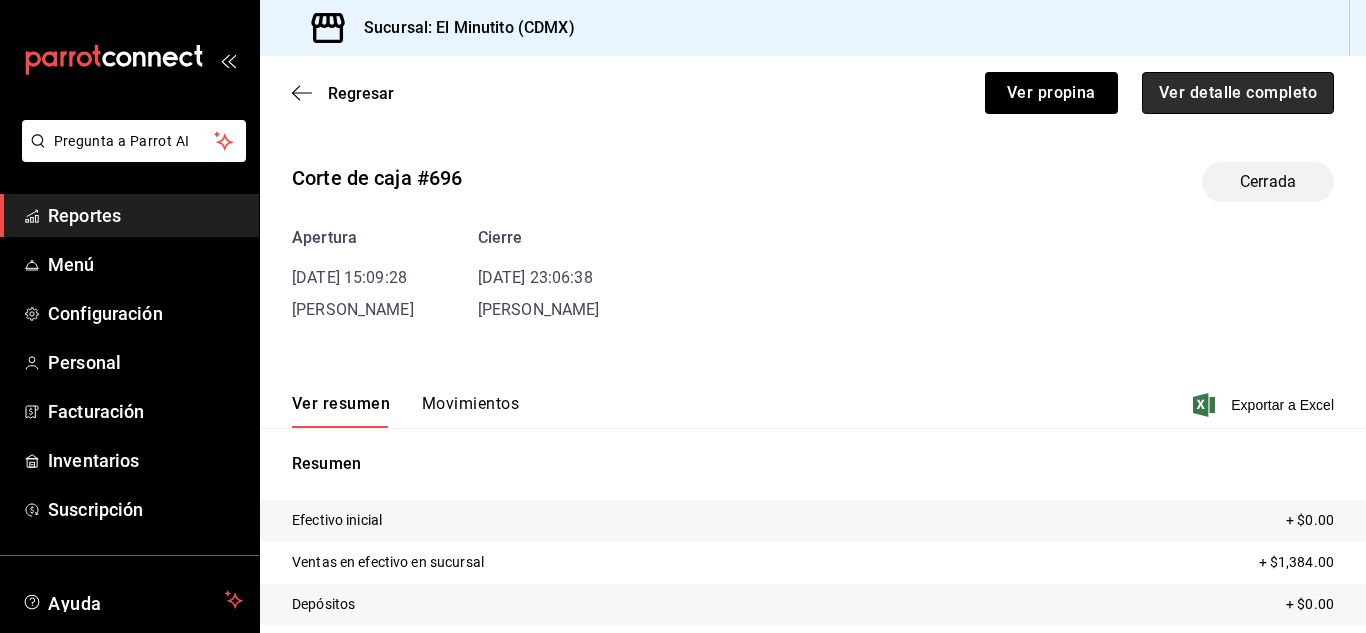 click on "Ver detalle completo" at bounding box center [1238, 93] 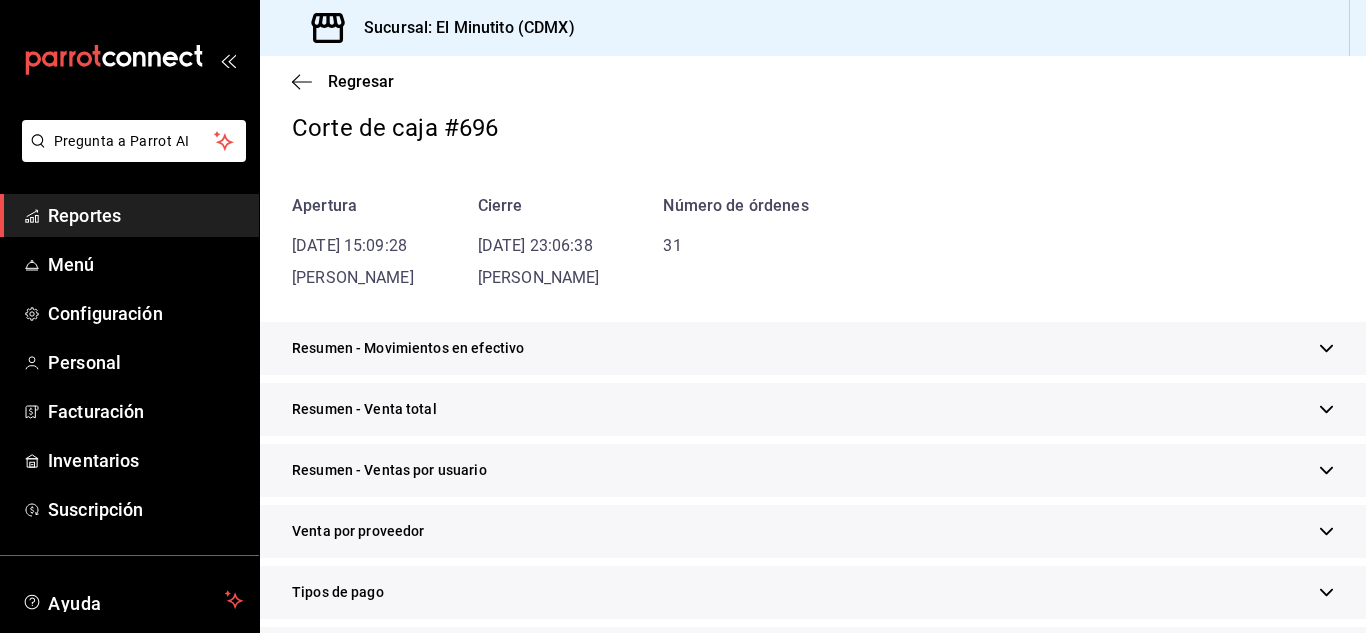 scroll, scrollTop: 125, scrollLeft: 0, axis: vertical 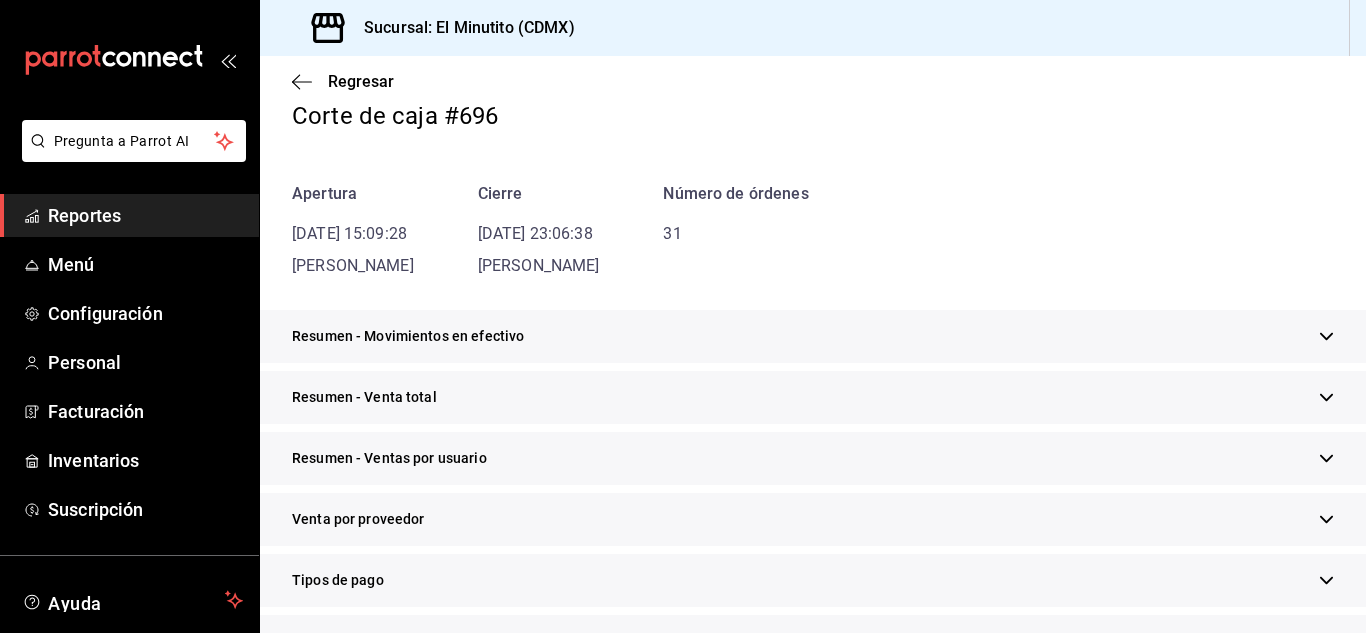 click on "Resumen - Movimientos en efectivo" at bounding box center (813, 336) 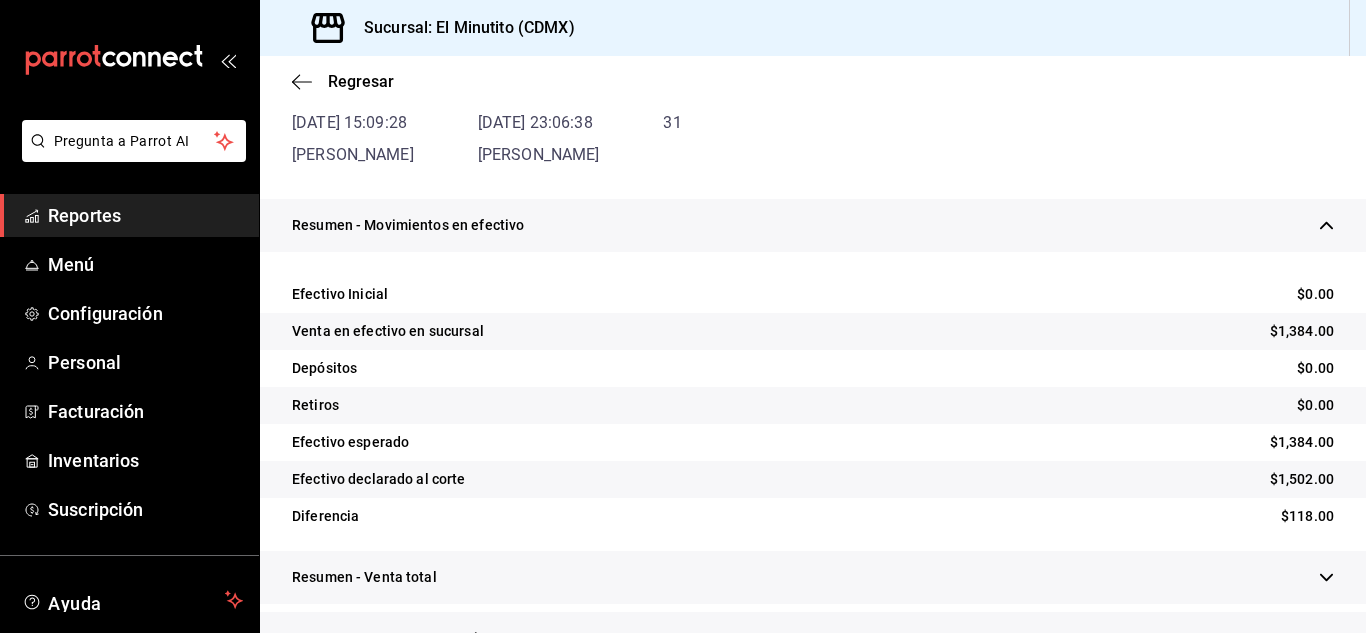 scroll, scrollTop: 239, scrollLeft: 0, axis: vertical 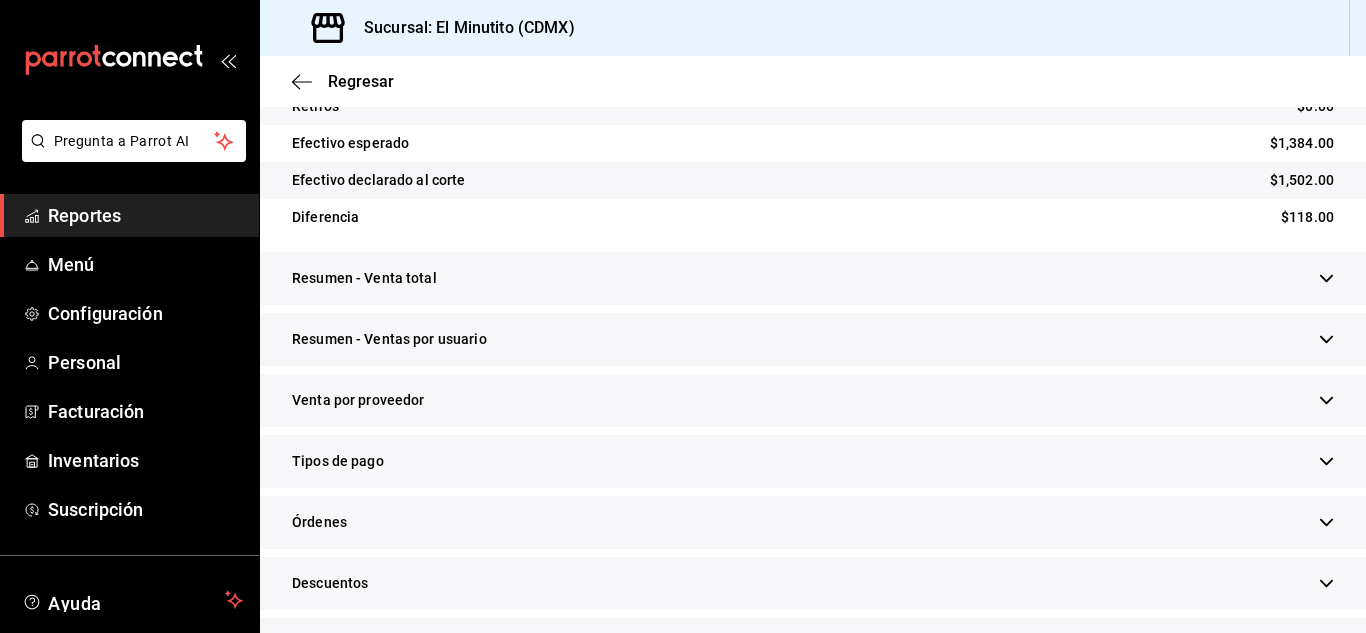 click on "Resumen - Venta total" at bounding box center [813, 278] 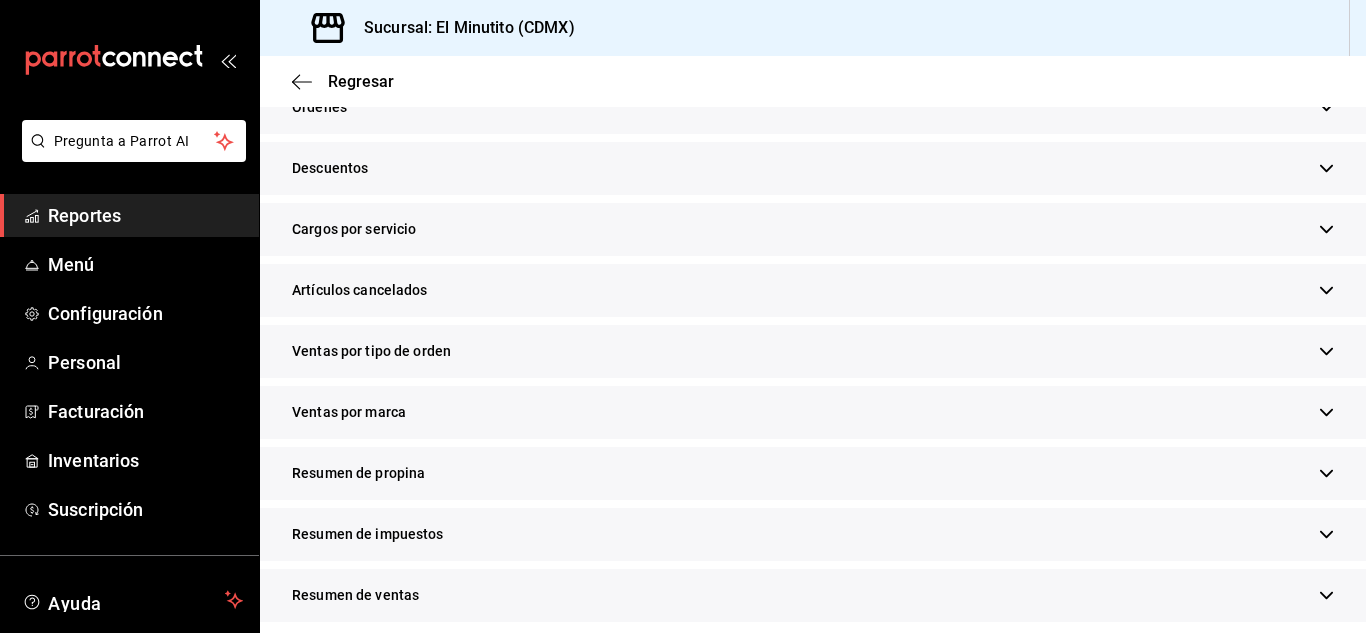 scroll, scrollTop: 1069, scrollLeft: 0, axis: vertical 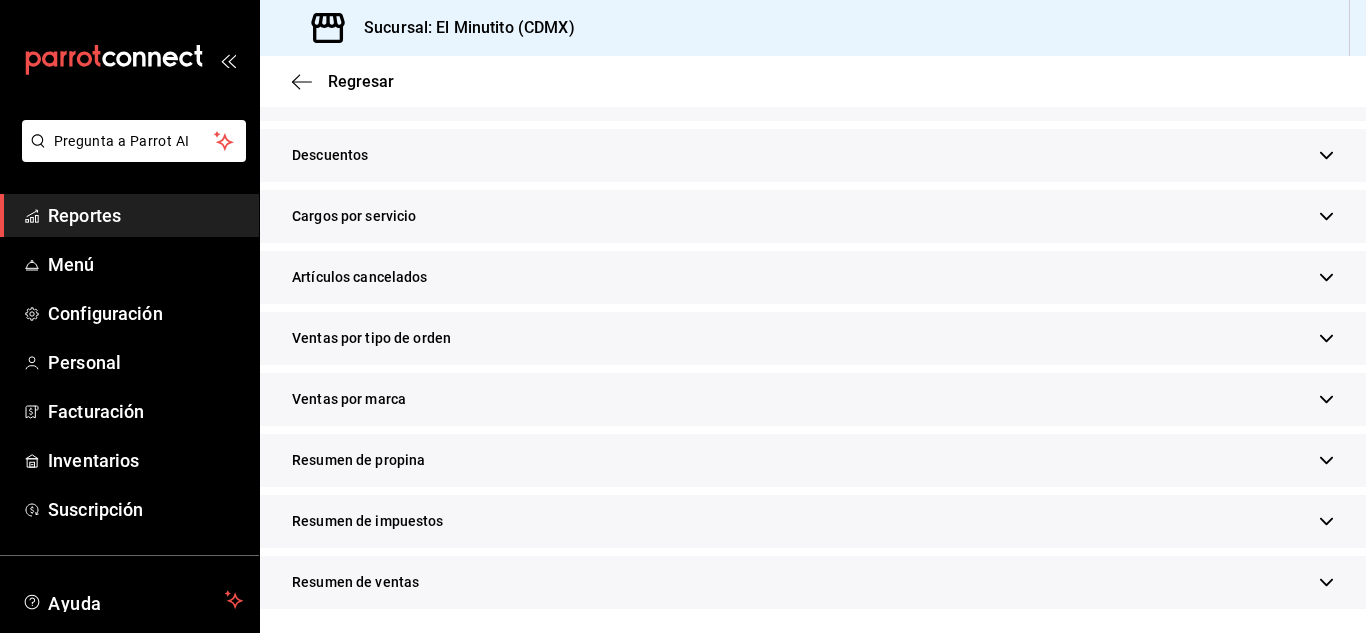 click on "Resumen de propina" at bounding box center (813, 460) 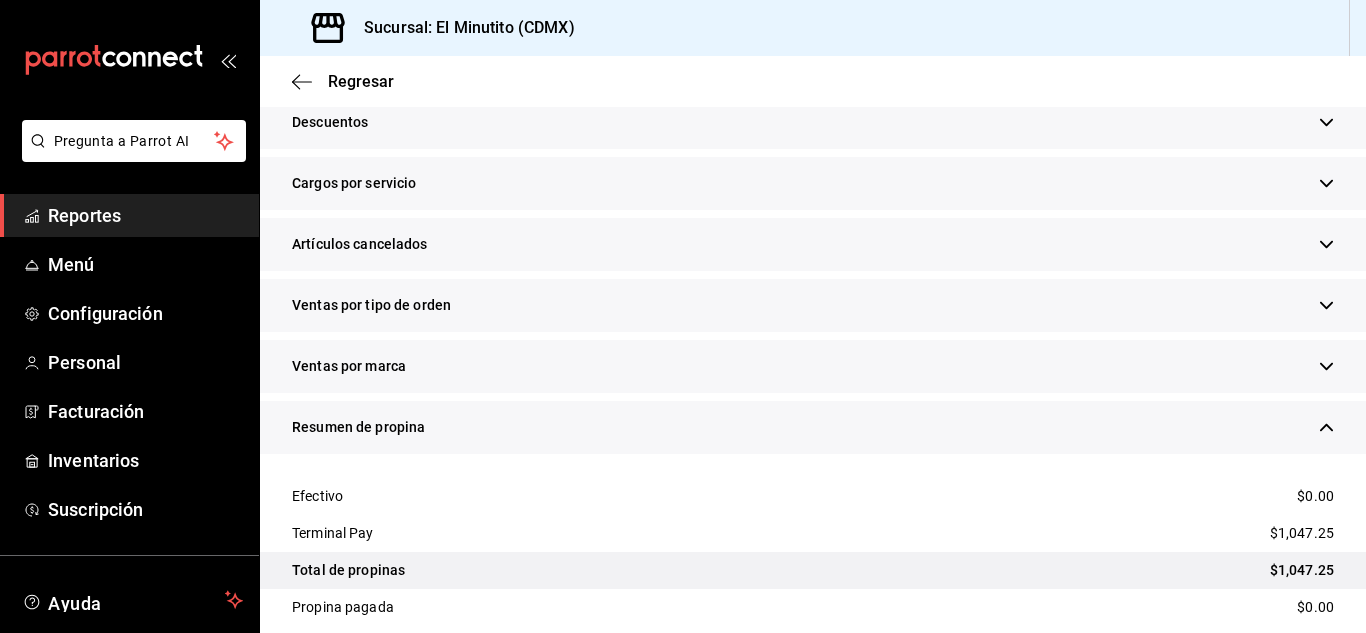 scroll, scrollTop: 1076, scrollLeft: 0, axis: vertical 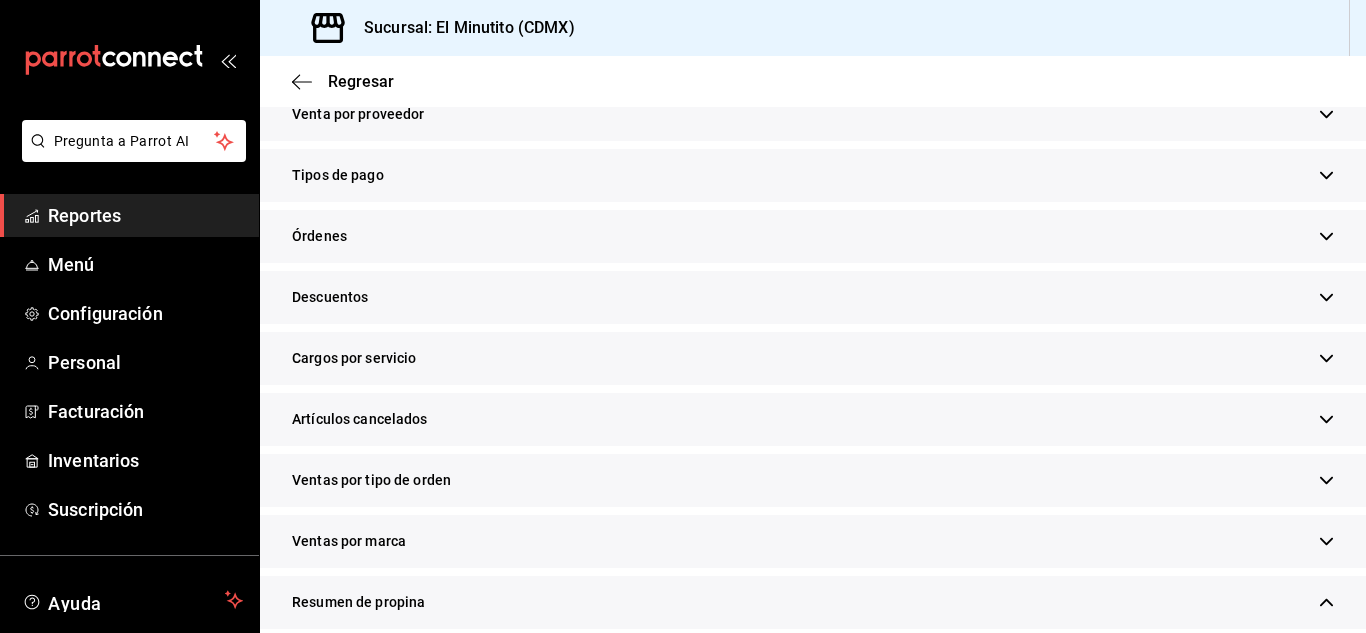 click at bounding box center [1326, 175] 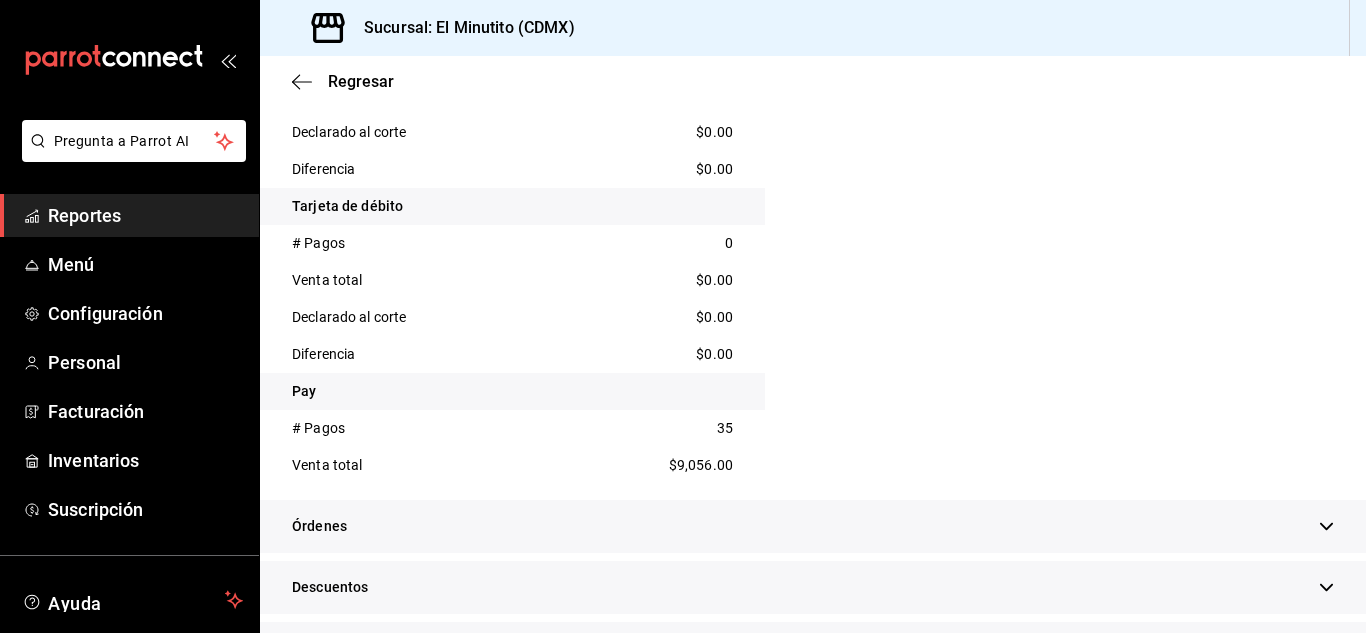scroll, scrollTop: 1324, scrollLeft: 0, axis: vertical 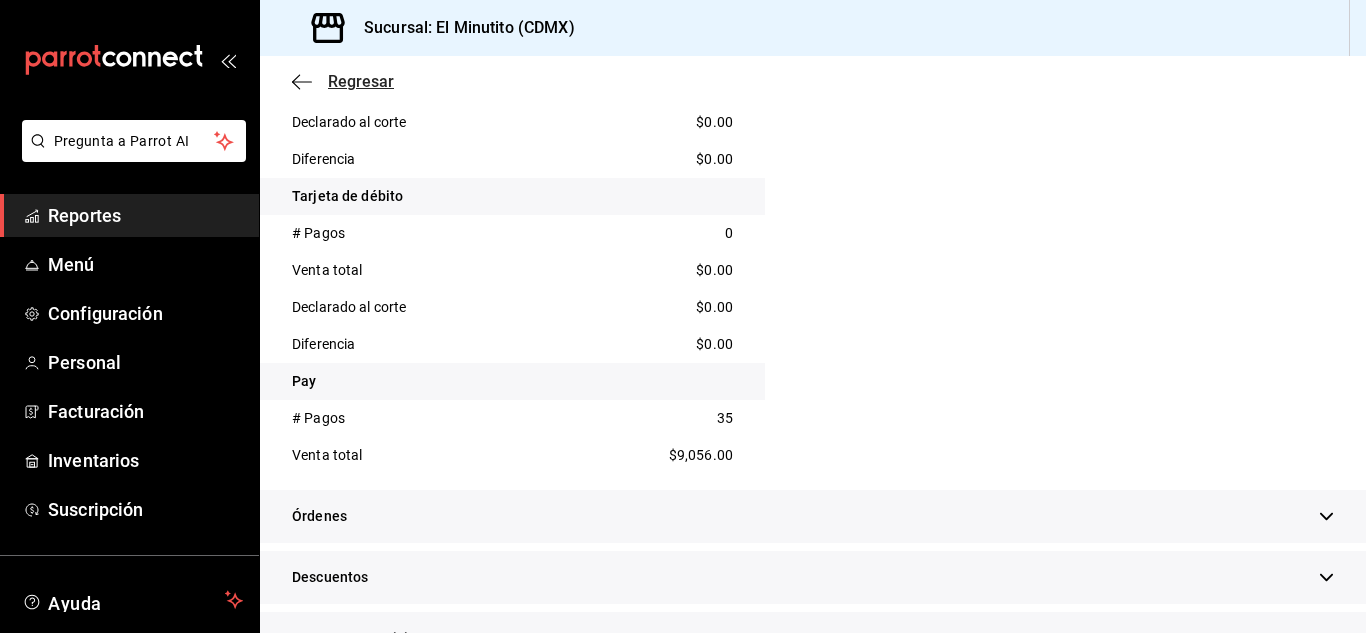 click on "Regresar" at bounding box center (343, 81) 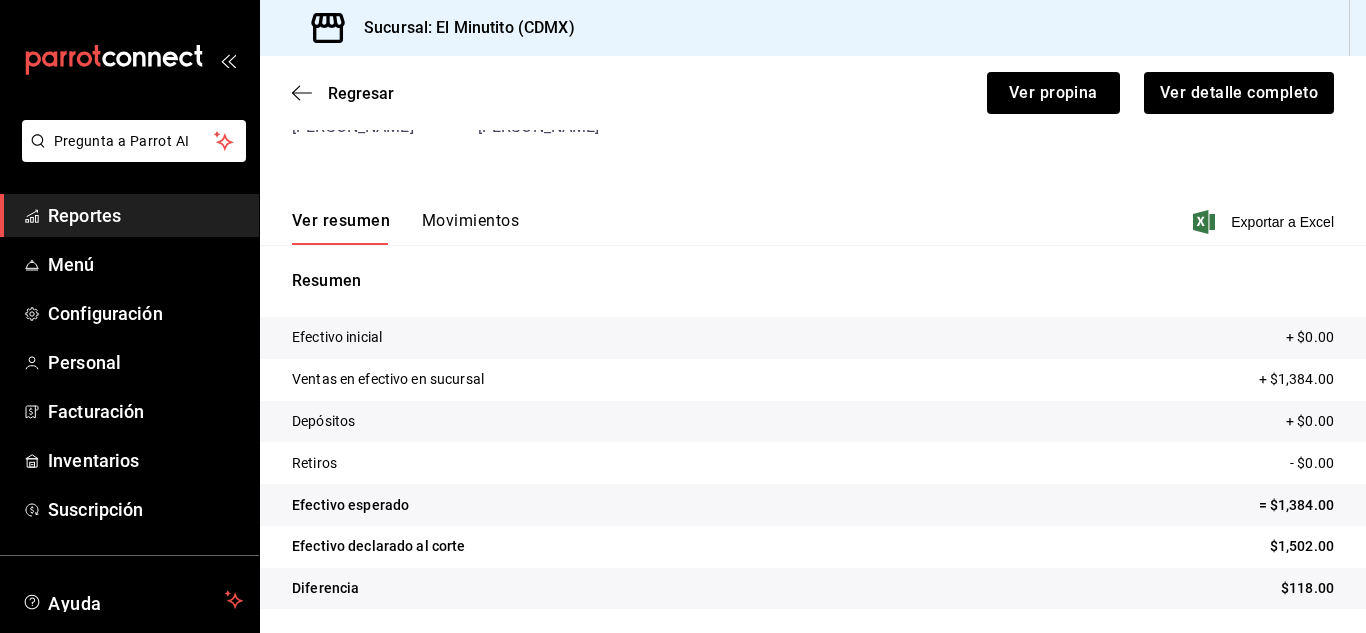 scroll, scrollTop: 183, scrollLeft: 0, axis: vertical 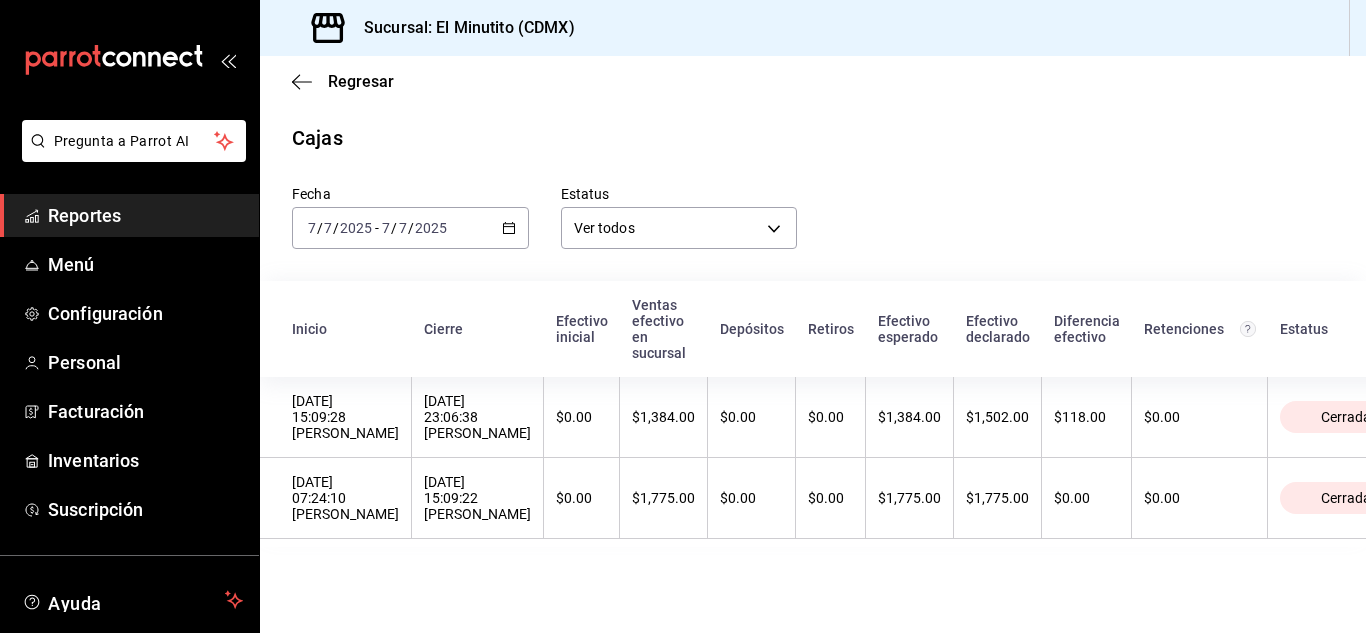 click 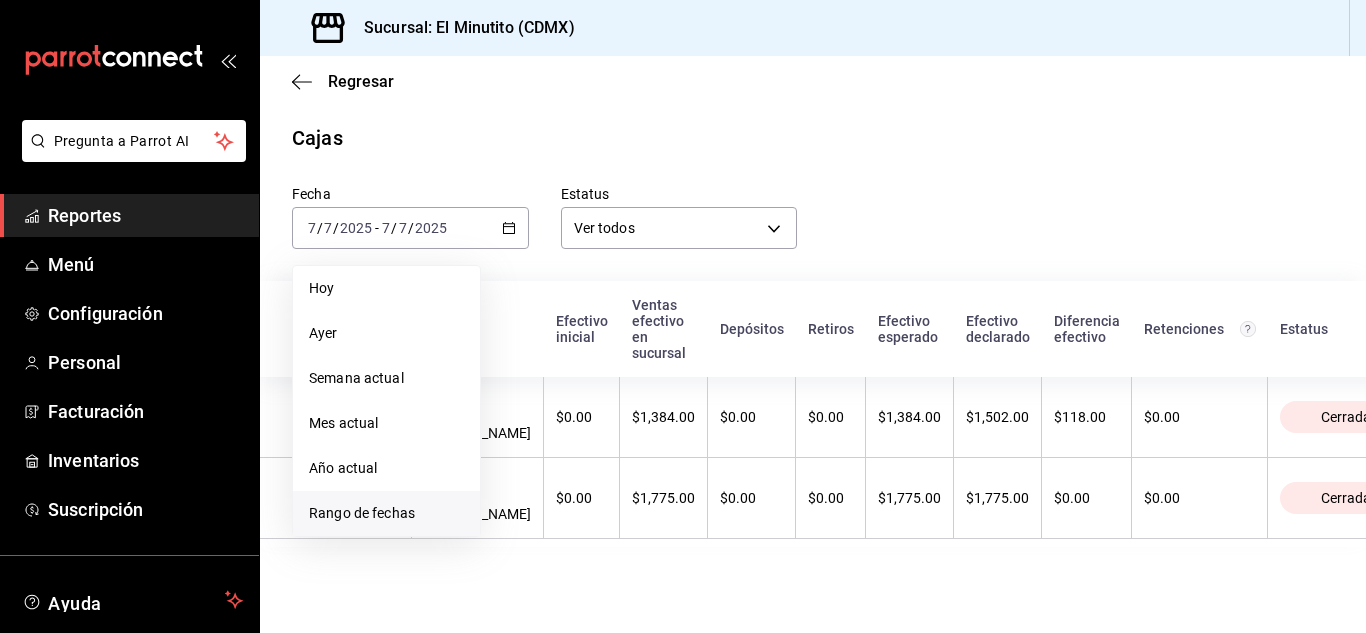 click on "Rango de fechas" at bounding box center [386, 513] 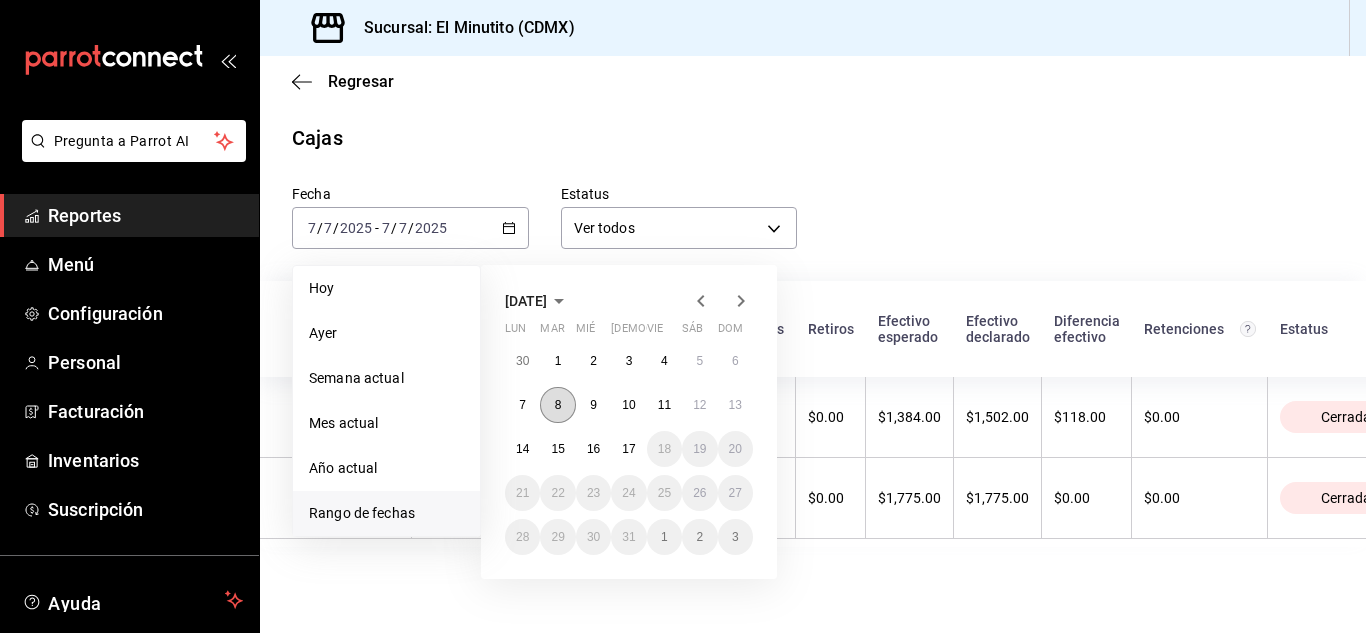 click on "8" at bounding box center [557, 405] 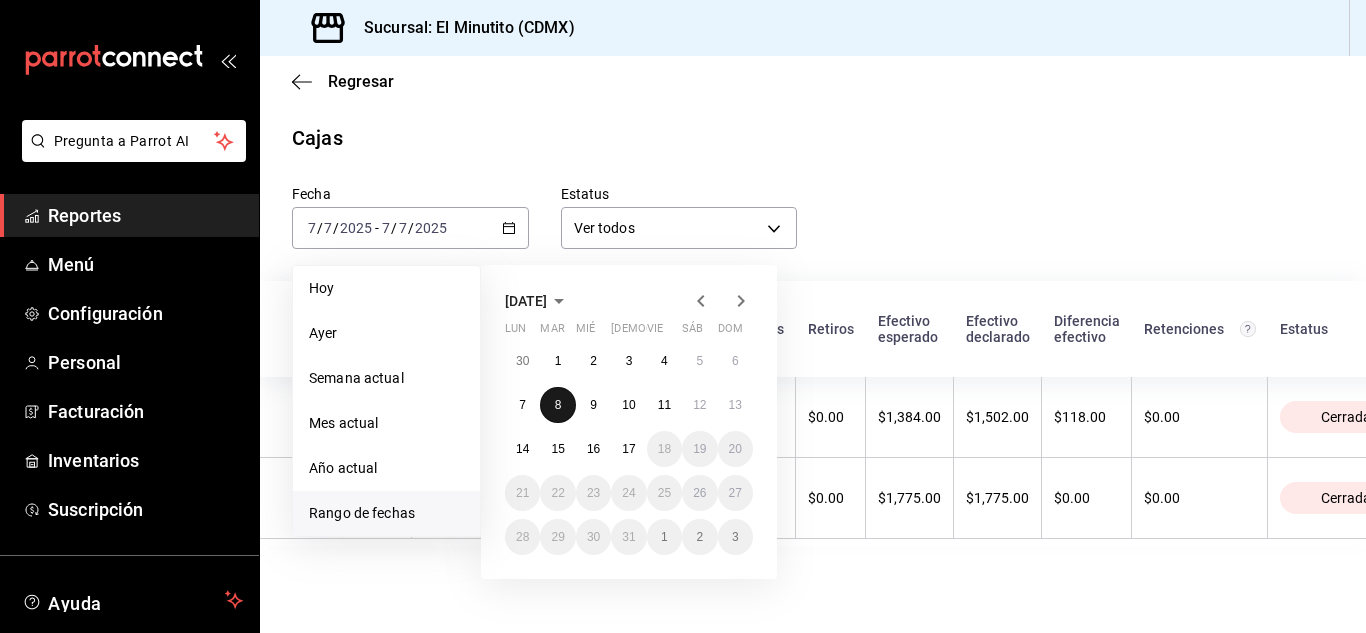 click on "8" at bounding box center [557, 405] 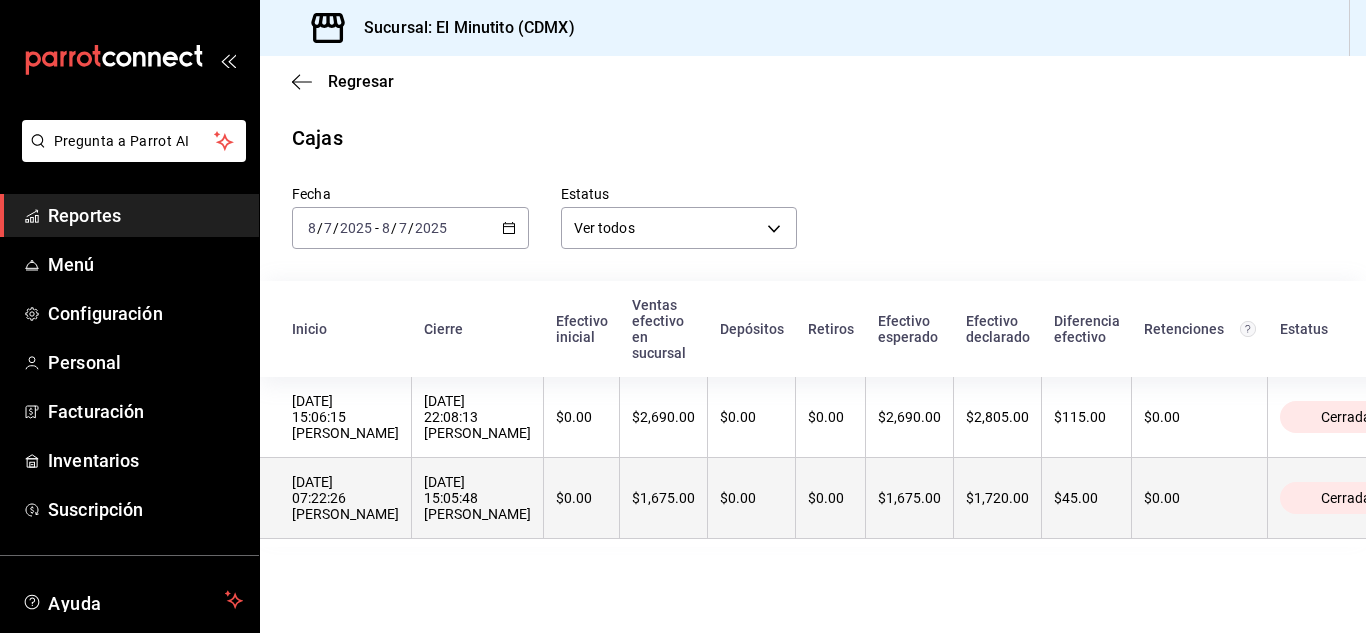 click on "$0.00" at bounding box center [582, 498] 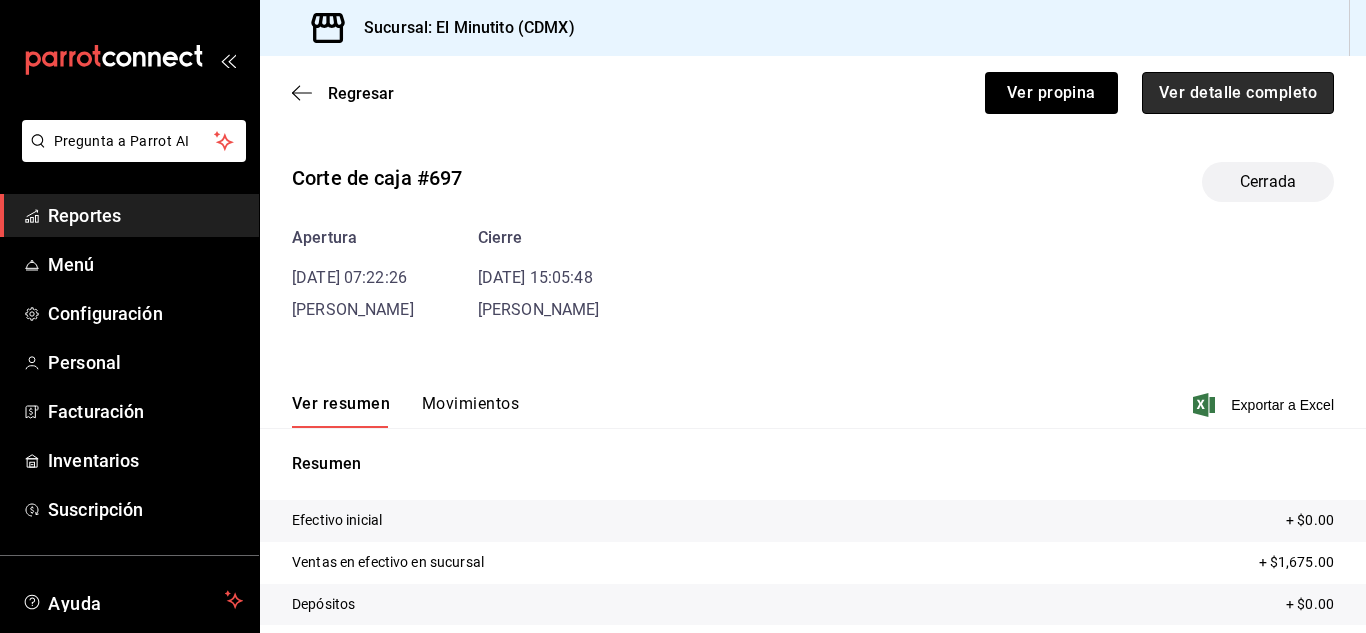 click on "Ver detalle completo" at bounding box center [1238, 93] 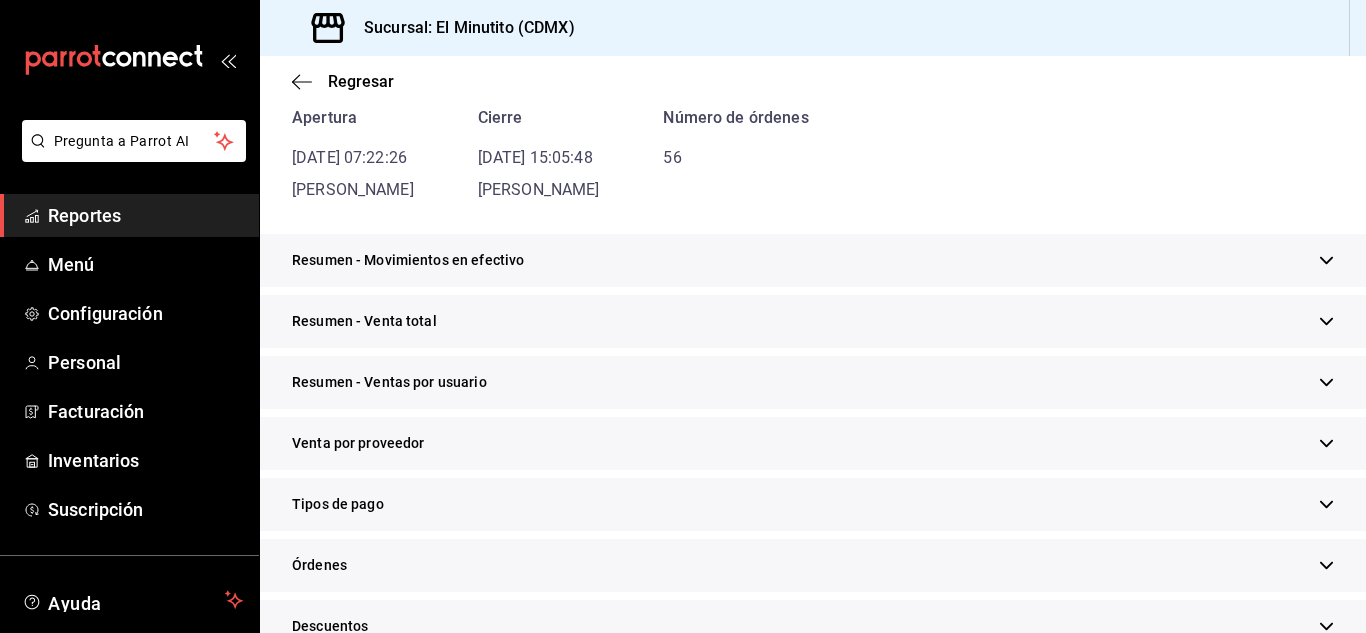 scroll, scrollTop: 242, scrollLeft: 0, axis: vertical 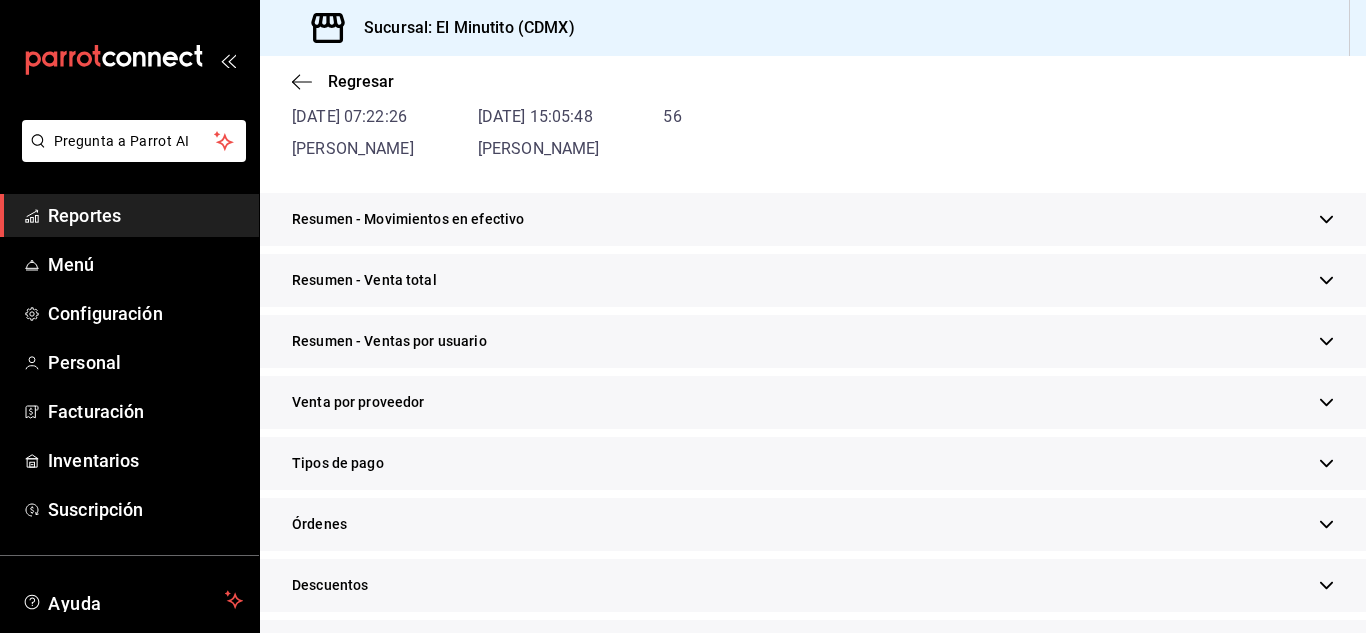 click on "Resumen - Movimientos en efectivo" at bounding box center (813, 219) 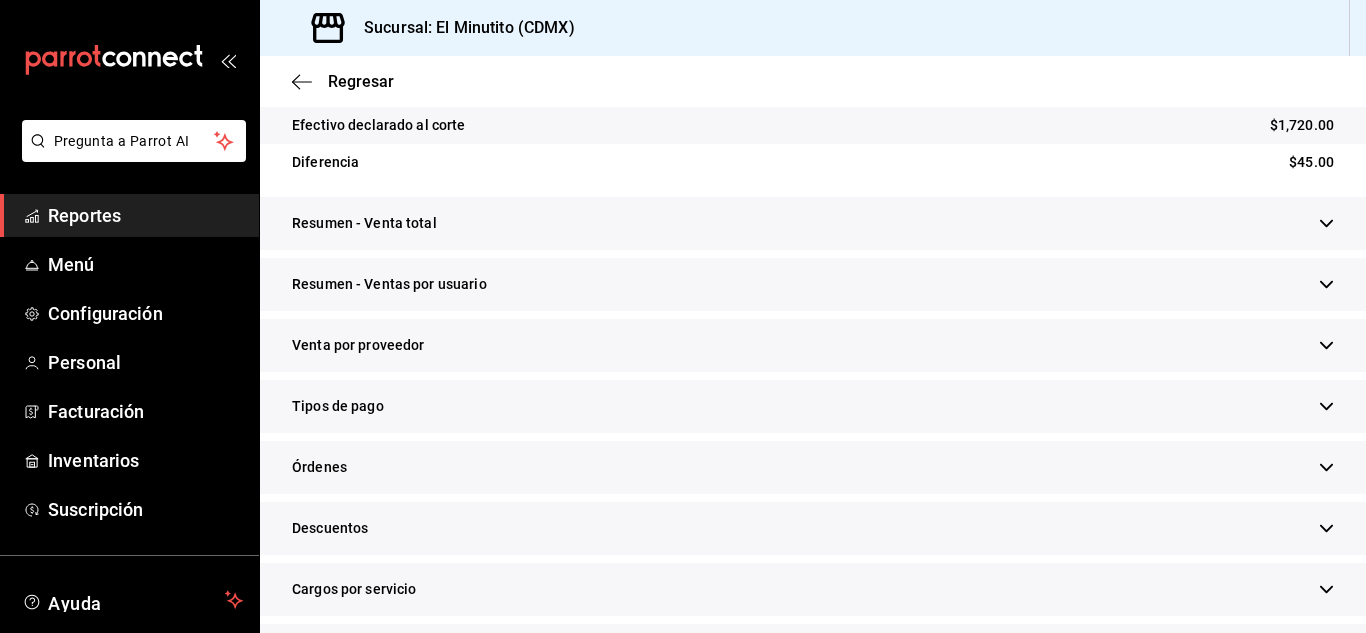 scroll, scrollTop: 636, scrollLeft: 0, axis: vertical 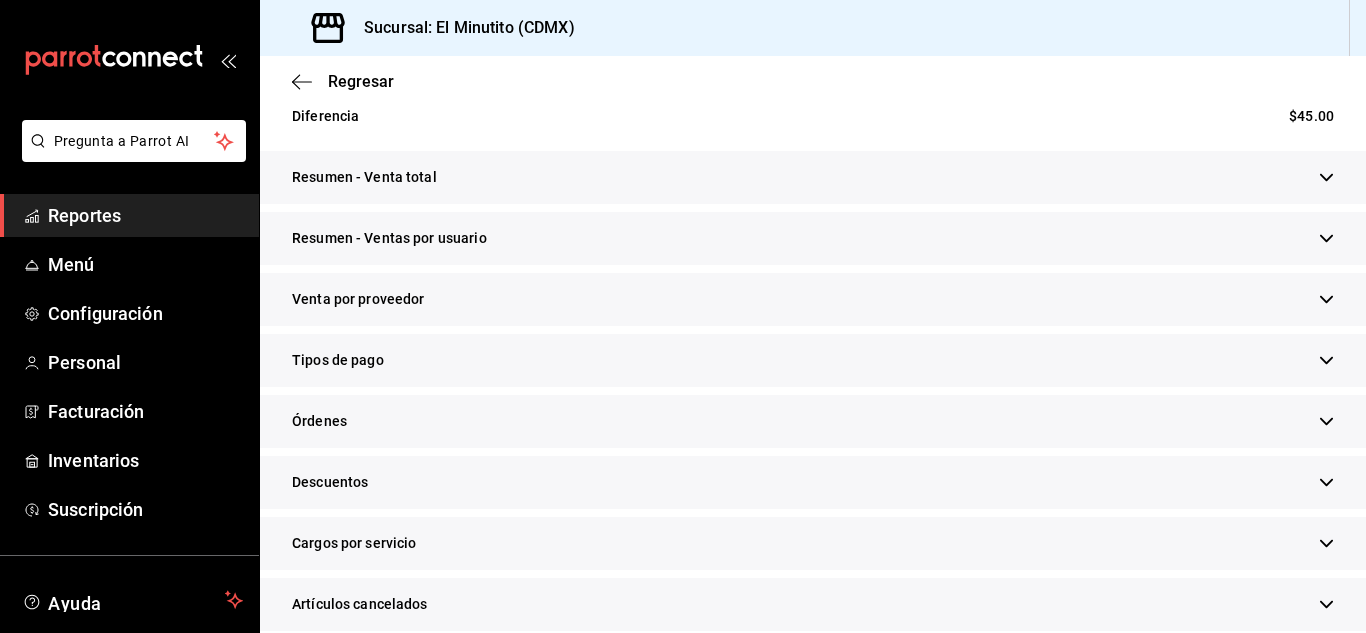 click on "Resumen - Venta total" at bounding box center [813, 177] 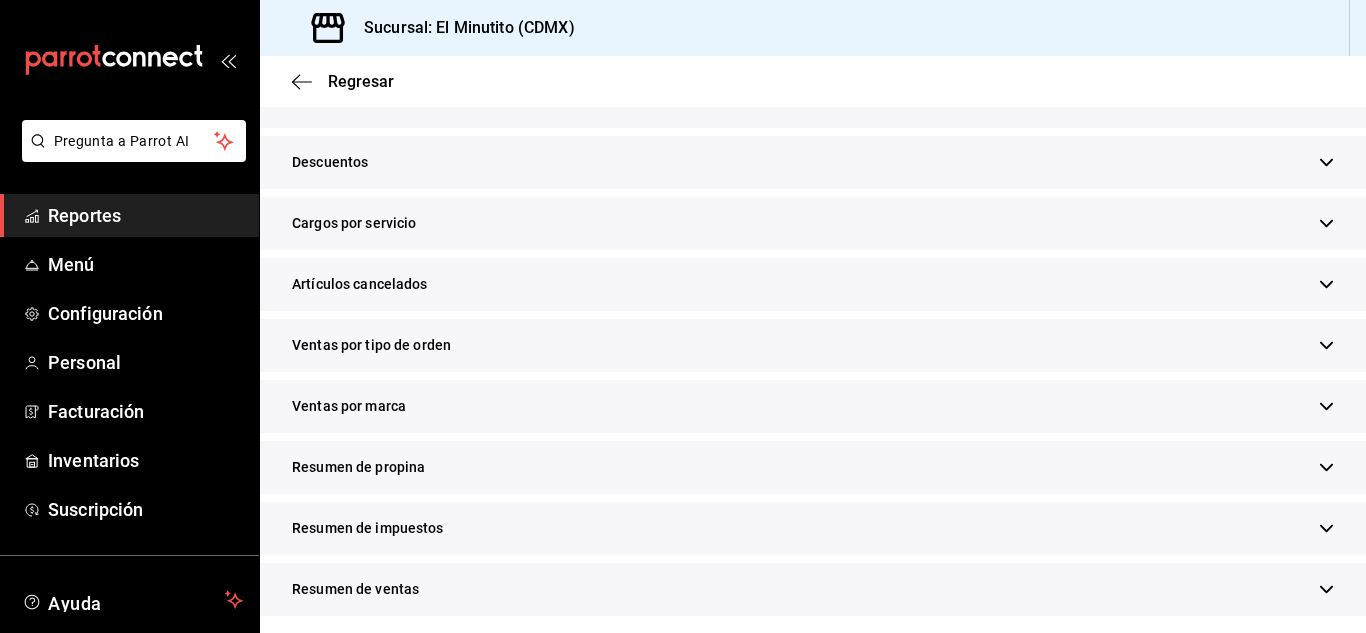 scroll, scrollTop: 1069, scrollLeft: 0, axis: vertical 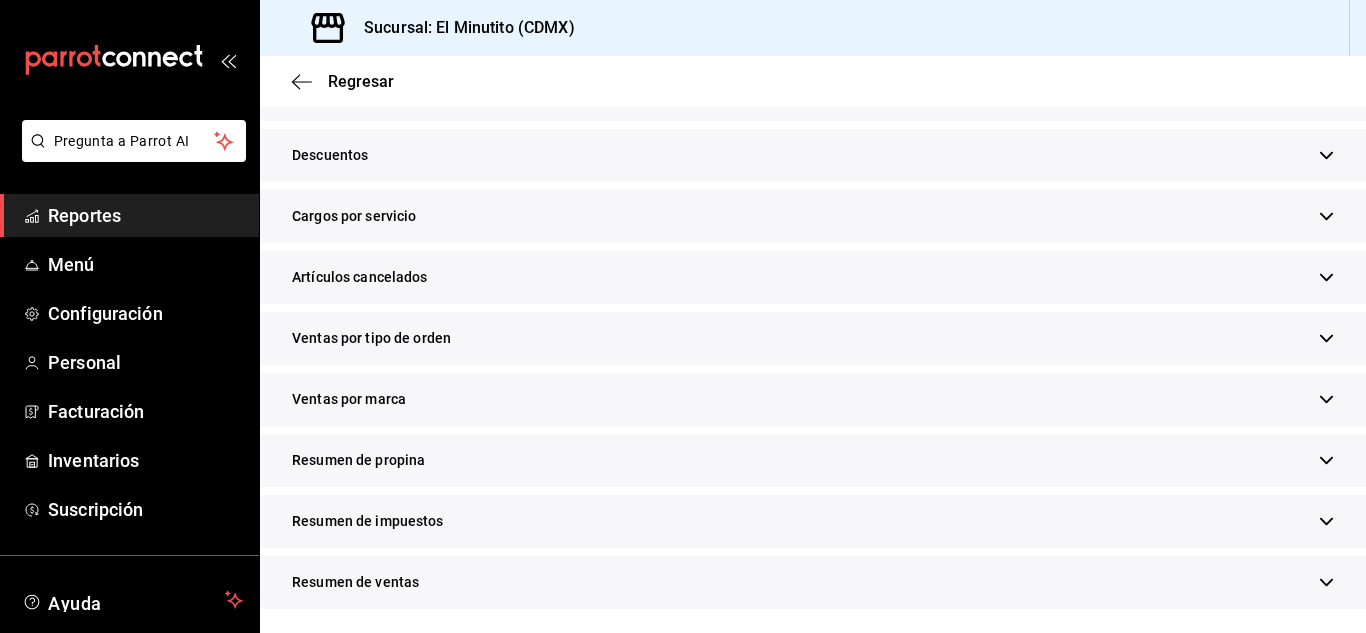 click 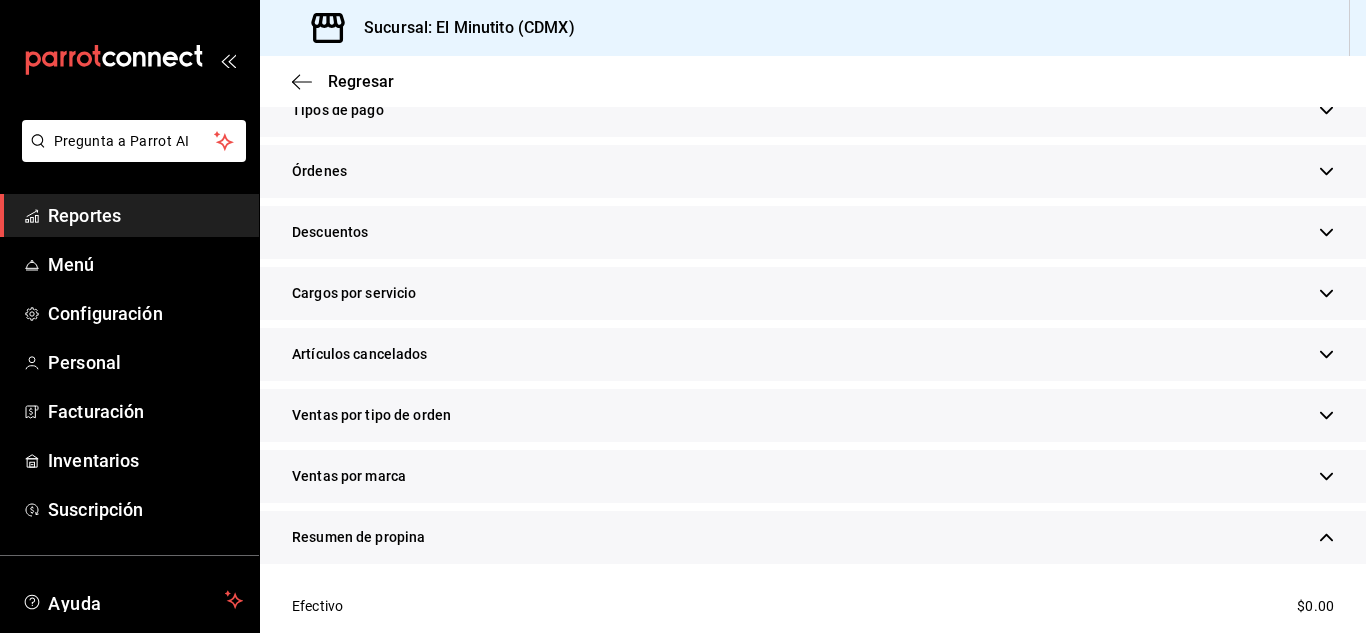 scroll, scrollTop: 963, scrollLeft: 0, axis: vertical 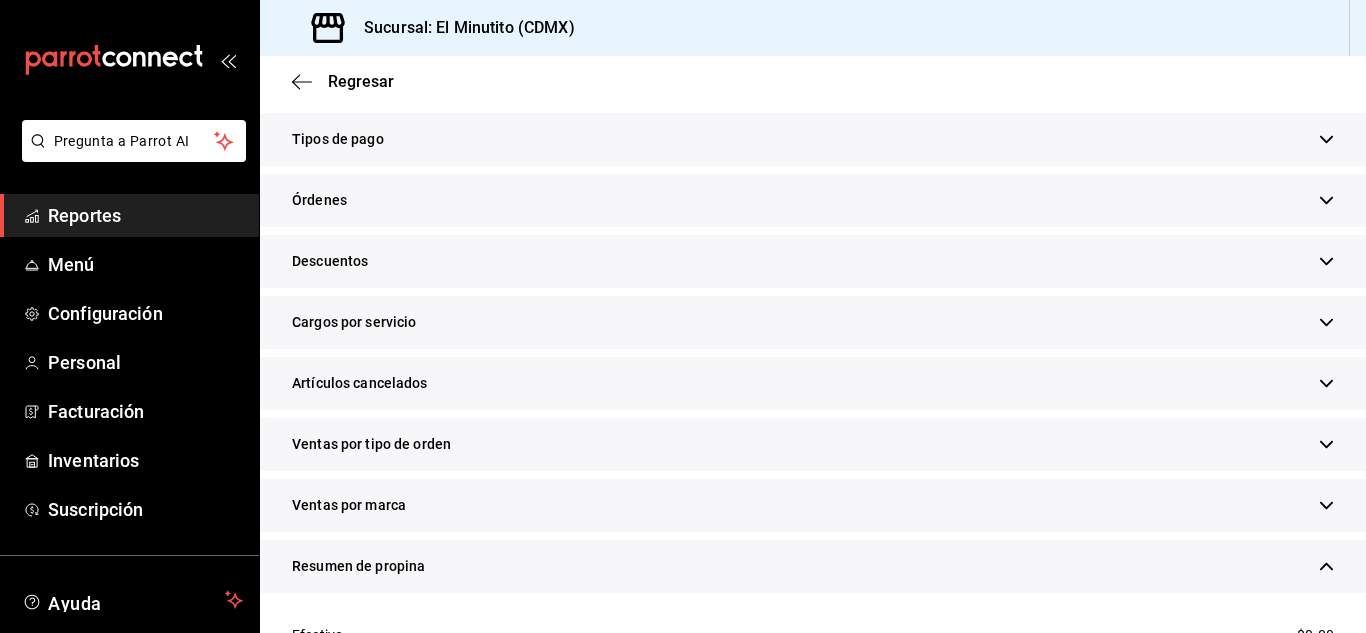 click on "Tipos de pago" at bounding box center (813, 139) 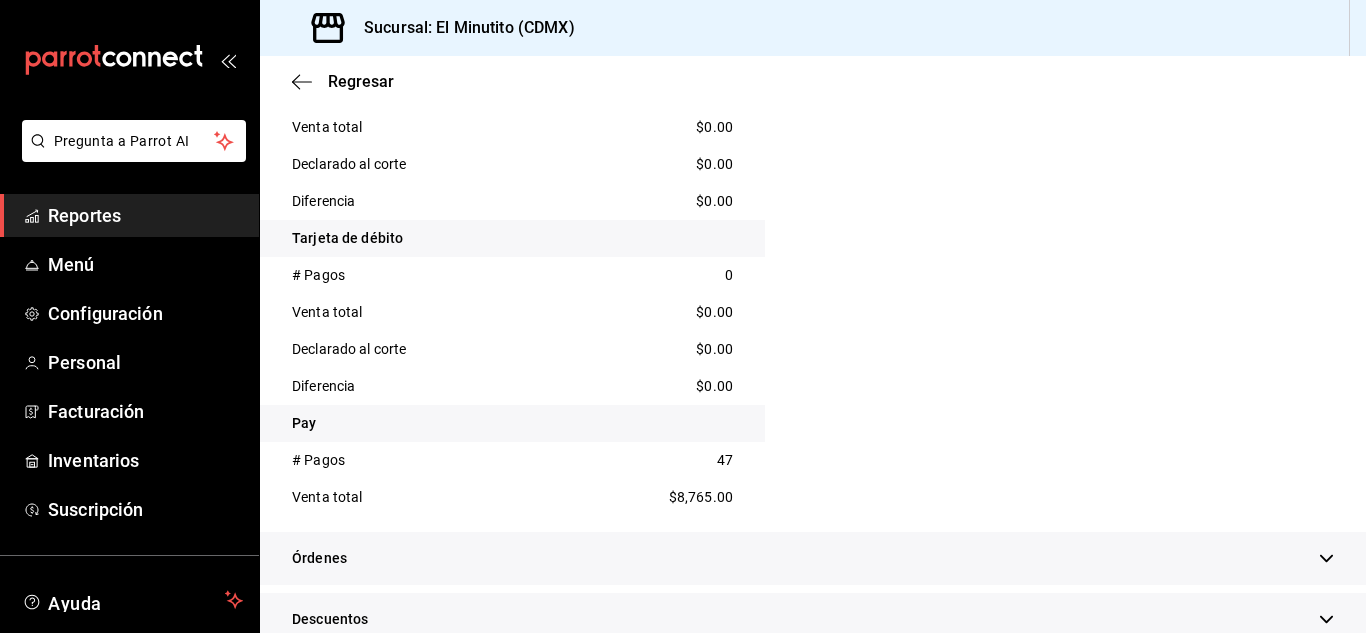 scroll, scrollTop: 1336, scrollLeft: 0, axis: vertical 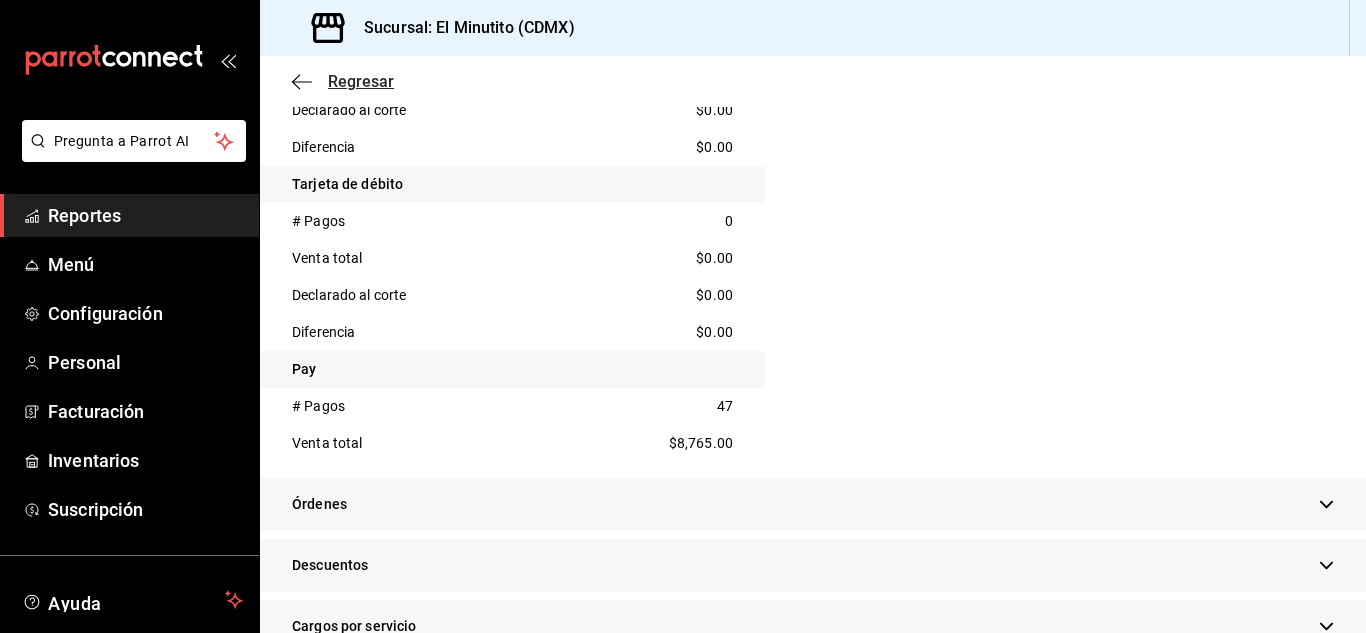 click on "Regresar" at bounding box center [361, 81] 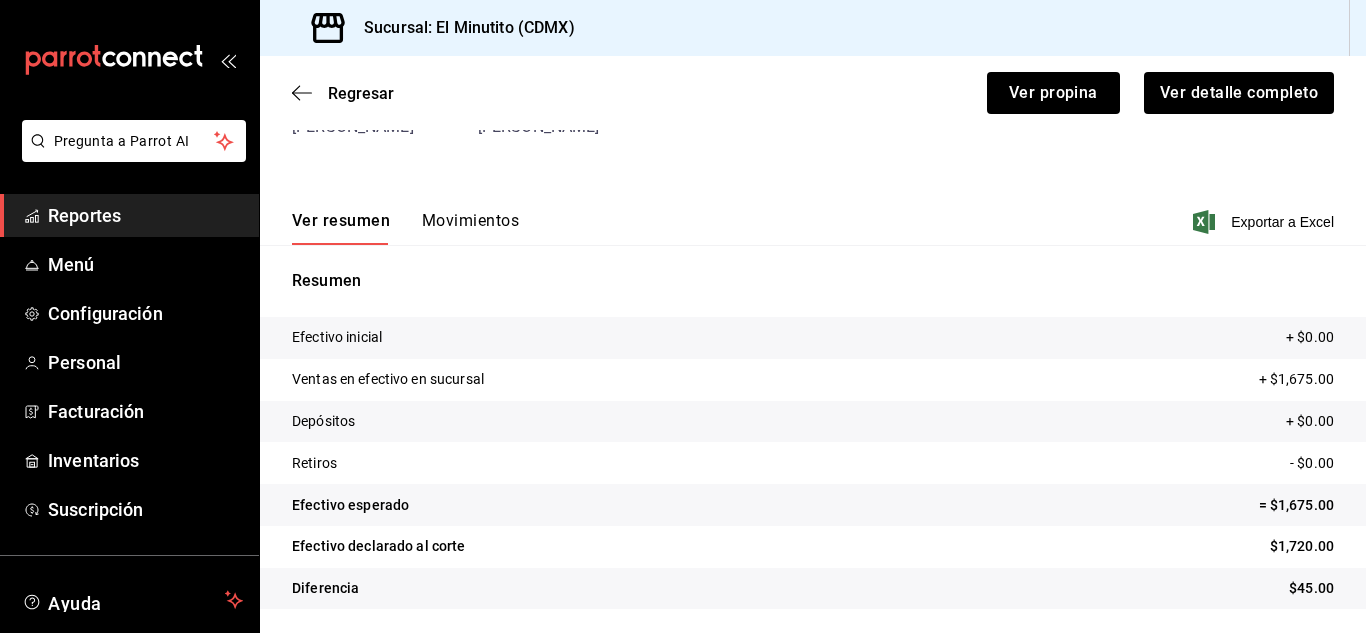 scroll, scrollTop: 183, scrollLeft: 0, axis: vertical 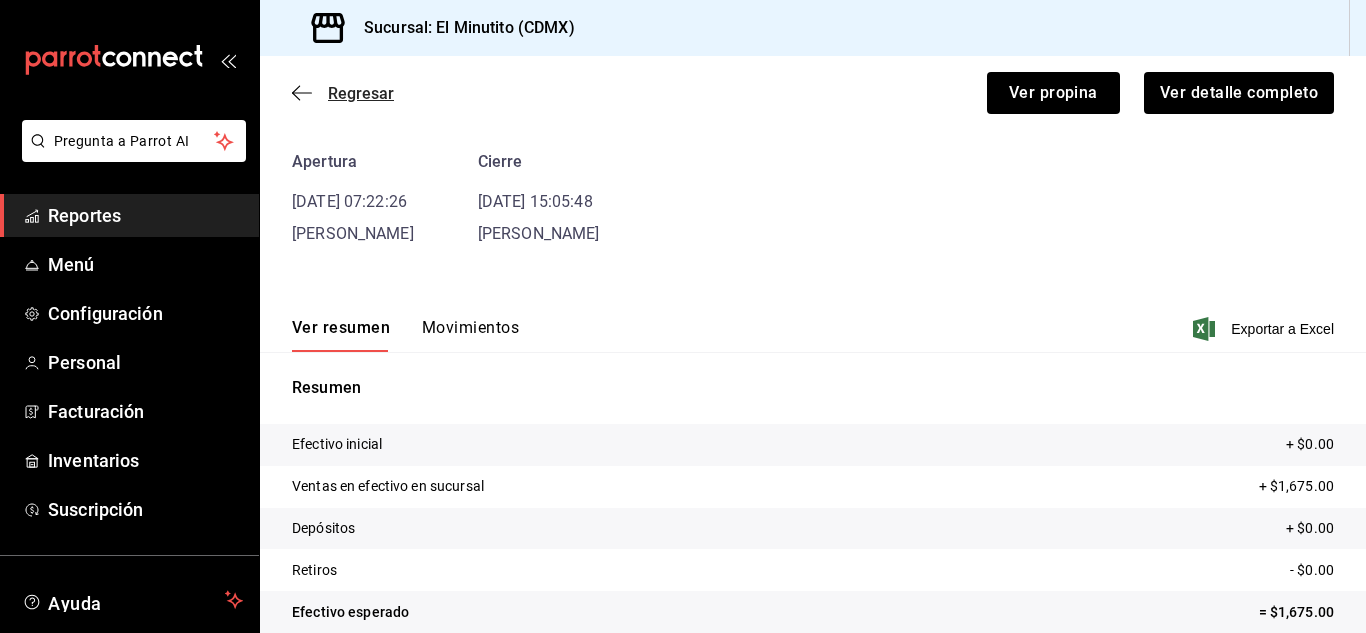 click on "Regresar" at bounding box center (361, 93) 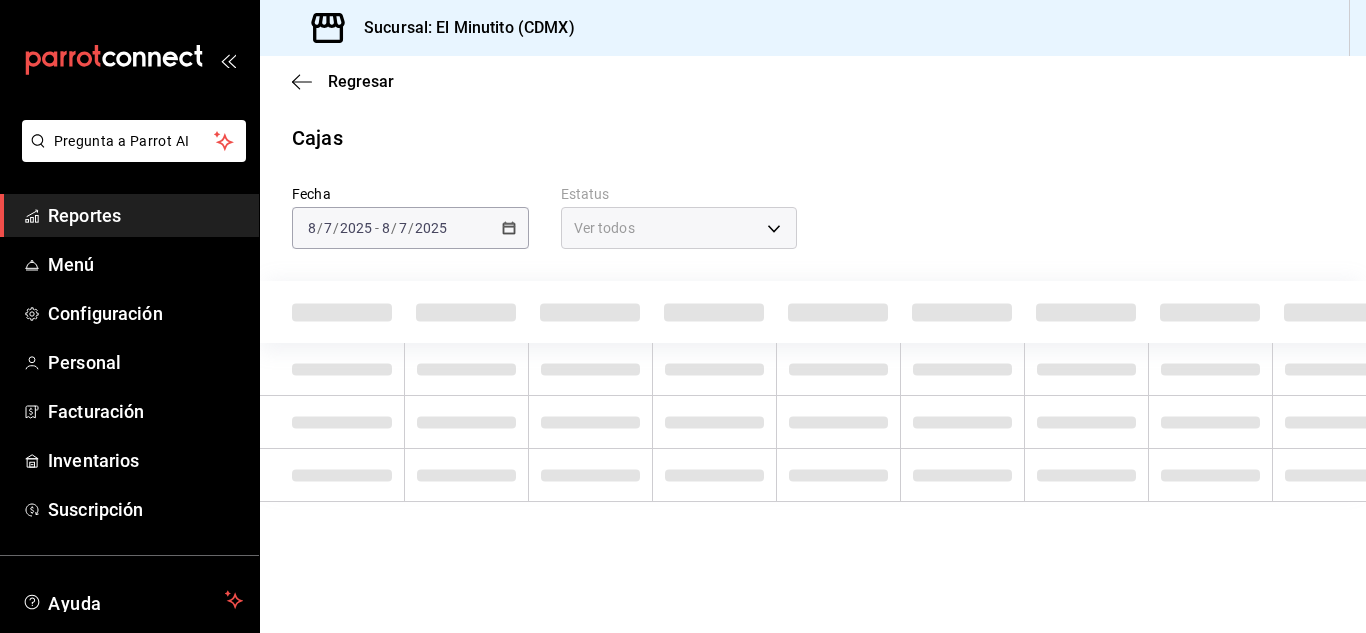 scroll, scrollTop: 0, scrollLeft: 0, axis: both 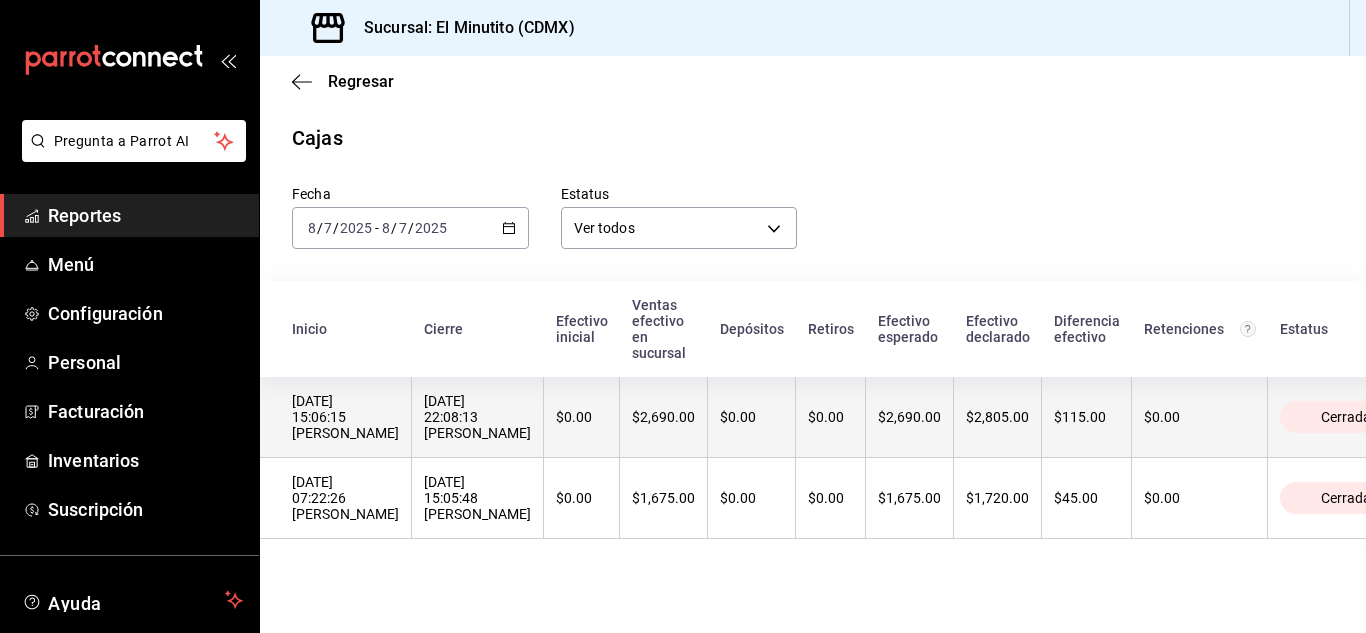 click on "[DATE]
22:08:13
[PERSON_NAME]" at bounding box center [477, 417] 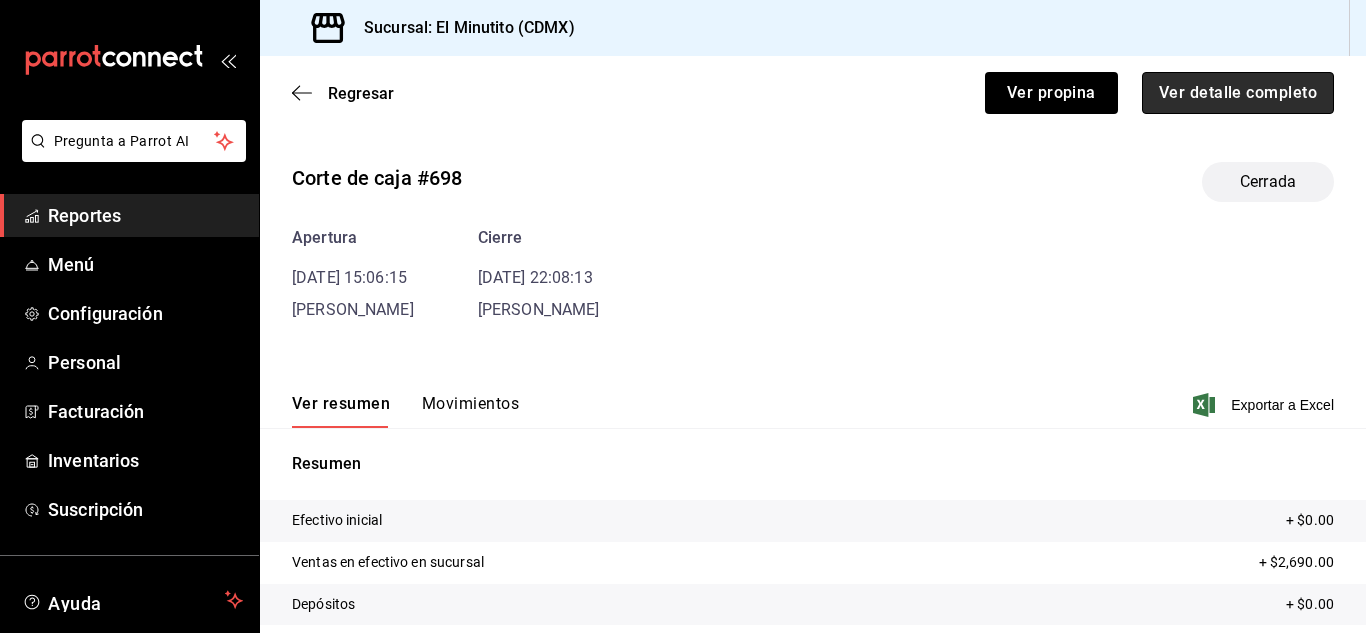 click on "Ver detalle completo" at bounding box center [1238, 93] 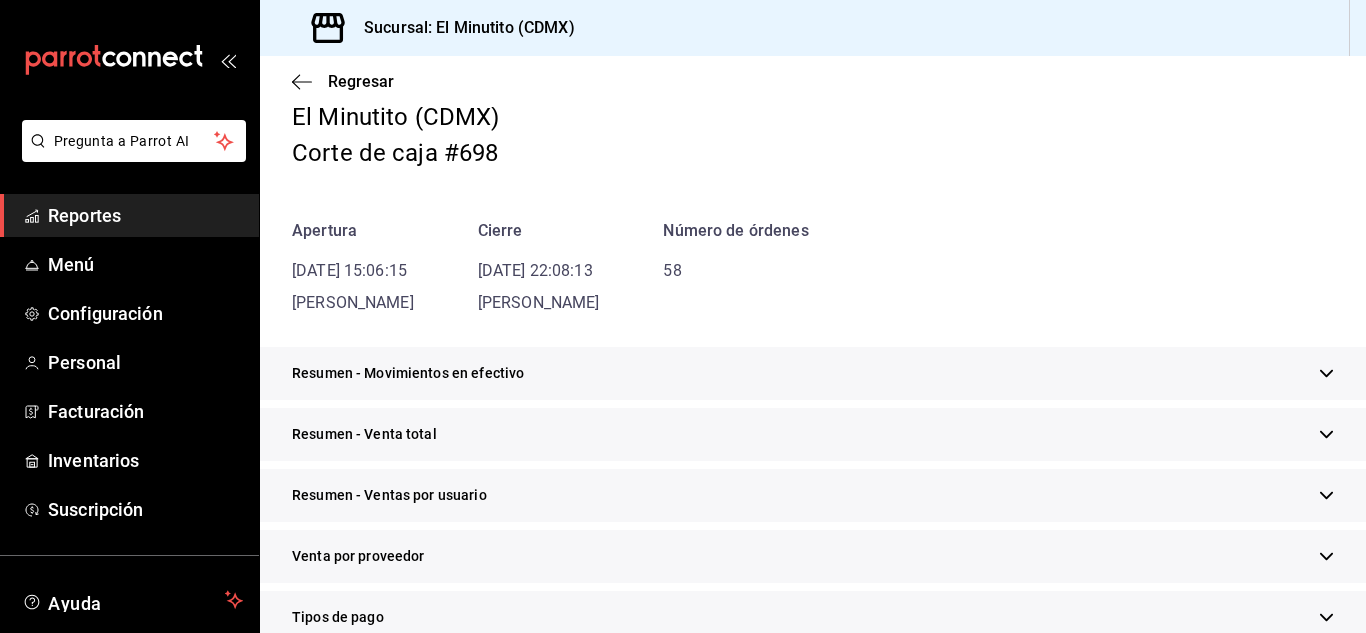 scroll, scrollTop: 95, scrollLeft: 0, axis: vertical 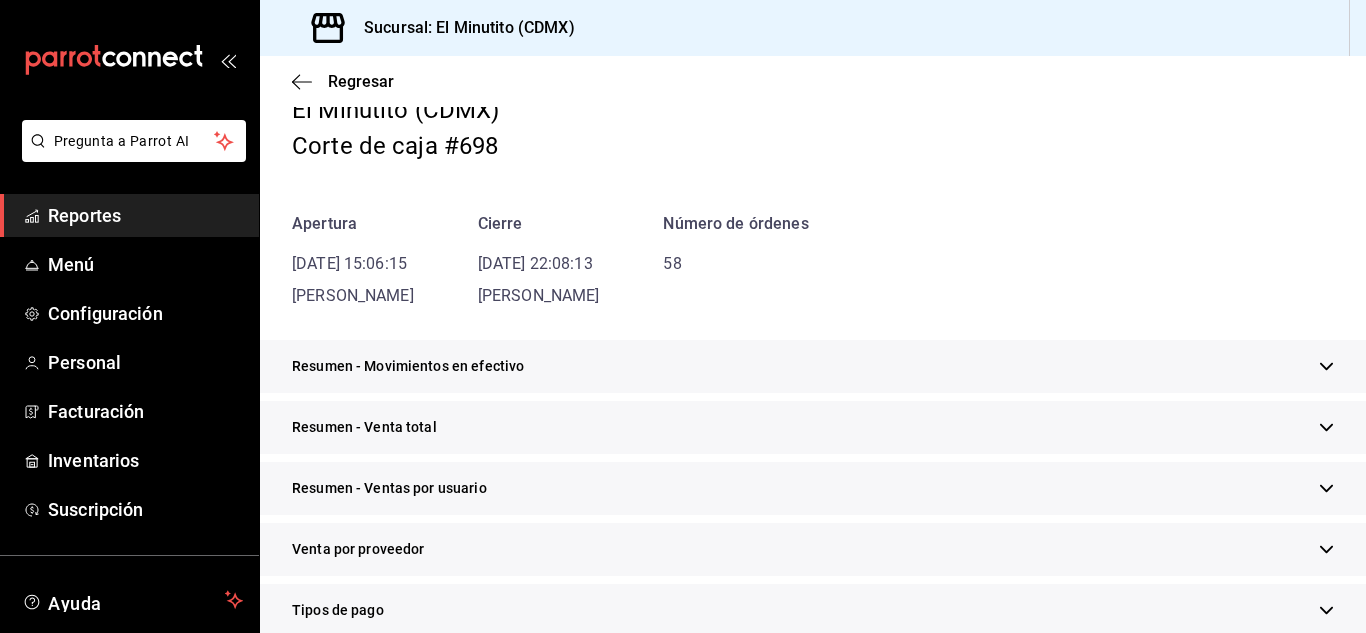 click on "Resumen - Movimientos en efectivo" at bounding box center [813, 366] 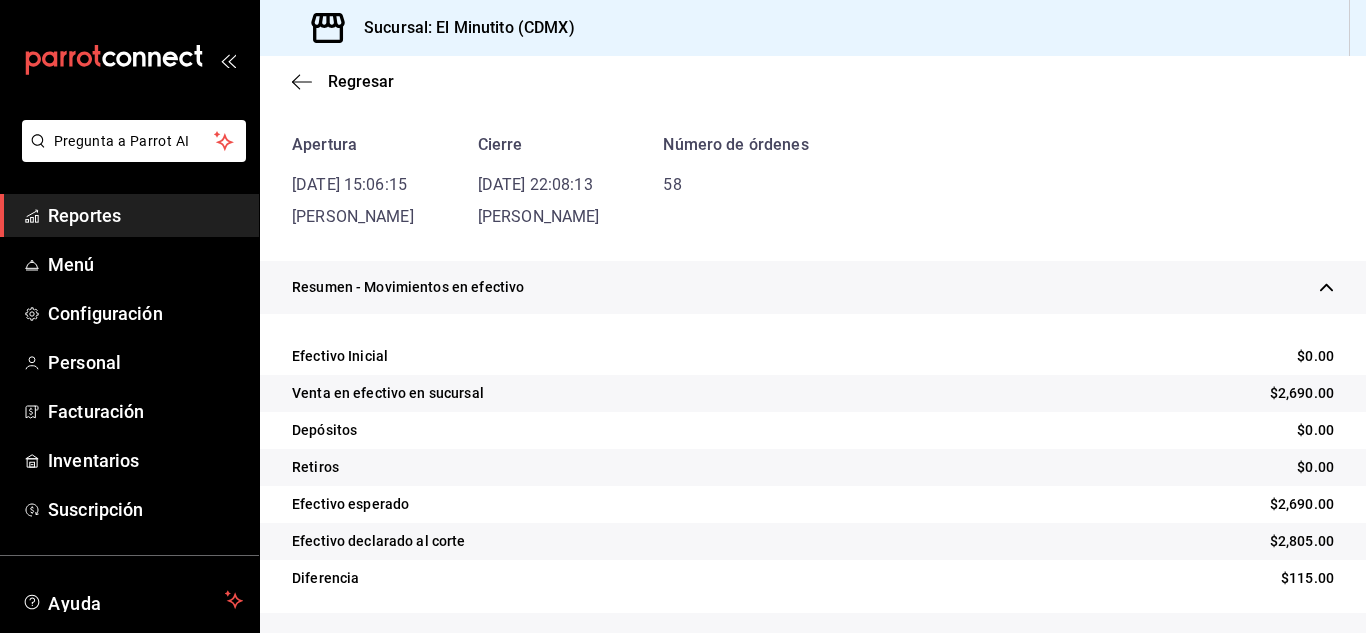 scroll, scrollTop: 217, scrollLeft: 0, axis: vertical 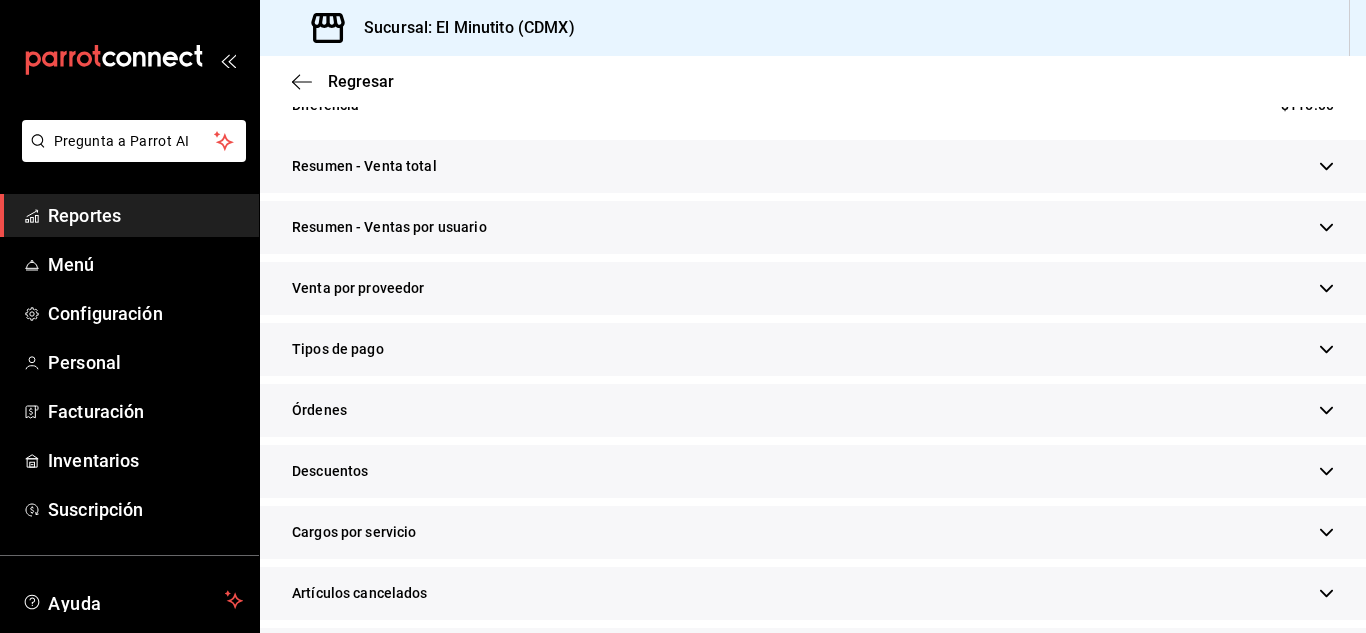click 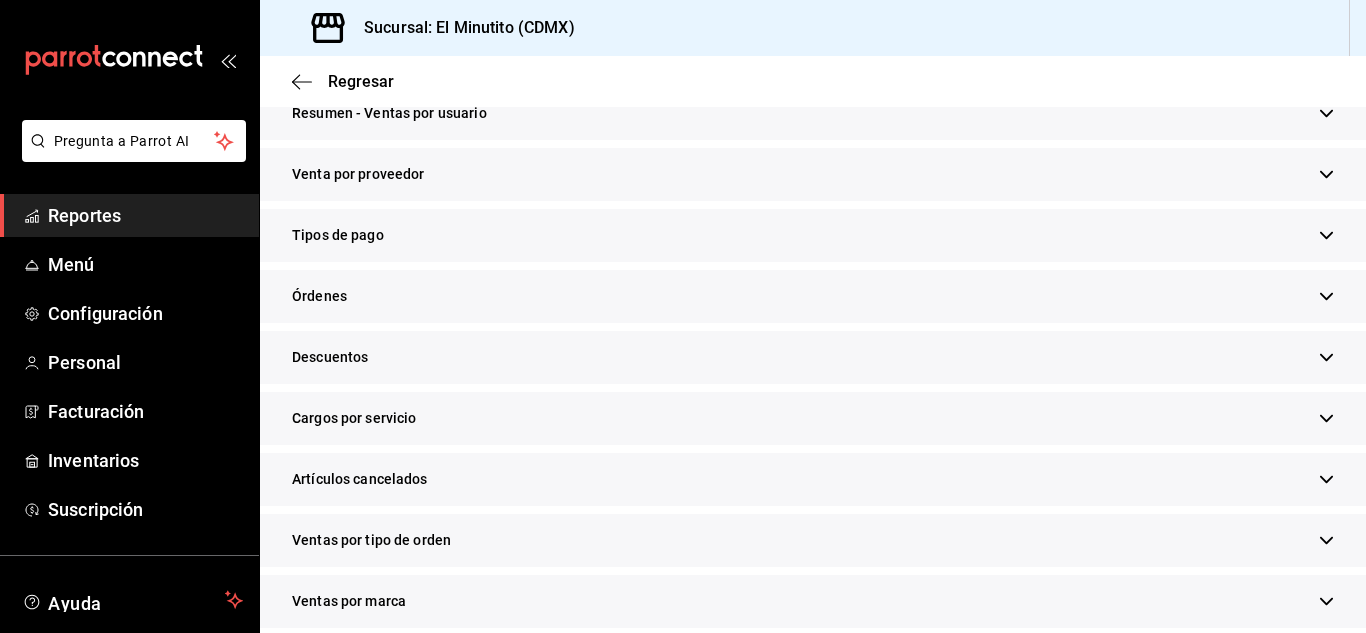 scroll, scrollTop: 876, scrollLeft: 0, axis: vertical 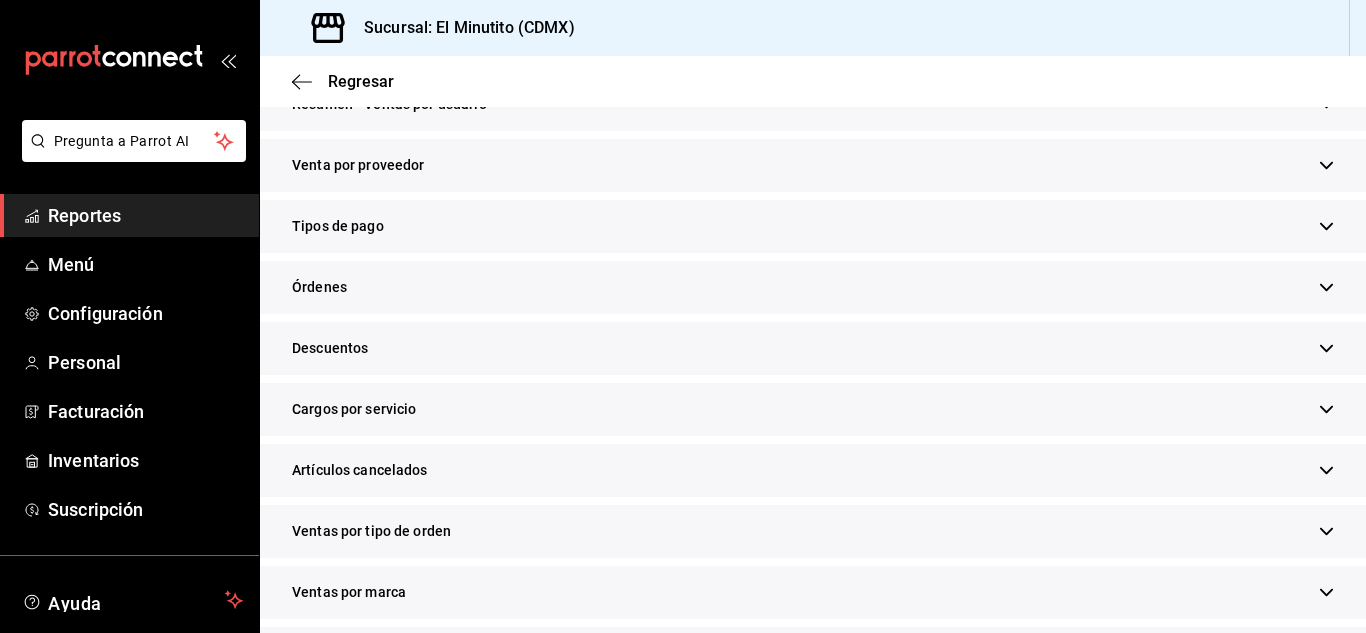 click 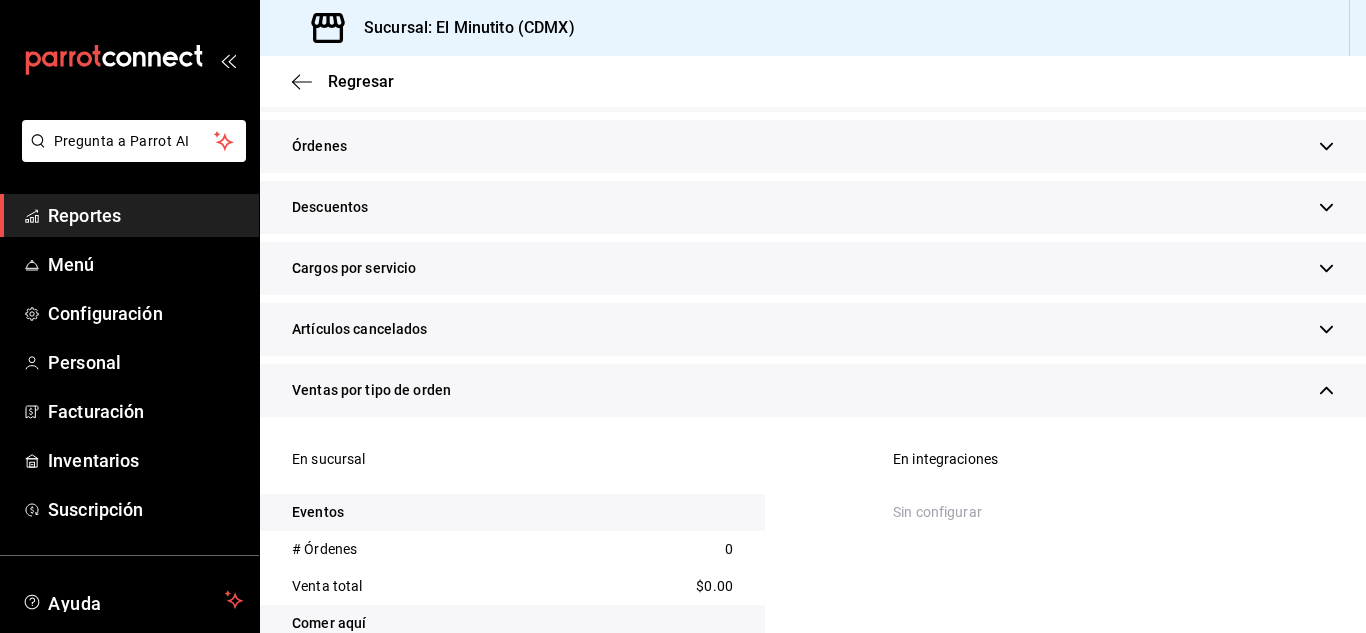 scroll, scrollTop: 975, scrollLeft: 0, axis: vertical 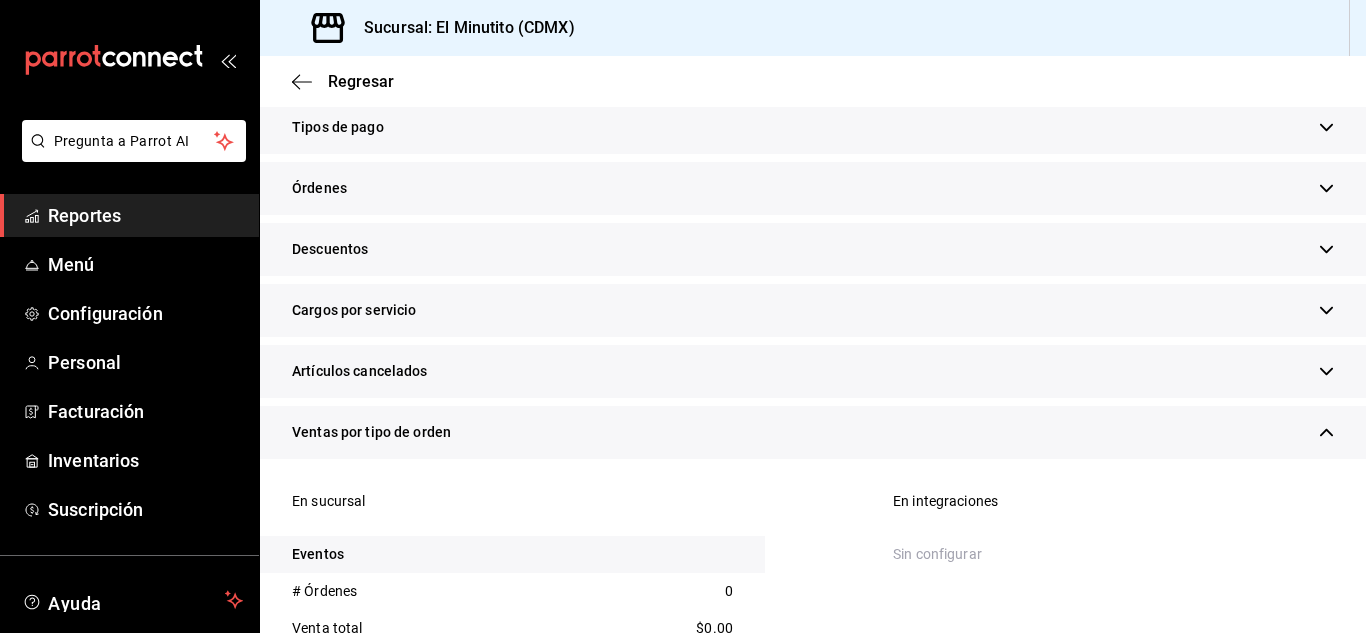 click at bounding box center (1326, 127) 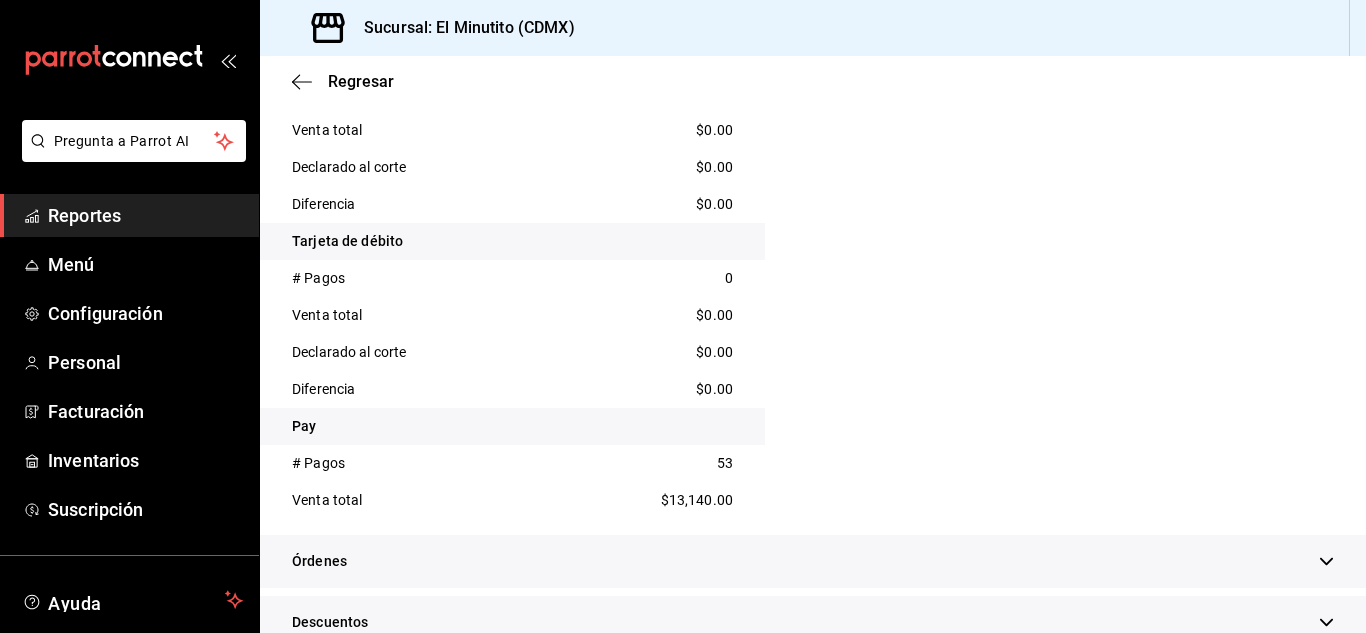 scroll, scrollTop: 1284, scrollLeft: 0, axis: vertical 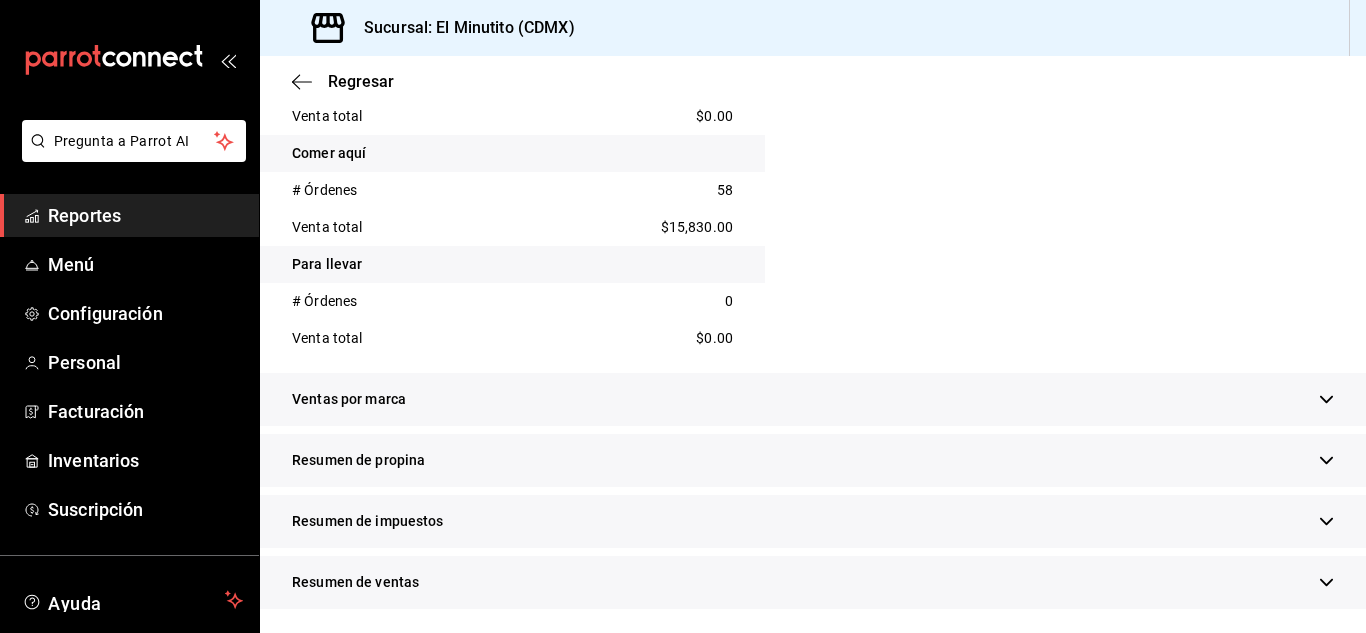 click at bounding box center (1326, 460) 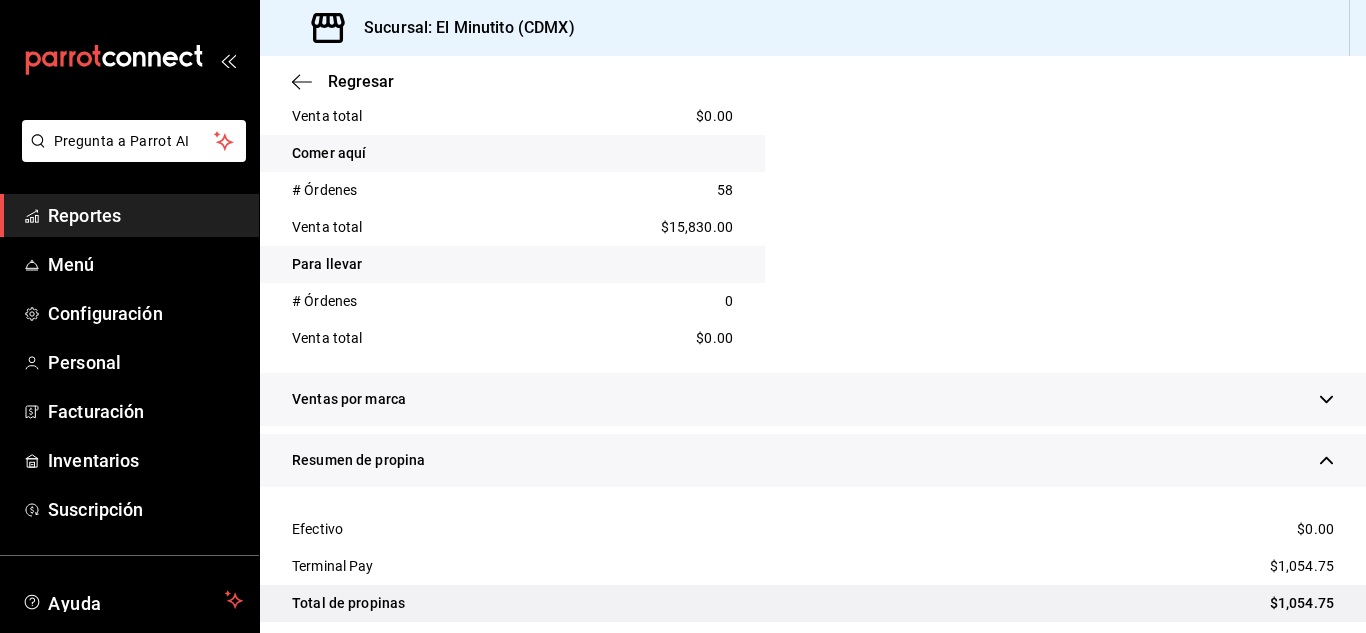 scroll, scrollTop: 2454, scrollLeft: 0, axis: vertical 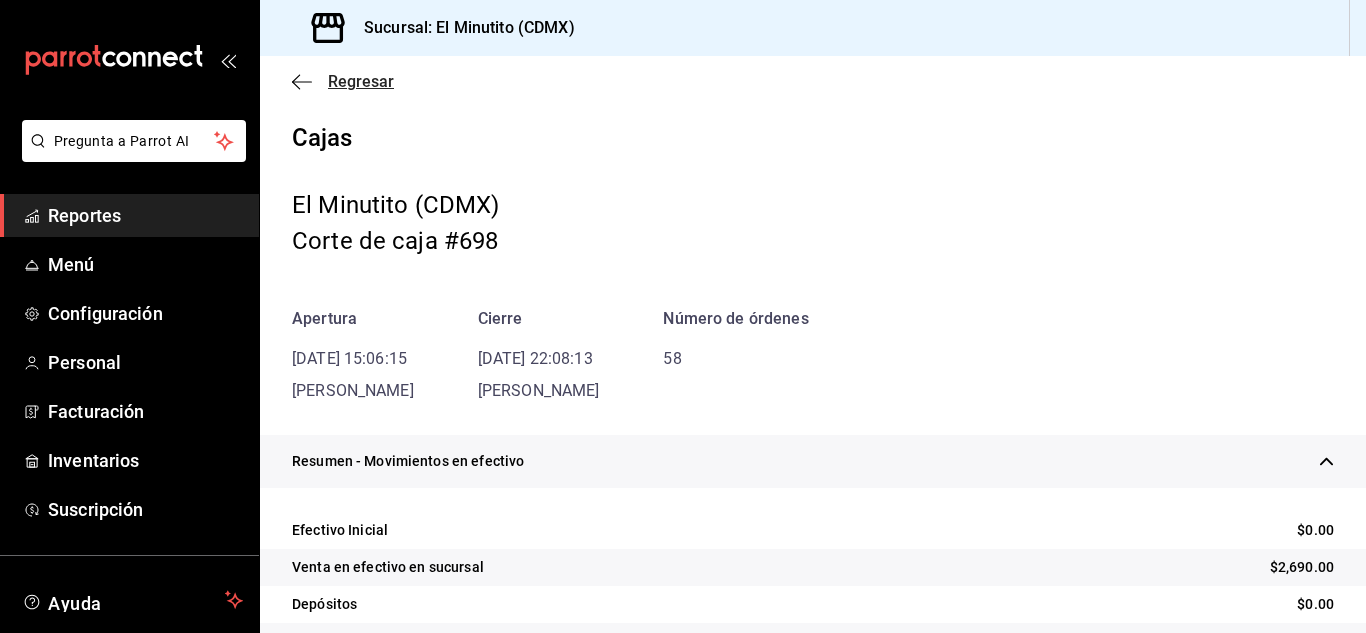 click on "Regresar" at bounding box center (361, 81) 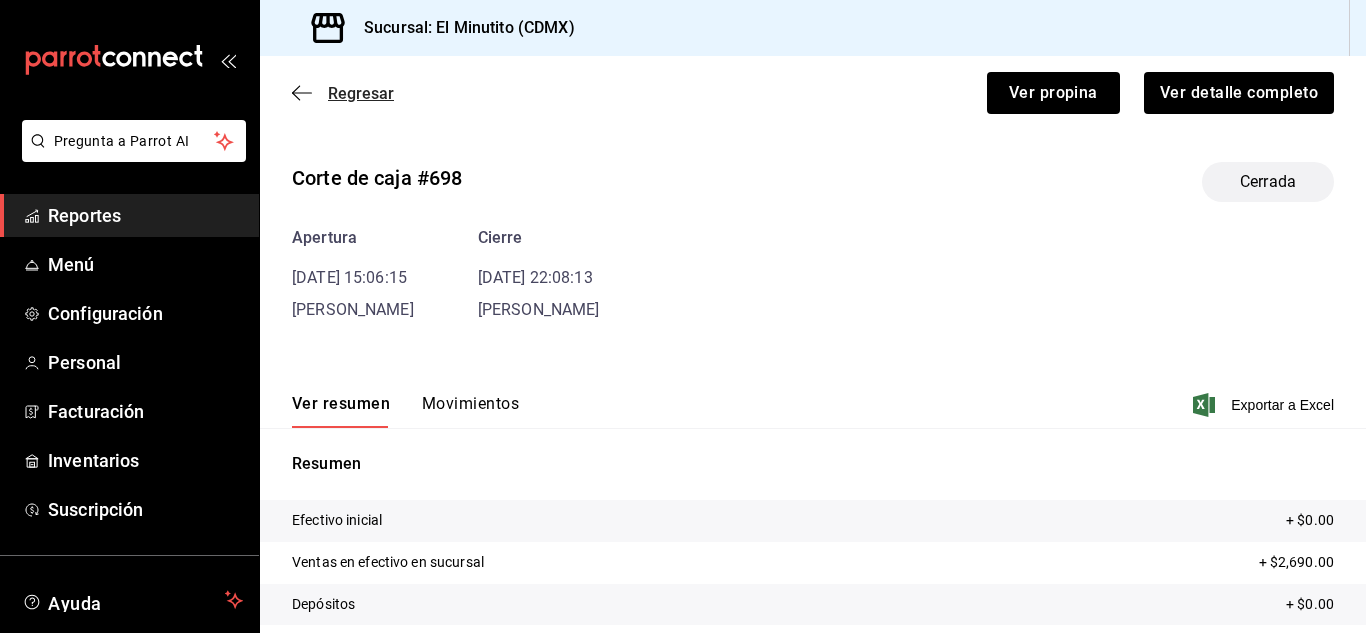 click on "Regresar" at bounding box center [361, 93] 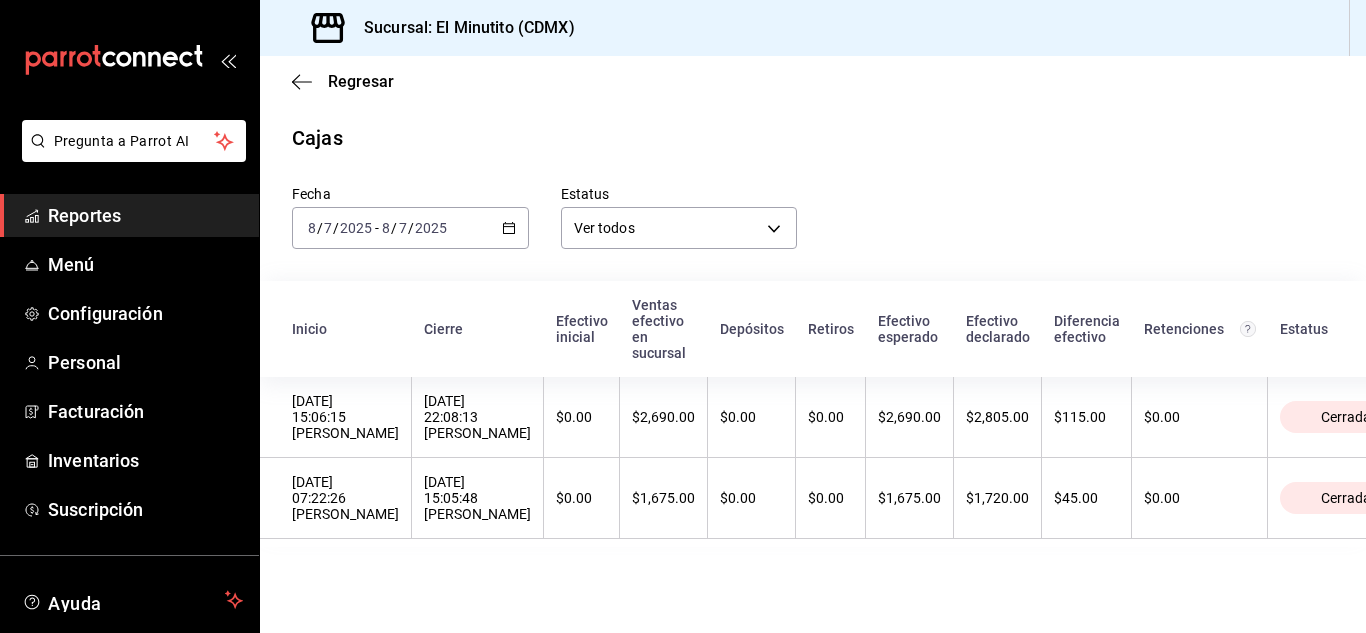 click on "[DATE] [DATE] - [DATE] [DATE]" at bounding box center [410, 228] 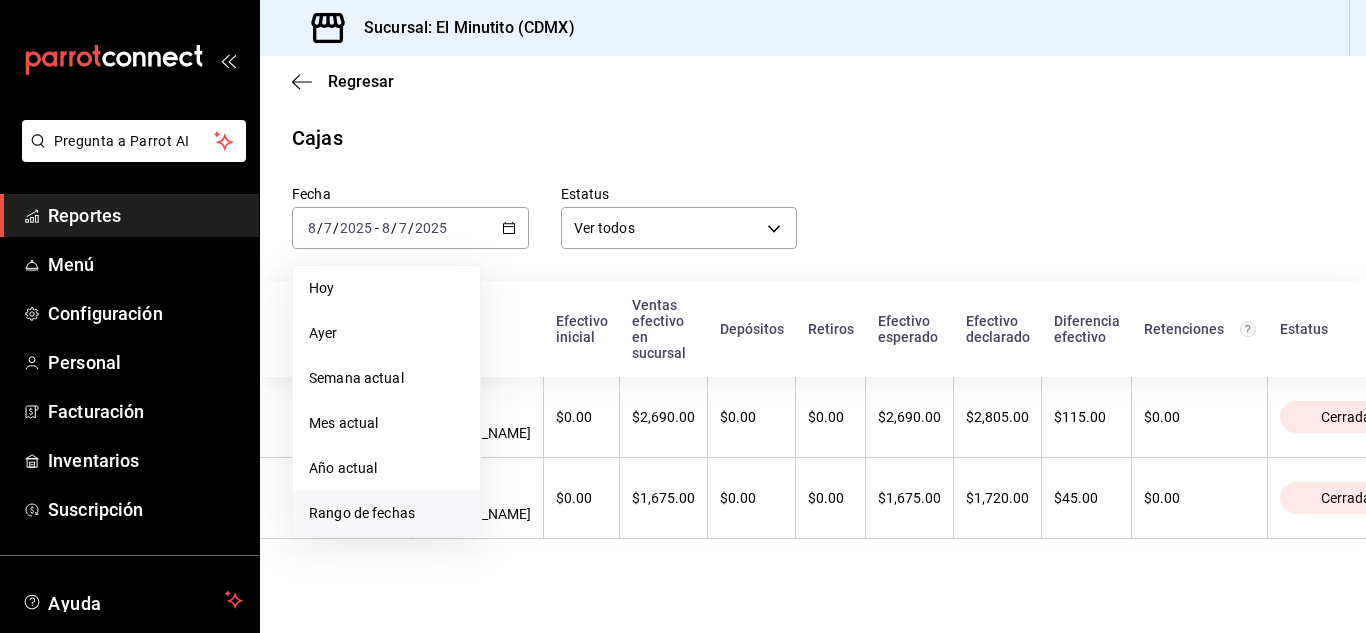 click on "Rango de fechas" at bounding box center [386, 513] 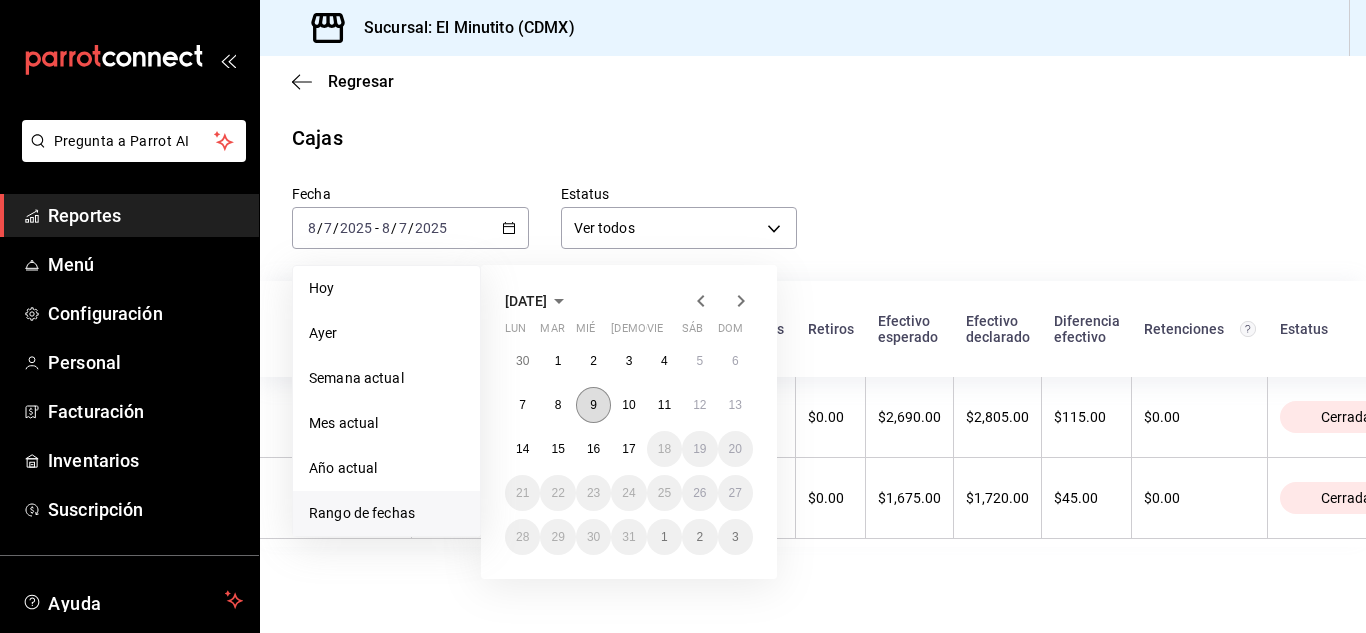 click on "9" at bounding box center [593, 405] 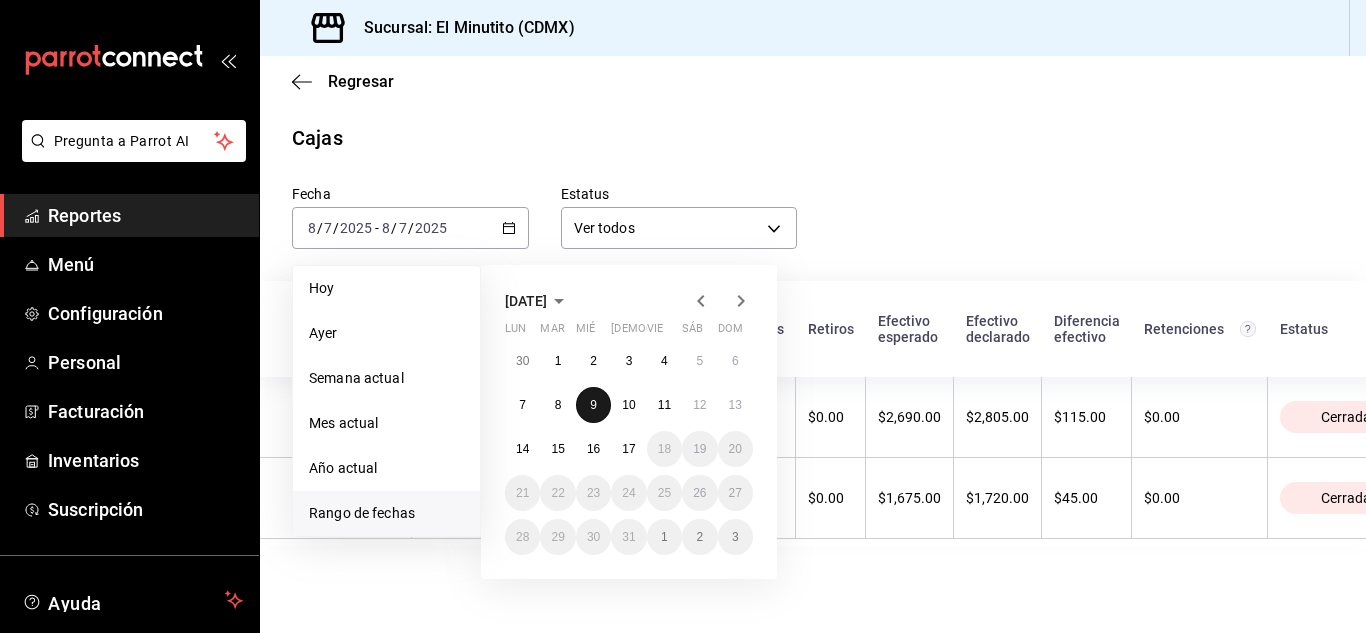 click on "9" at bounding box center [593, 405] 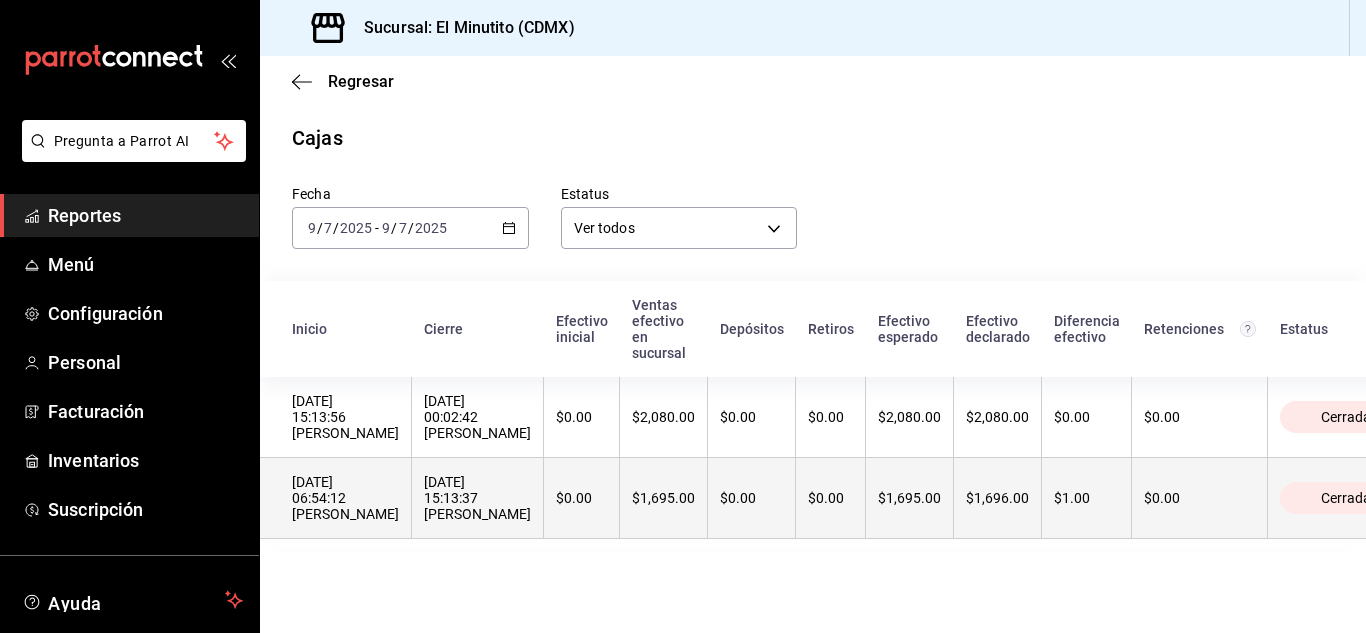 click on "$0.00" at bounding box center [752, 498] 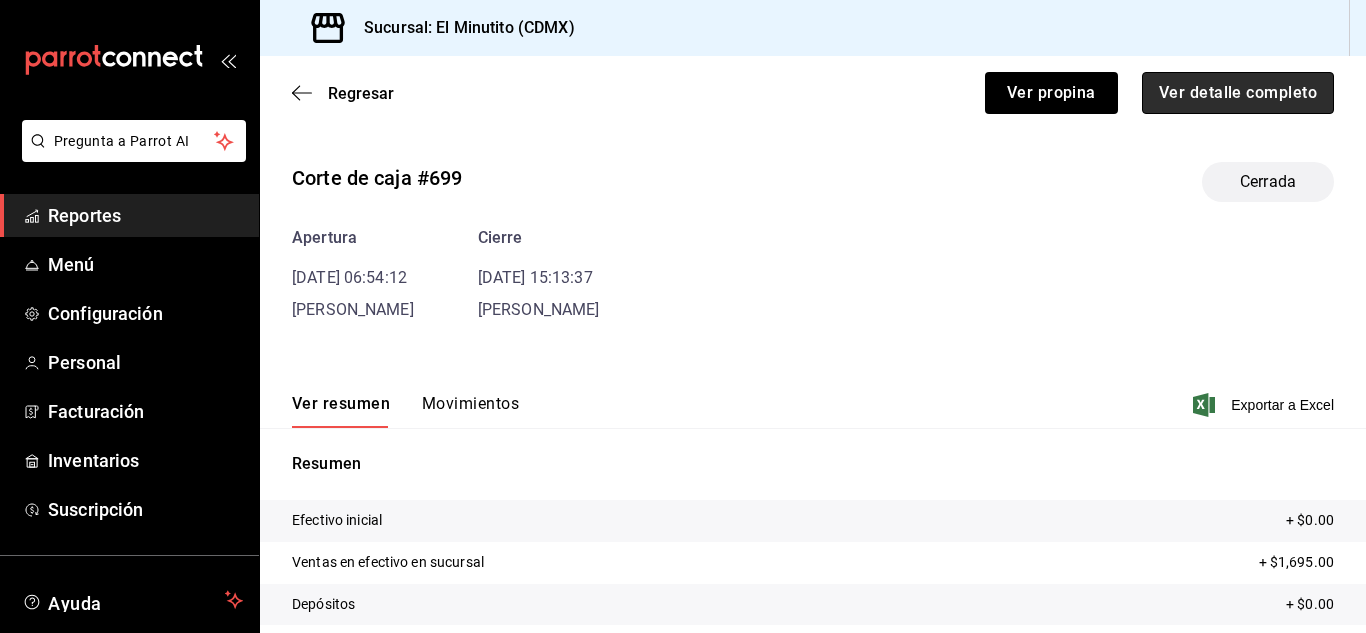 click on "Ver detalle completo" at bounding box center [1238, 93] 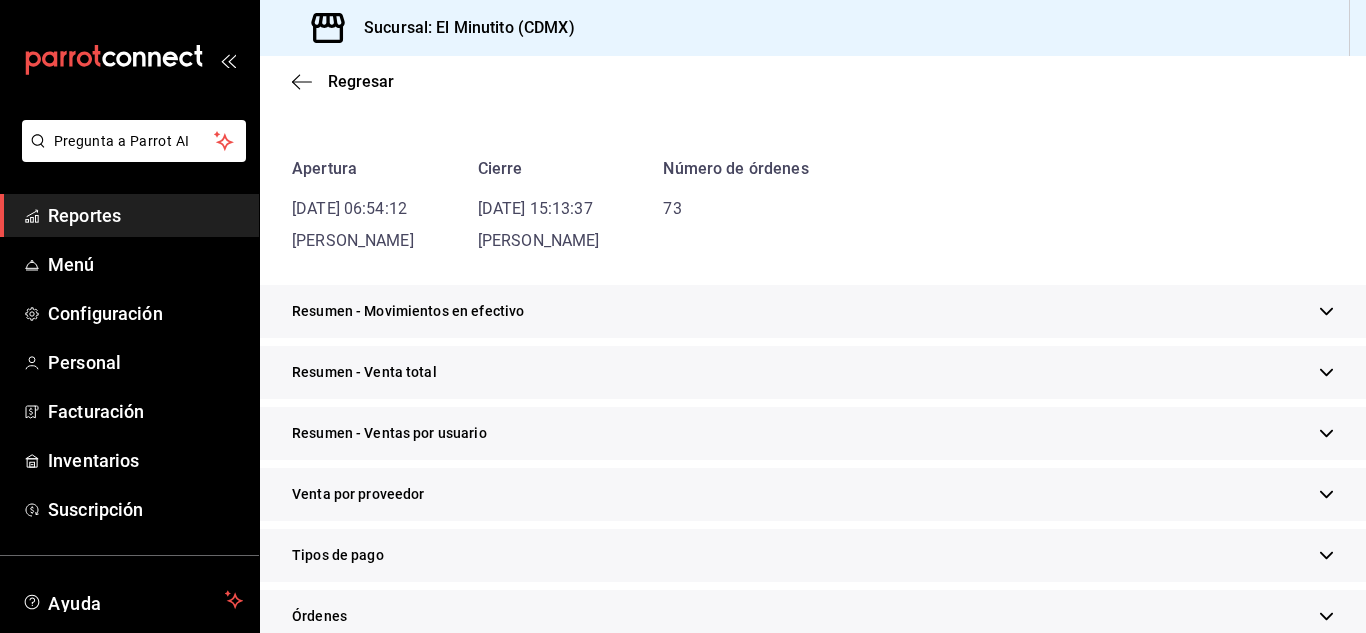 scroll, scrollTop: 169, scrollLeft: 0, axis: vertical 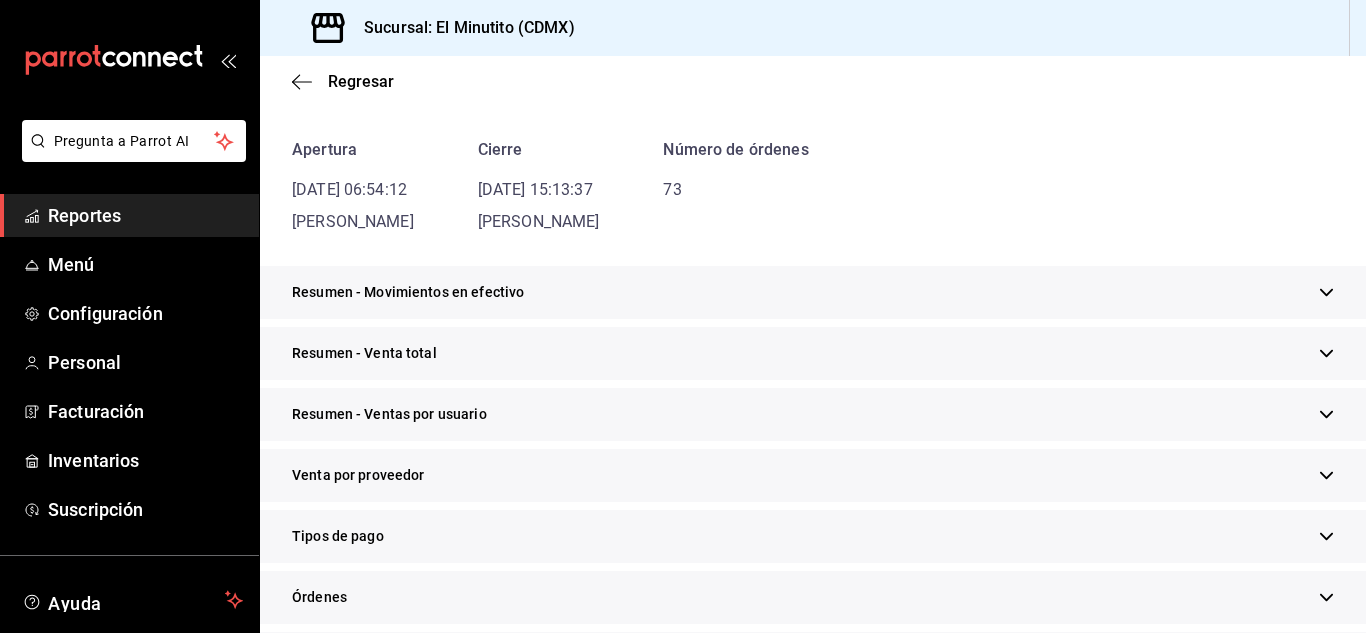 click on "Resumen - Movimientos en efectivo" at bounding box center [813, 292] 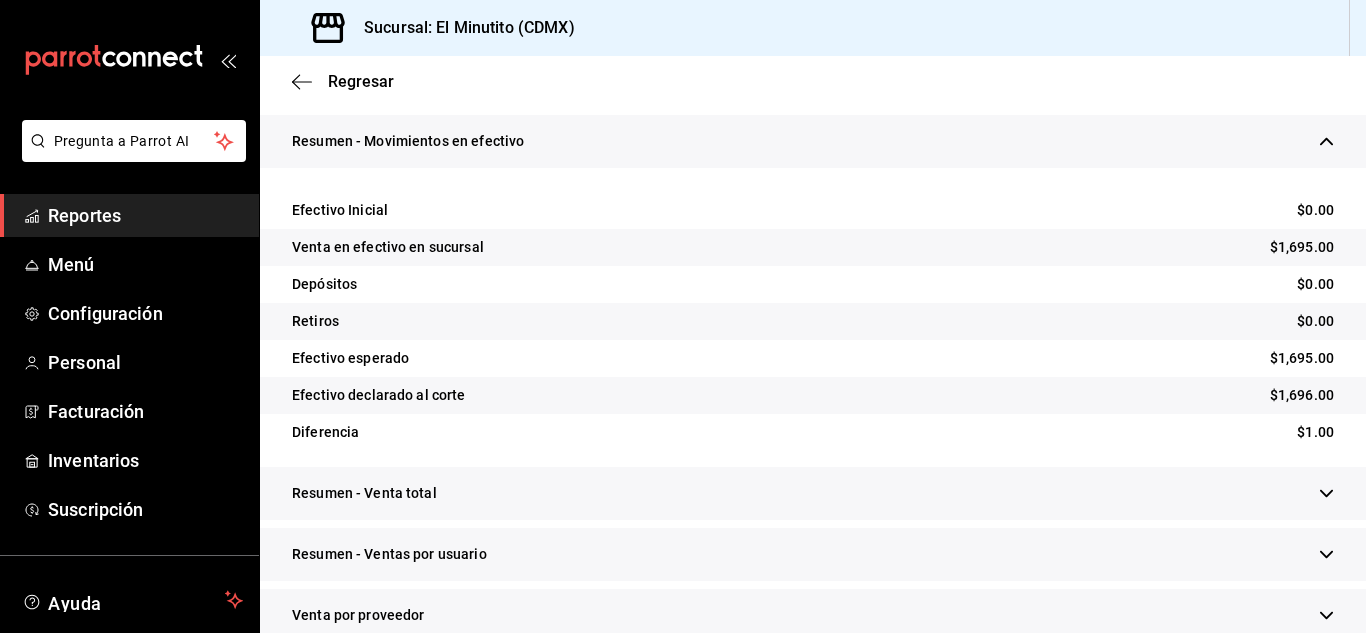 scroll, scrollTop: 325, scrollLeft: 0, axis: vertical 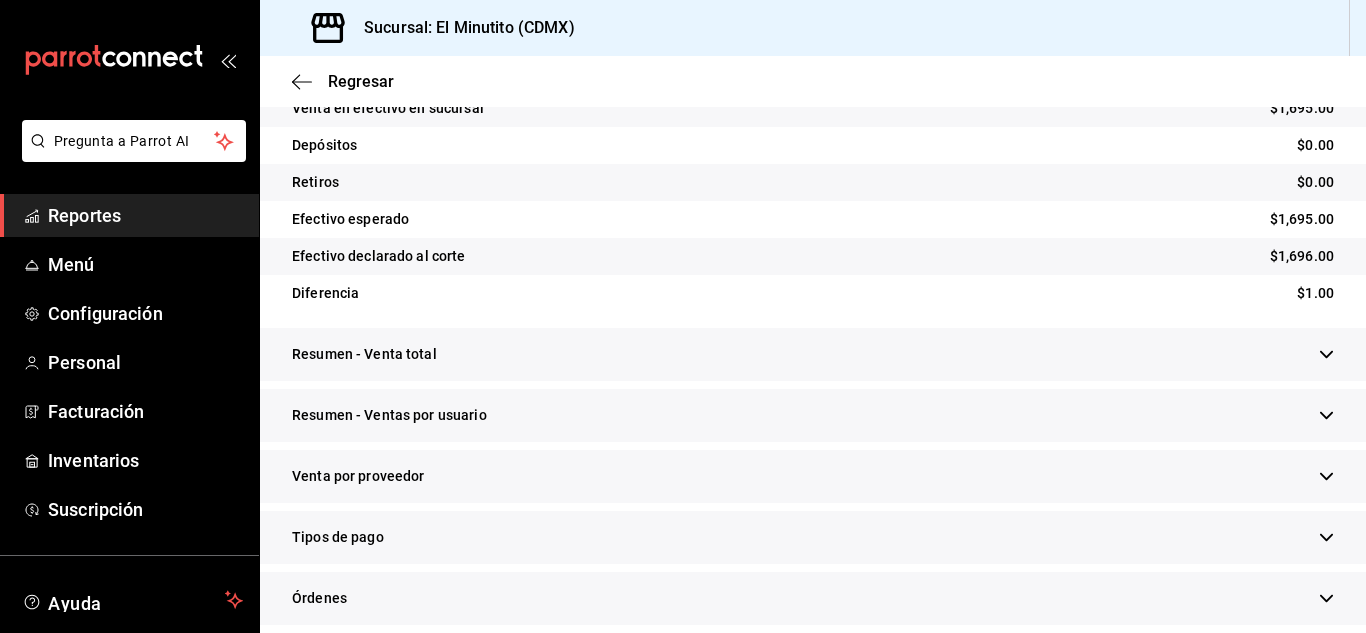 click 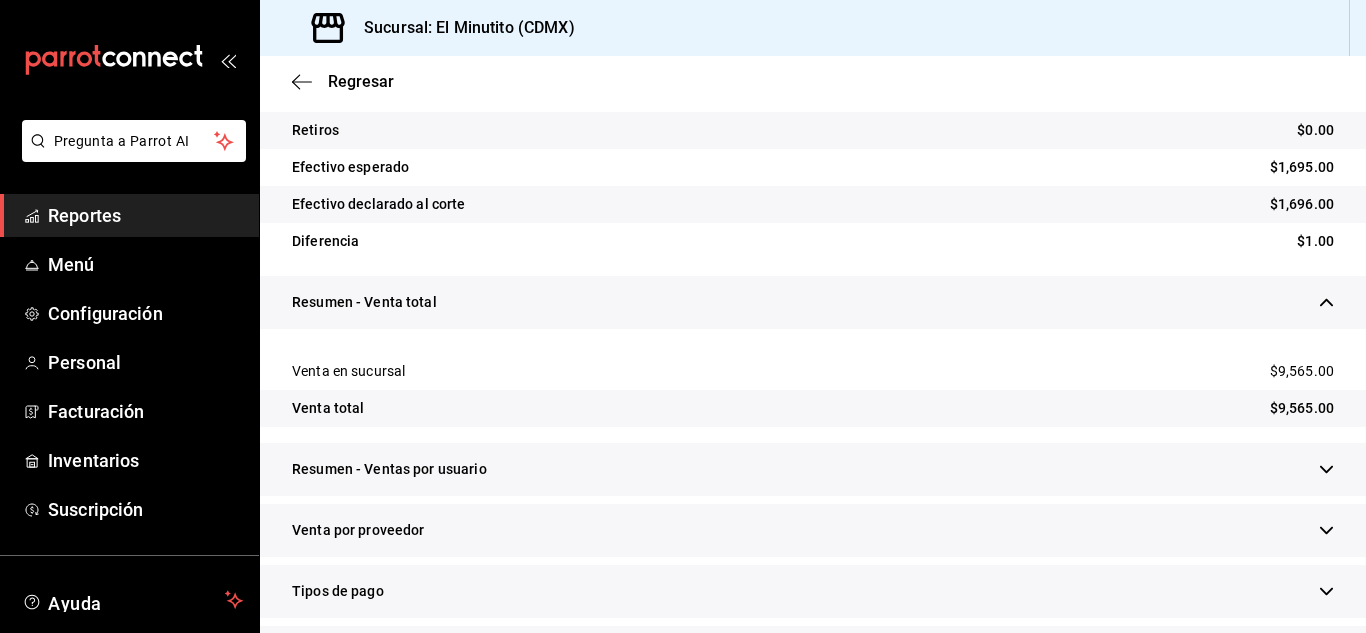 scroll, scrollTop: 517, scrollLeft: 0, axis: vertical 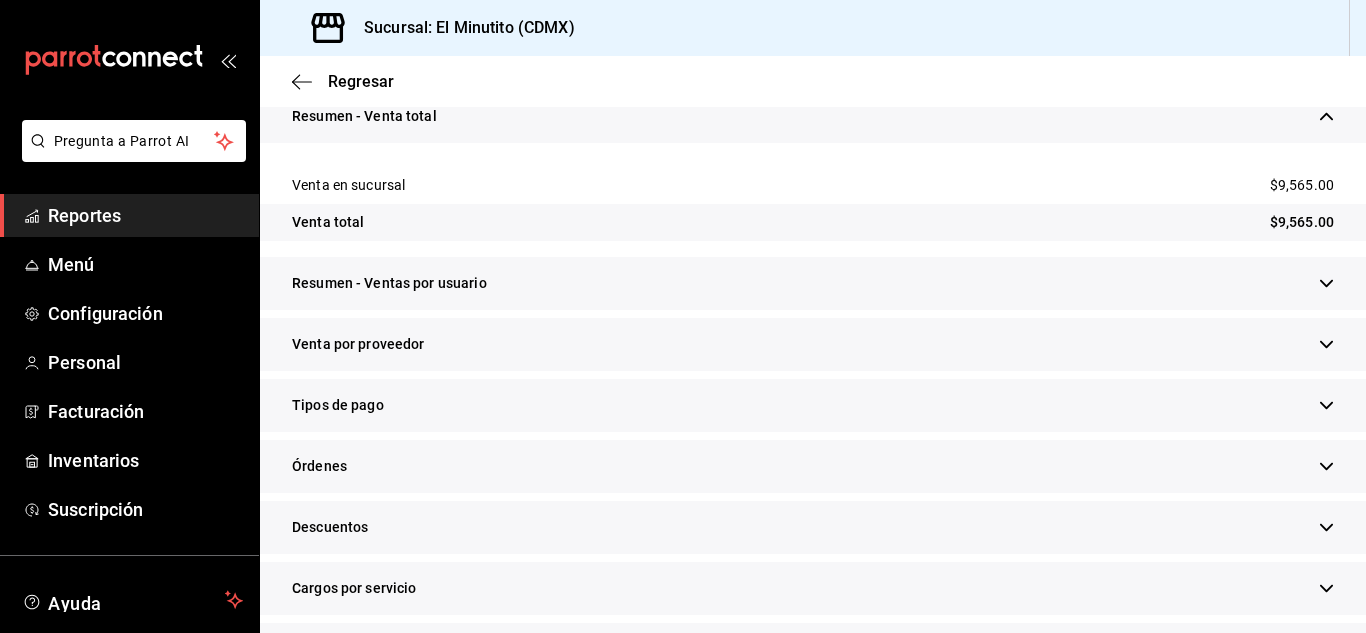 click on "Tipos de pago" at bounding box center [813, 405] 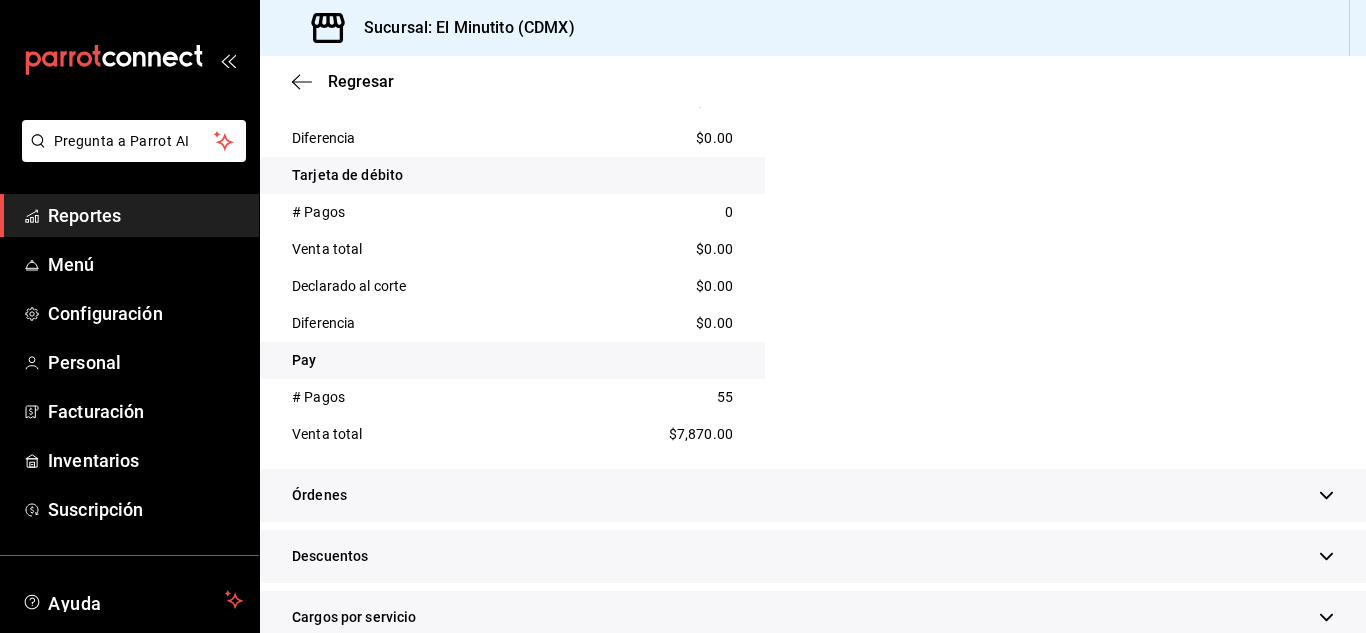 scroll, scrollTop: 1349, scrollLeft: 0, axis: vertical 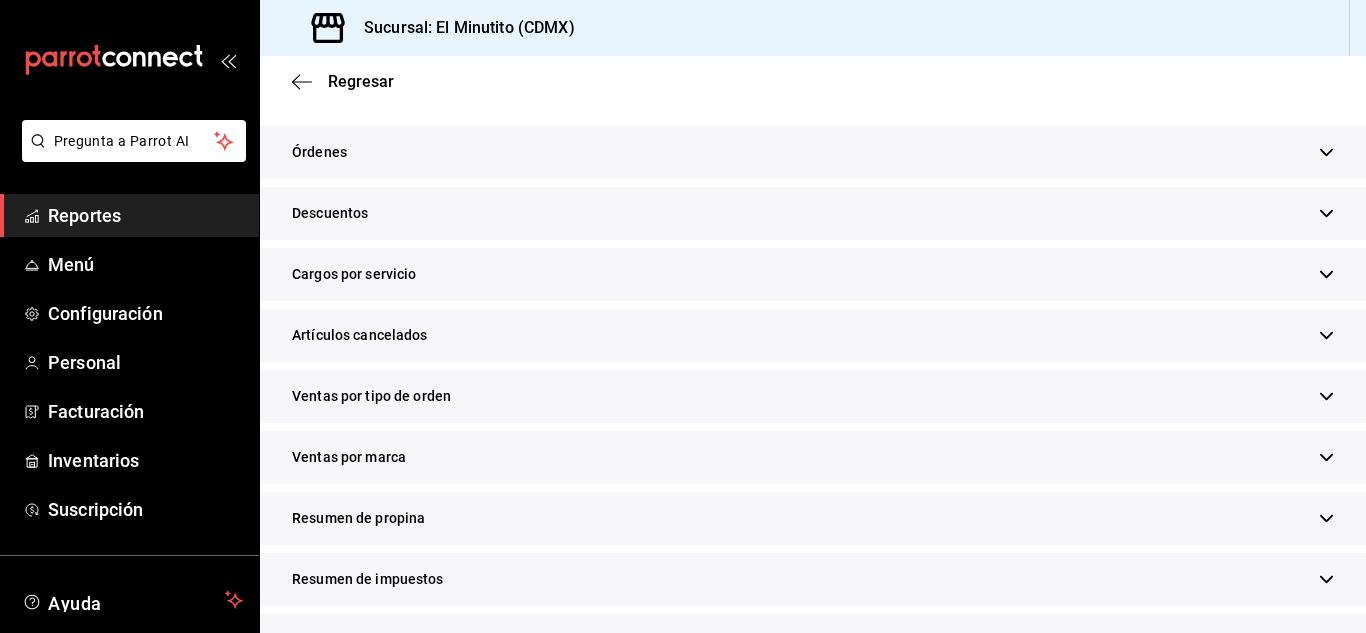 click 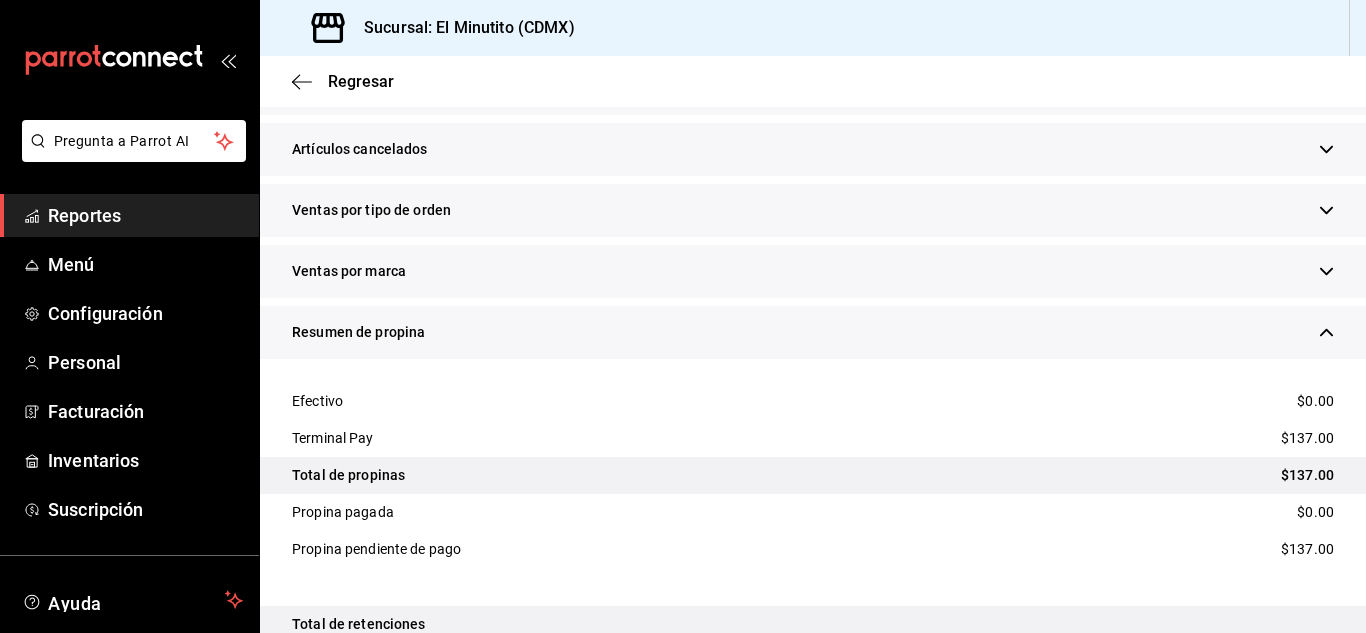 scroll, scrollTop: 1889, scrollLeft: 0, axis: vertical 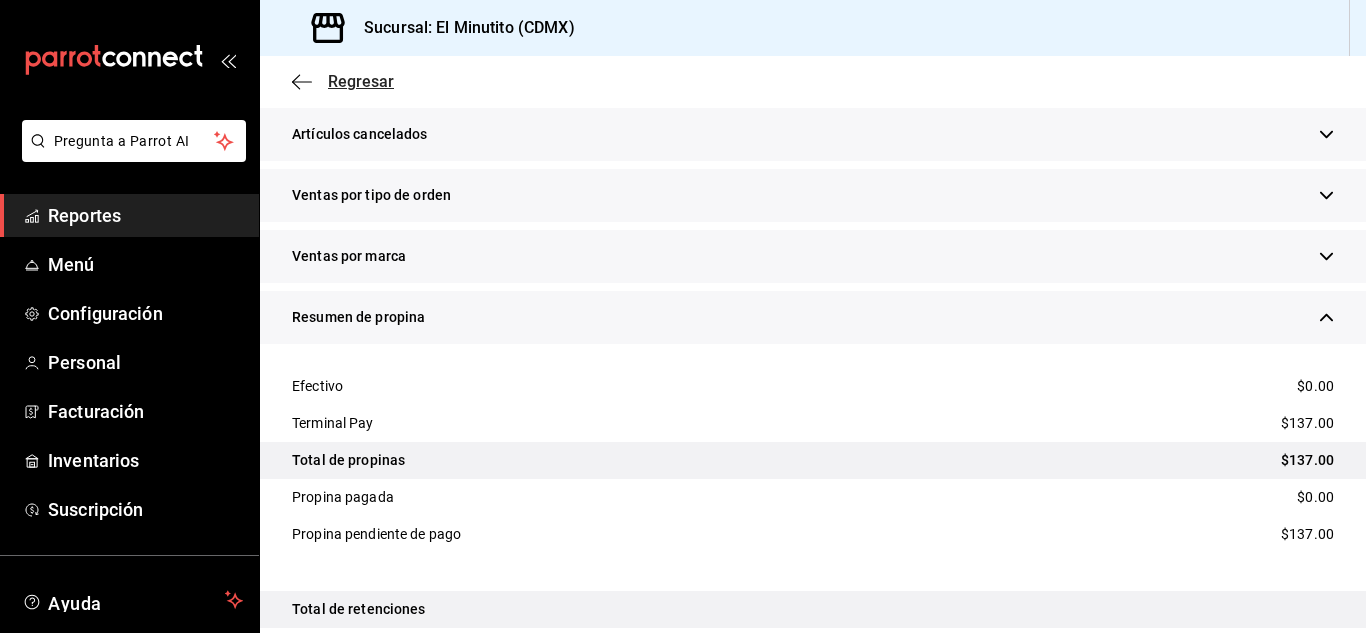 click on "Regresar" at bounding box center (361, 81) 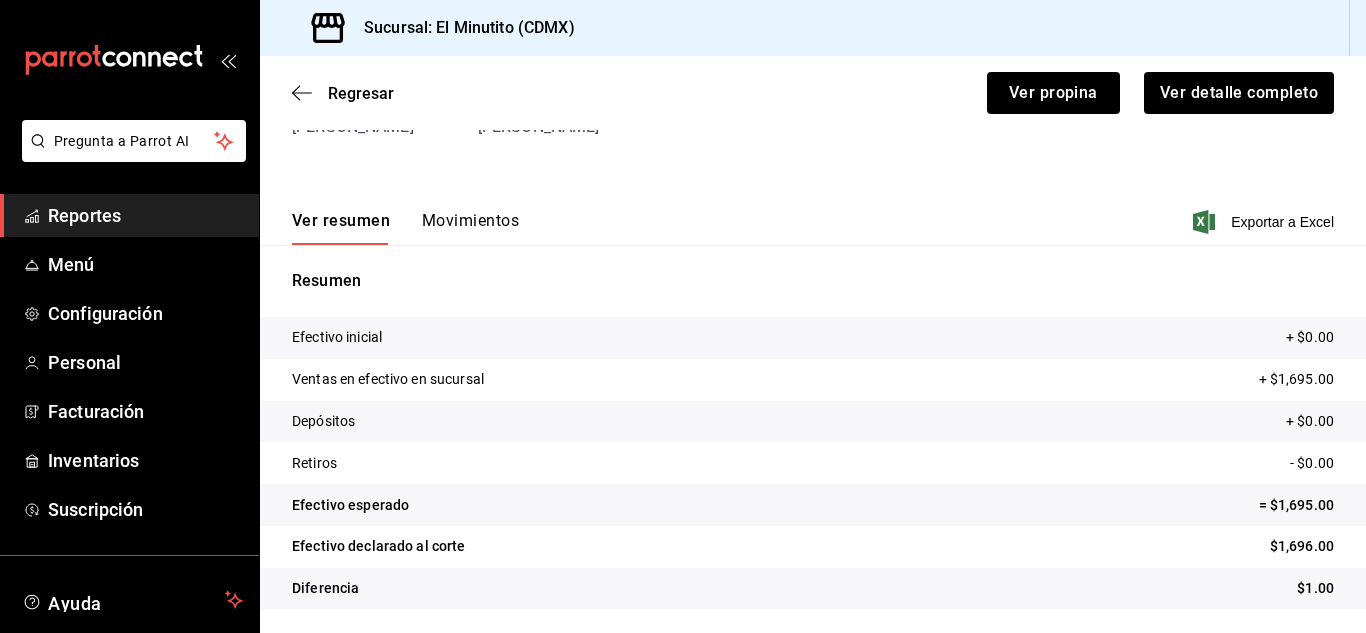 scroll, scrollTop: 183, scrollLeft: 0, axis: vertical 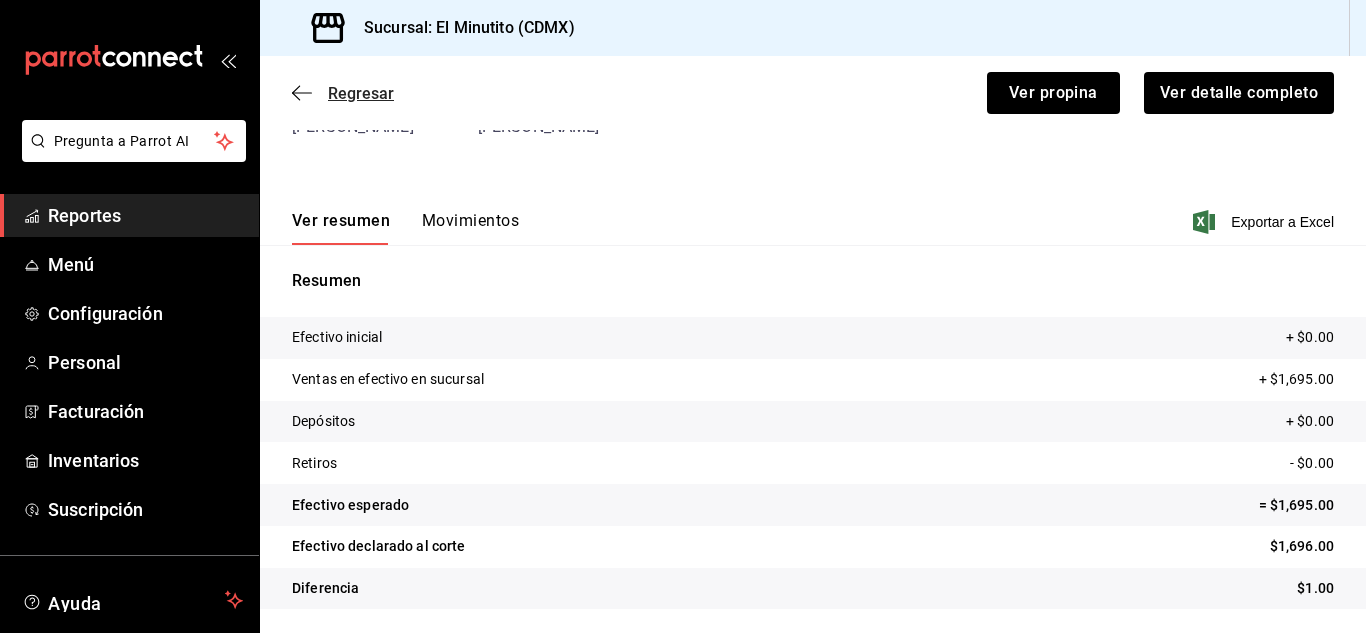 click on "Regresar" at bounding box center (361, 93) 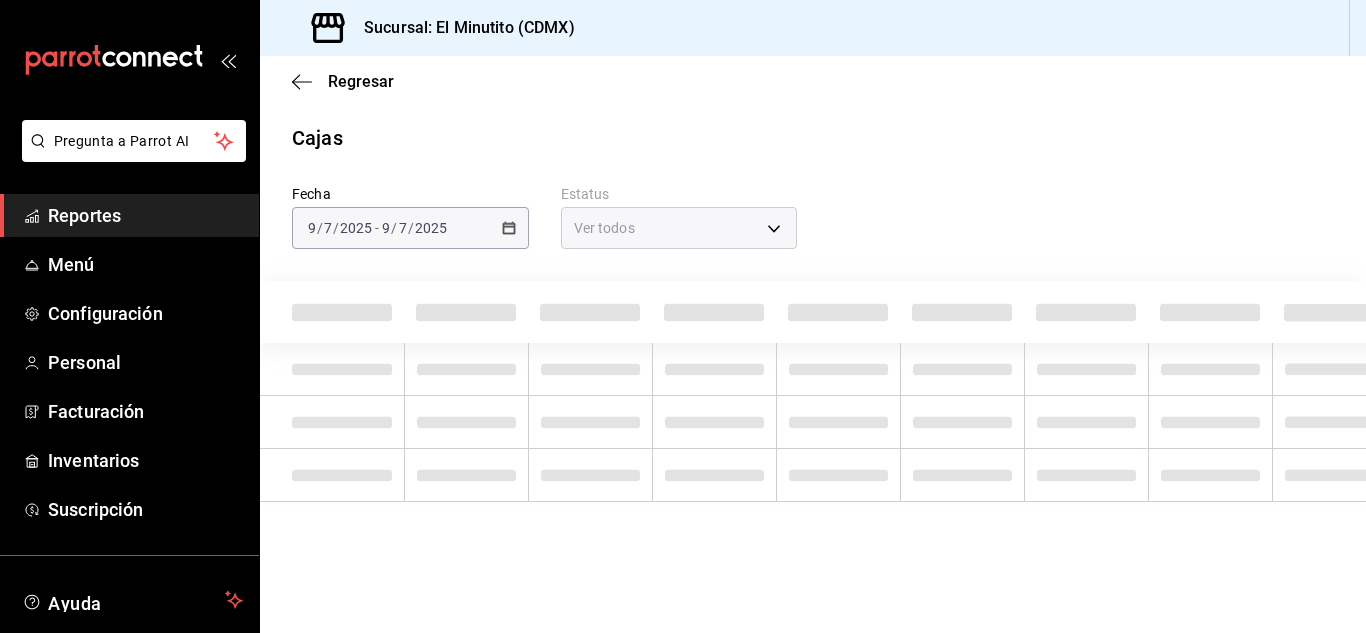 scroll, scrollTop: 0, scrollLeft: 0, axis: both 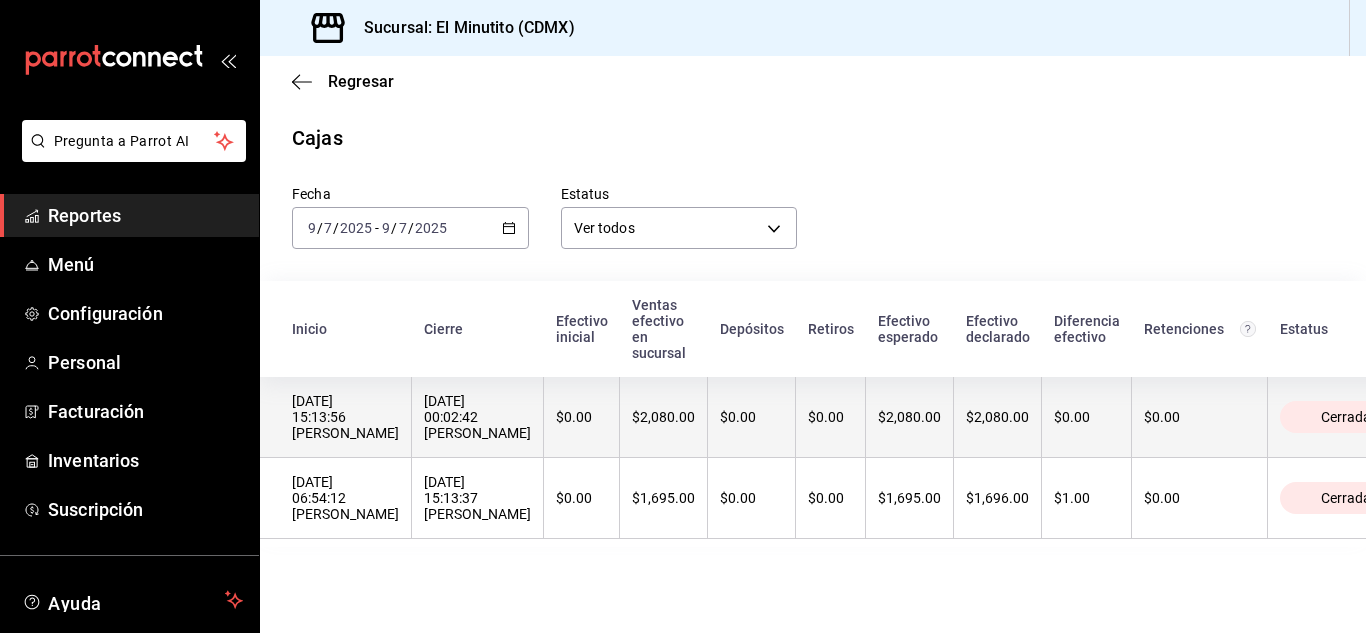 click on "$2,080.00" at bounding box center [664, 417] 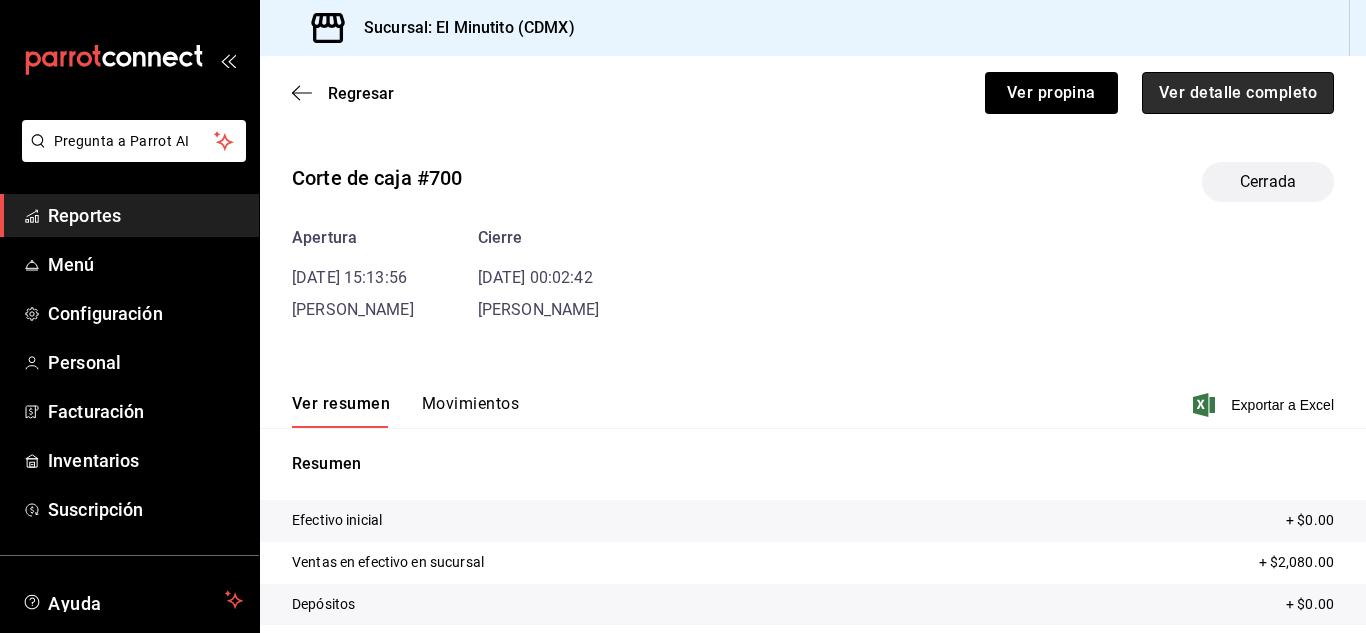 click on "Ver detalle completo" at bounding box center (1238, 93) 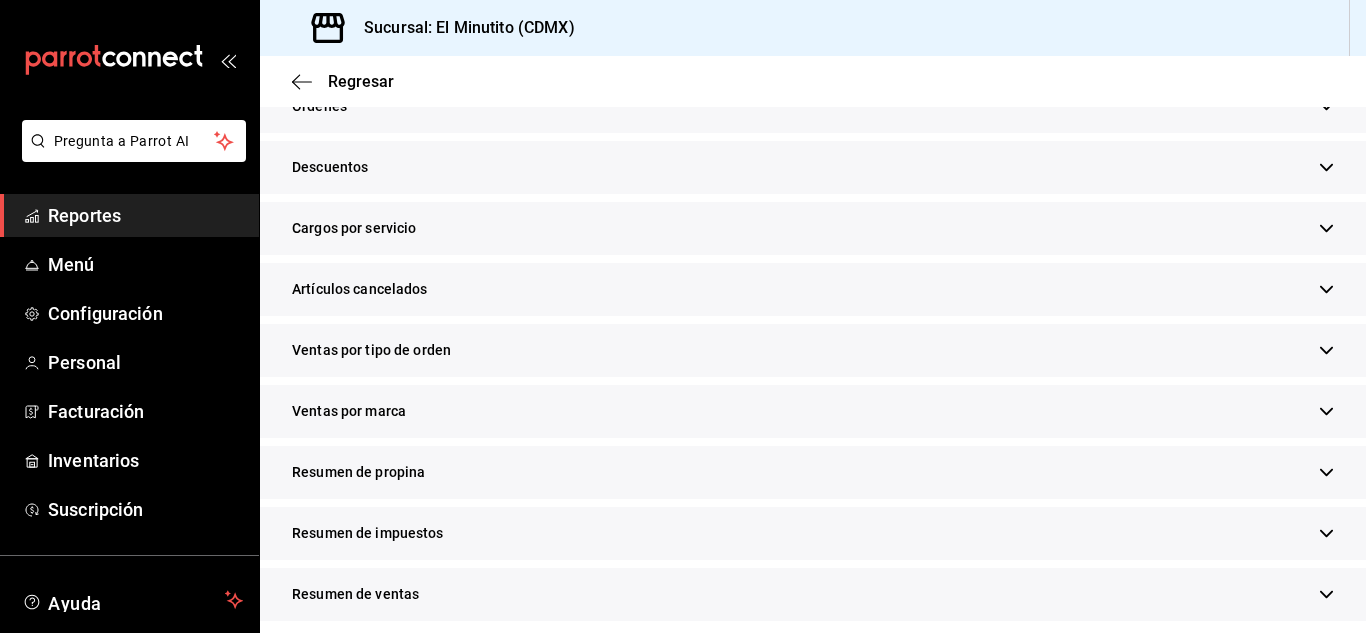 scroll, scrollTop: 672, scrollLeft: 0, axis: vertical 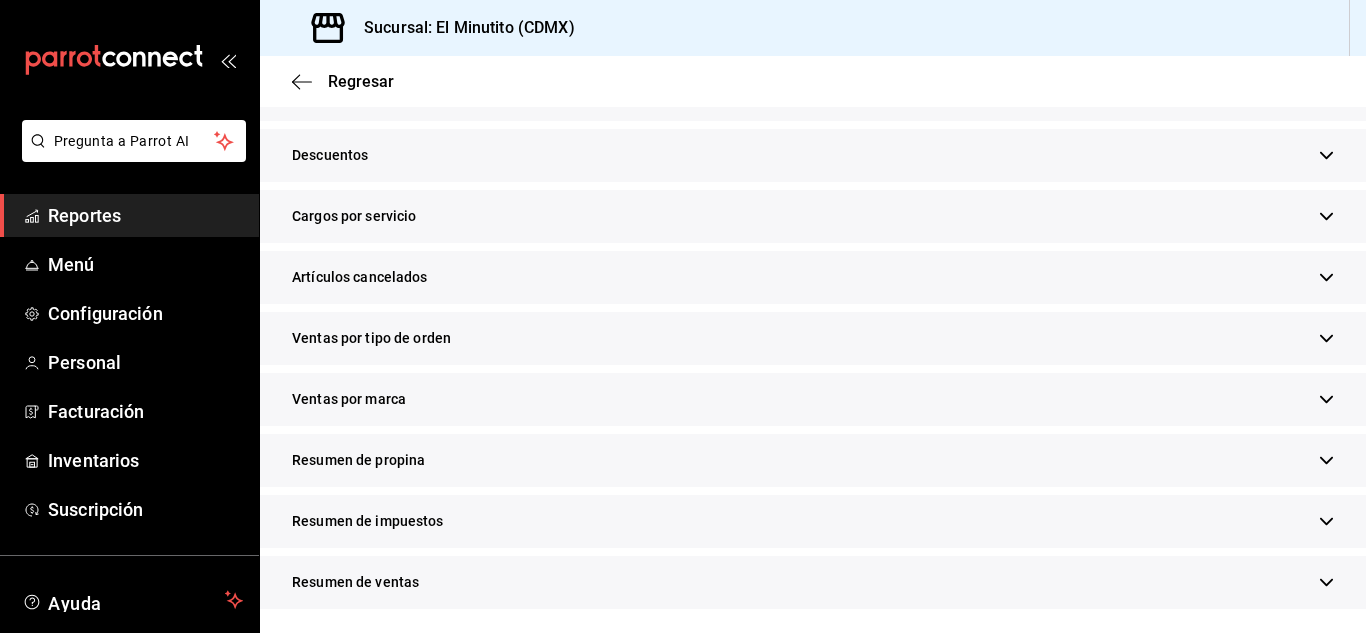 click on "Resumen de propina" at bounding box center [813, 460] 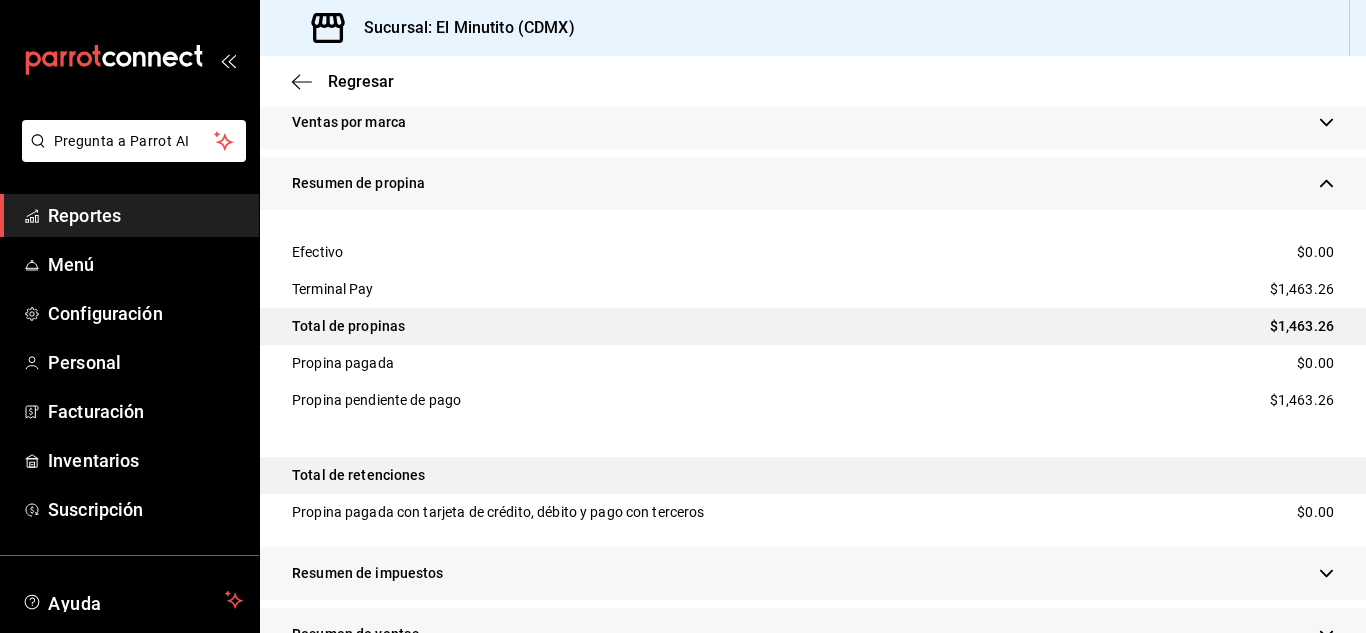 scroll, scrollTop: 955, scrollLeft: 0, axis: vertical 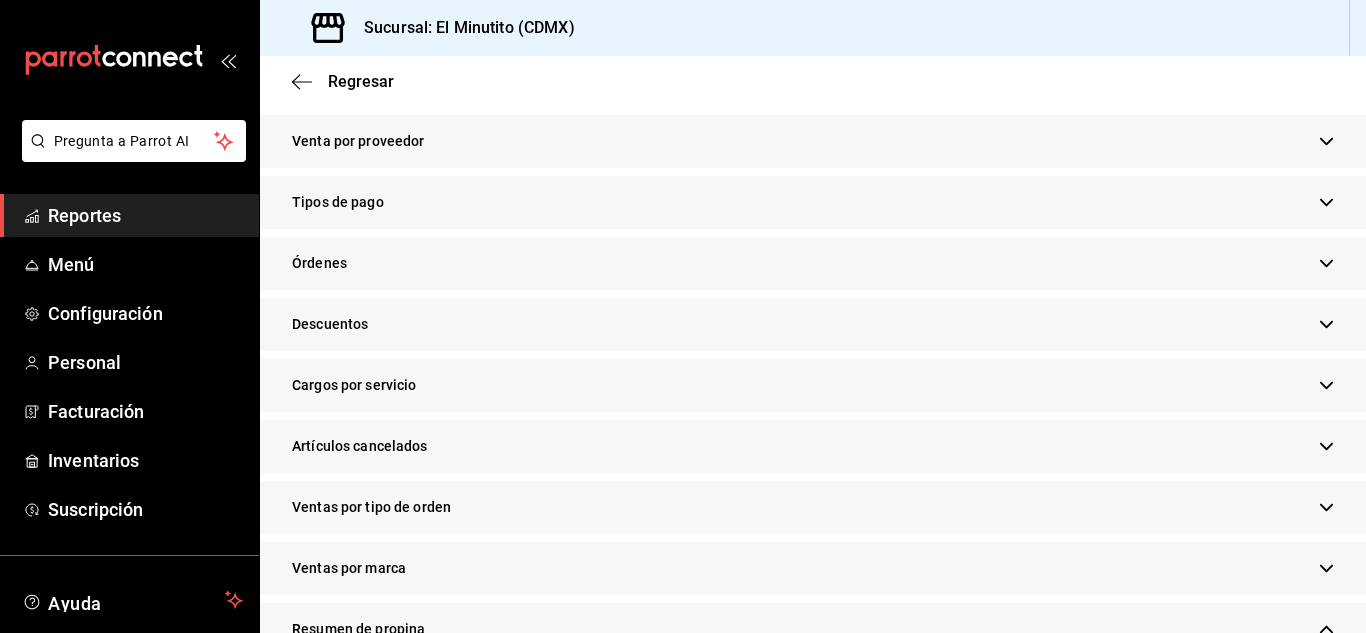 click 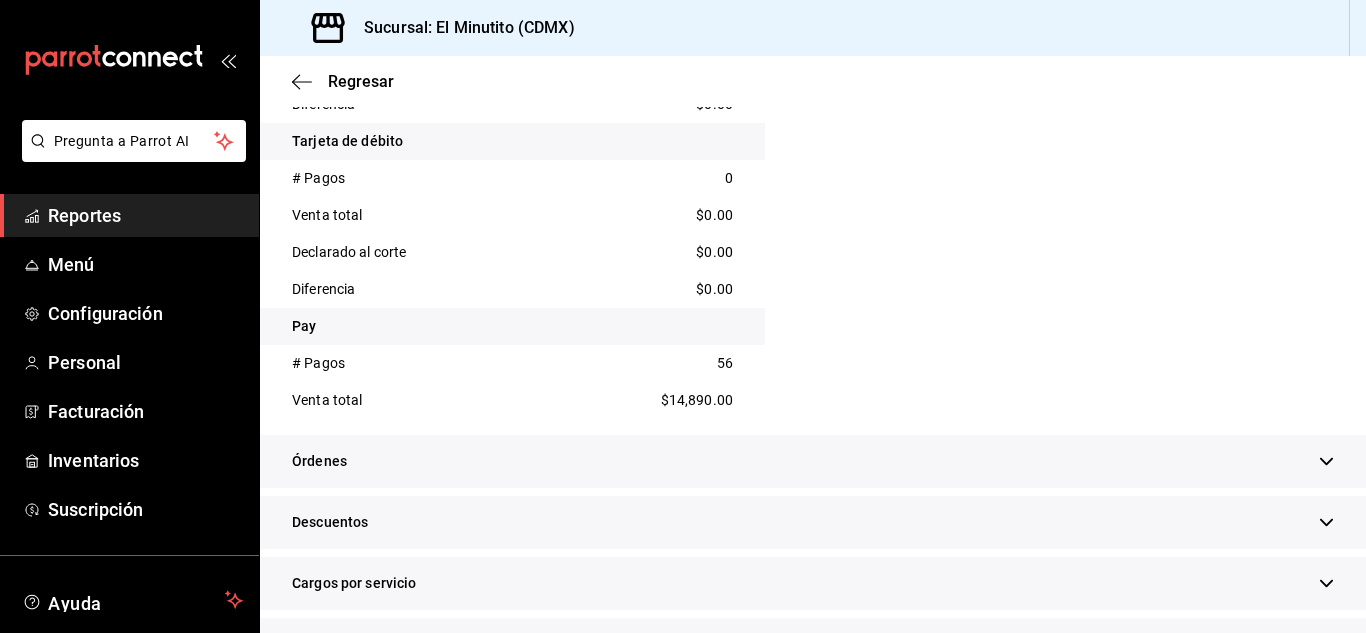scroll, scrollTop: 986, scrollLeft: 0, axis: vertical 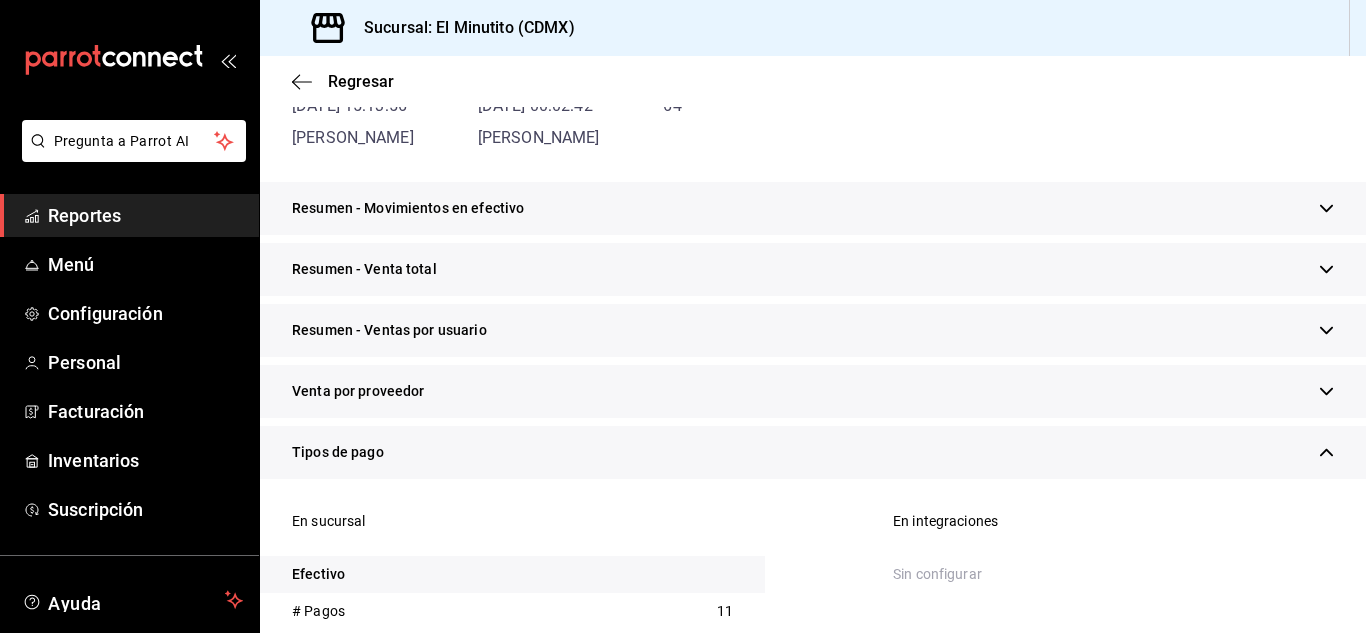 click on "Resumen - Venta total" at bounding box center [813, 269] 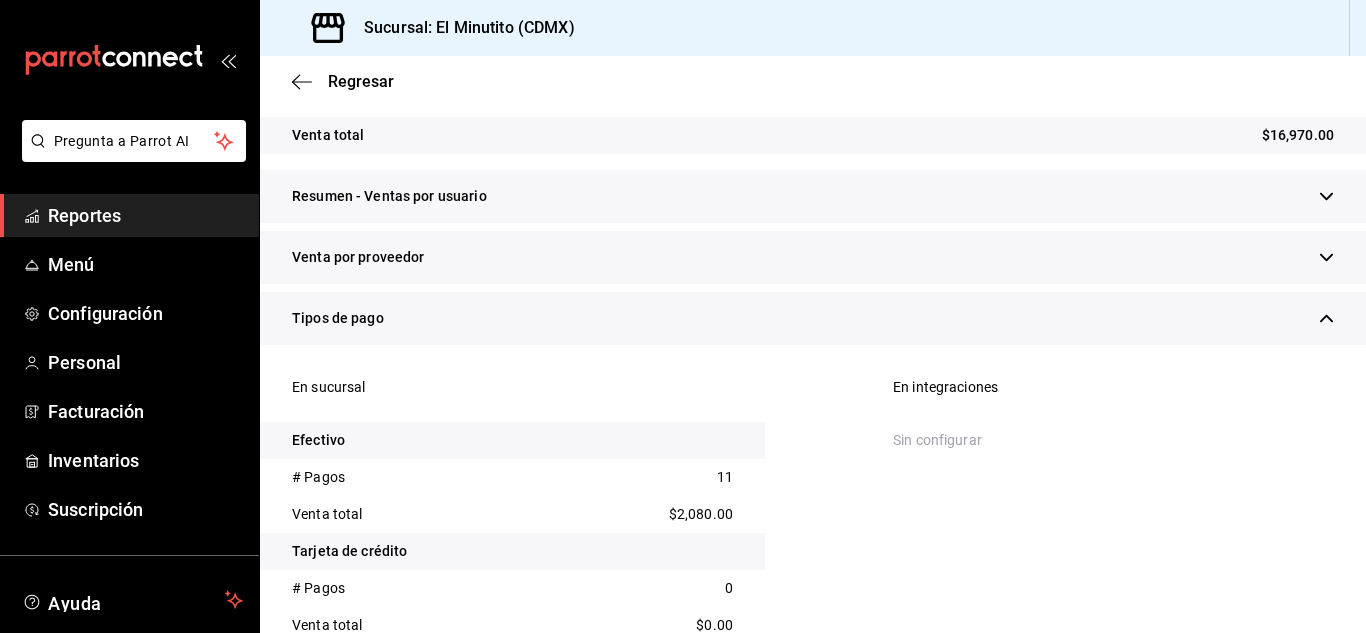 scroll, scrollTop: 353, scrollLeft: 0, axis: vertical 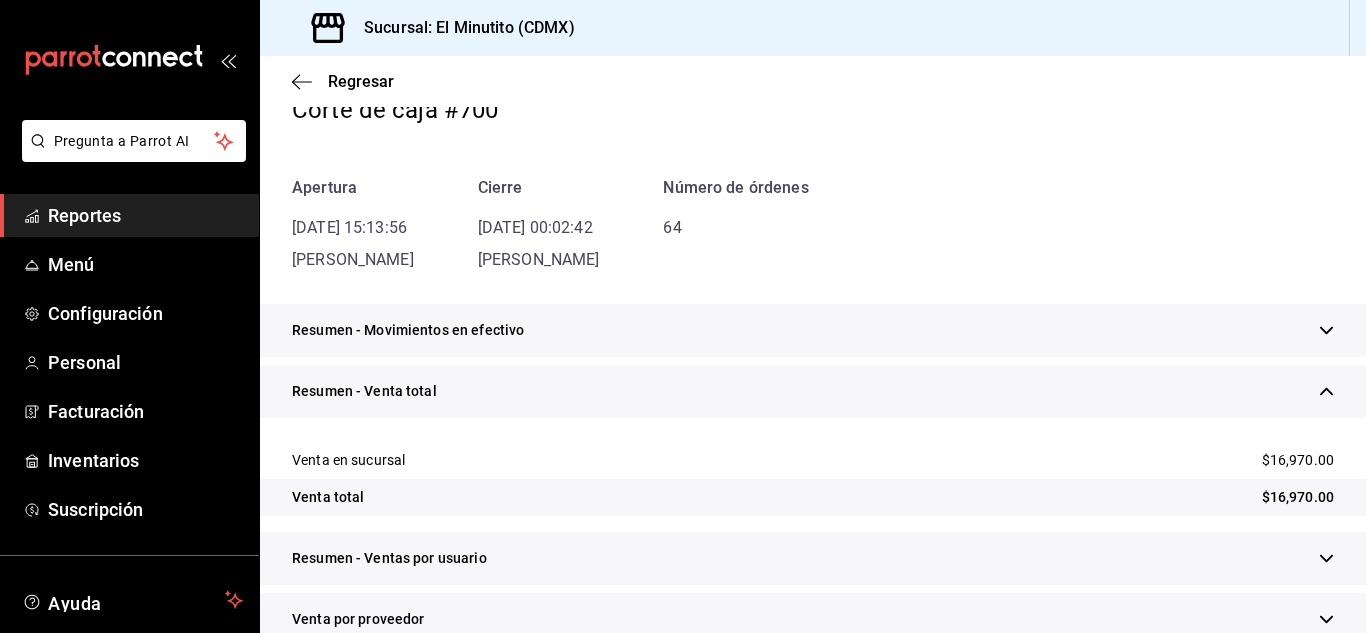 click 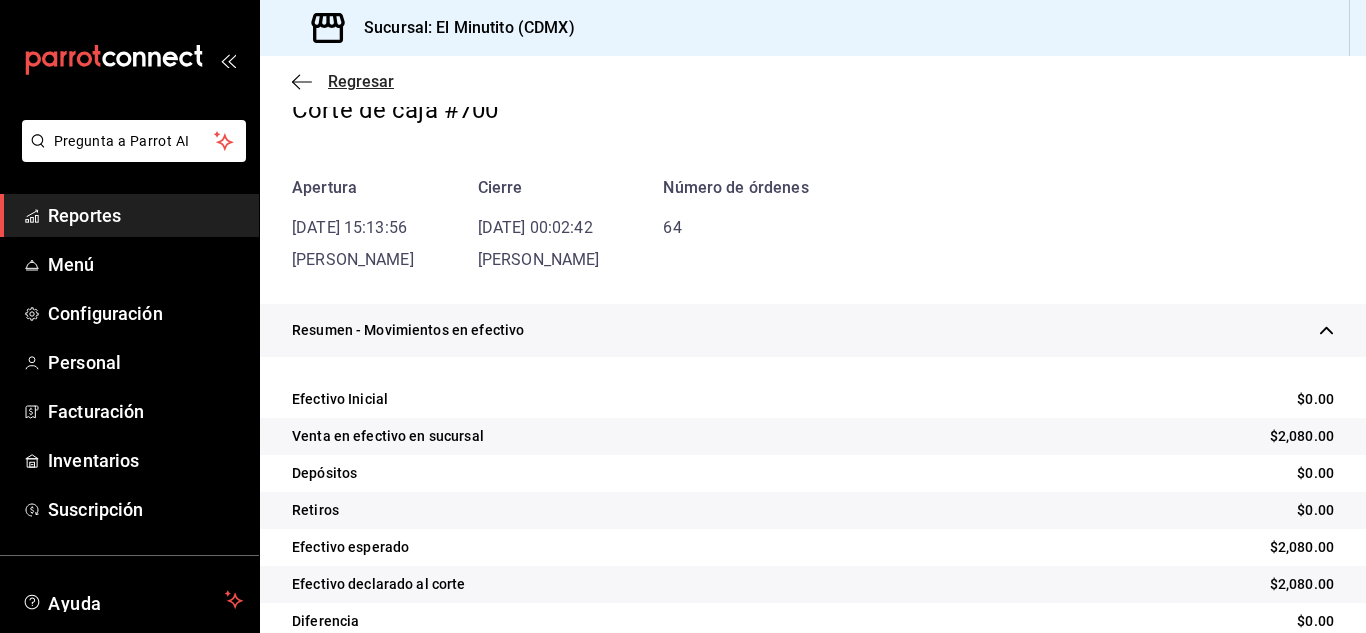 click on "Regresar" at bounding box center [361, 81] 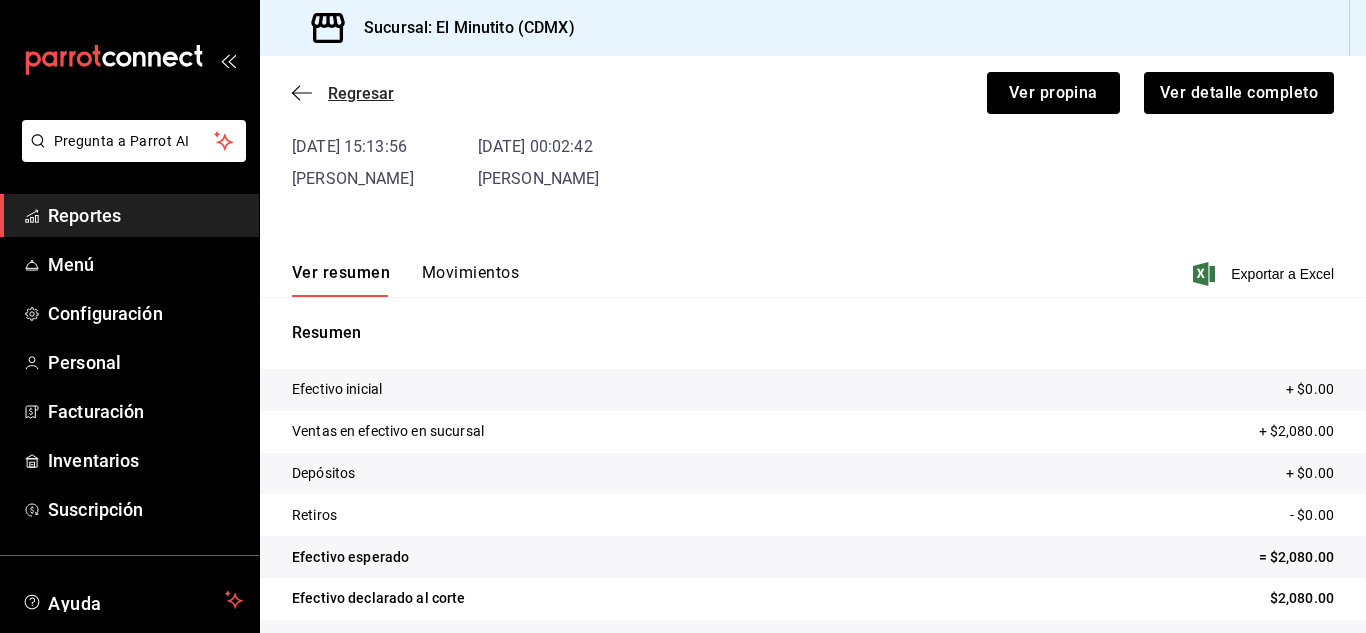 click on "Regresar" at bounding box center [343, 93] 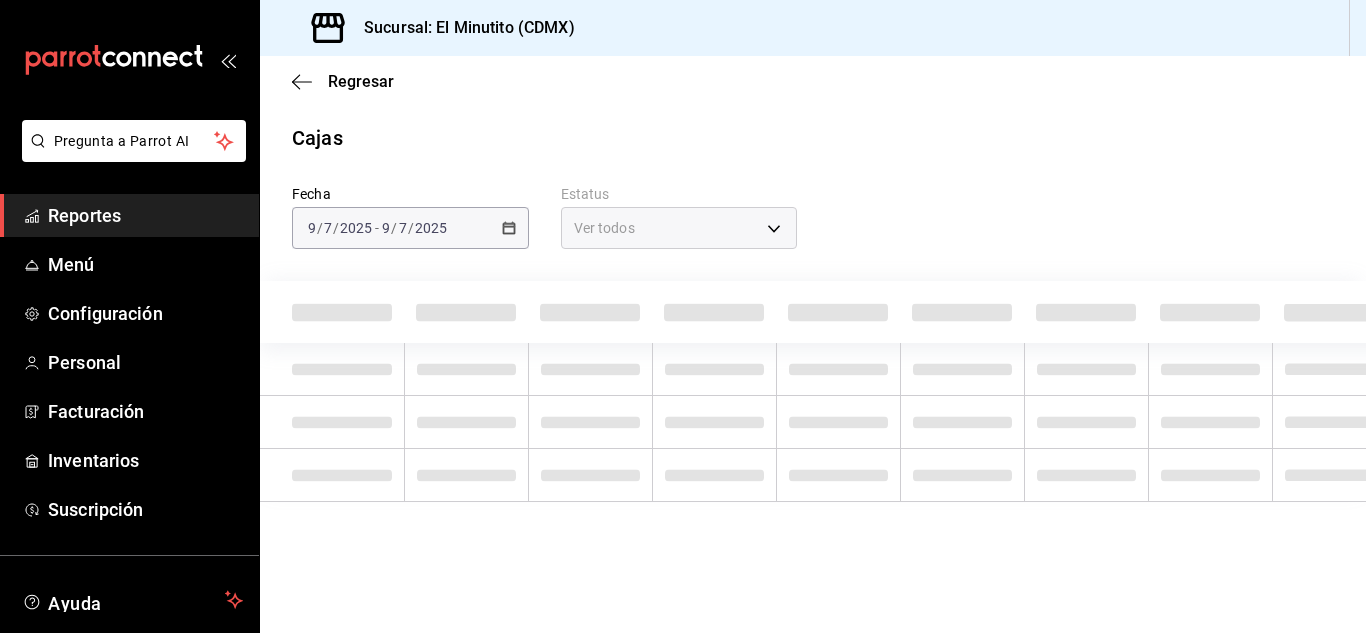scroll, scrollTop: 0, scrollLeft: 0, axis: both 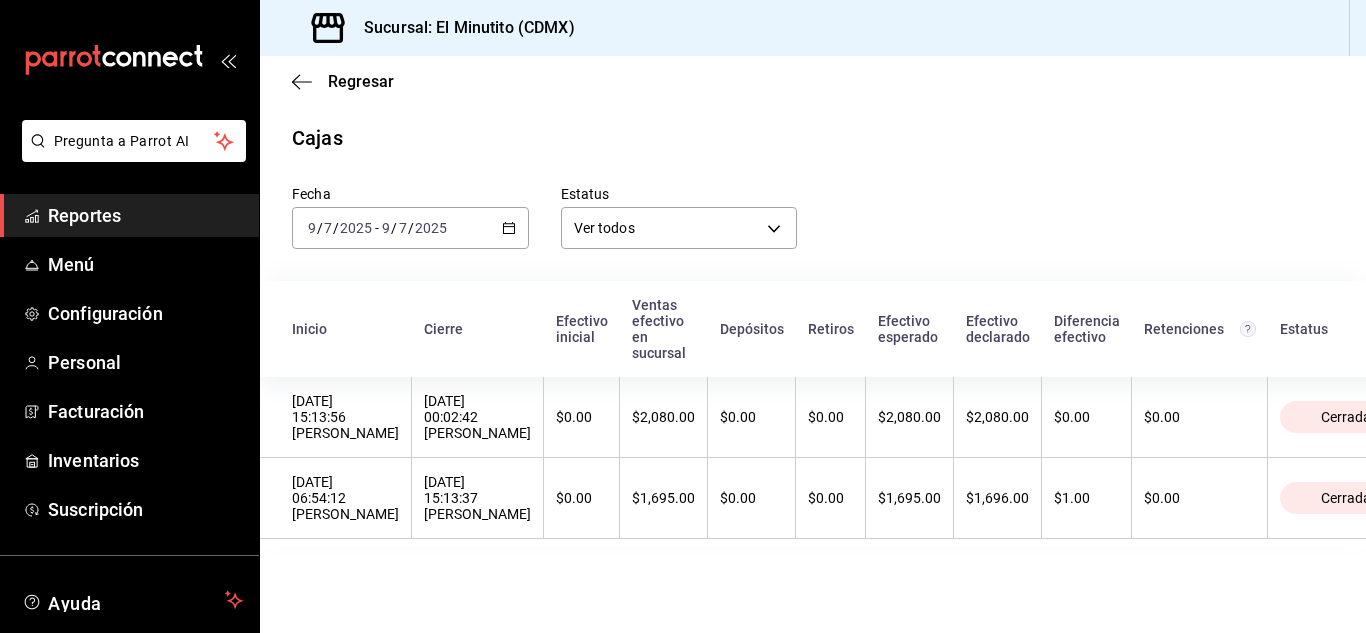 click on "[DATE] [DATE] - [DATE] [DATE]" at bounding box center (410, 228) 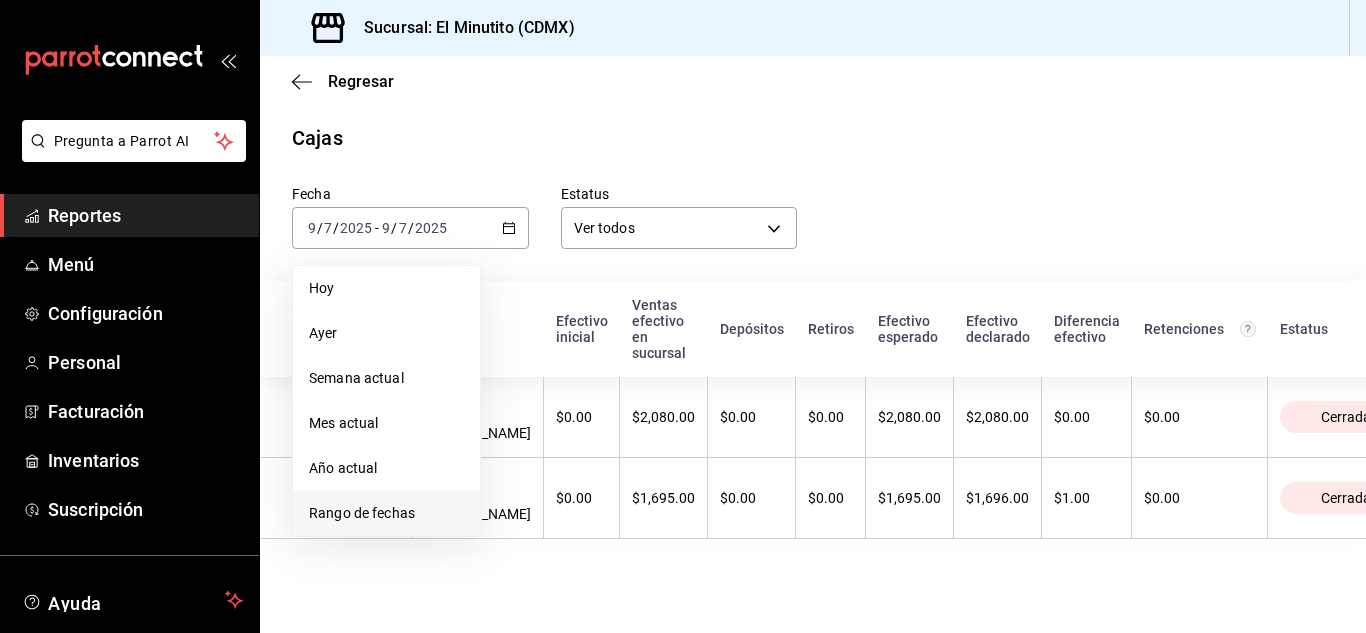 click on "Rango de fechas" at bounding box center [386, 513] 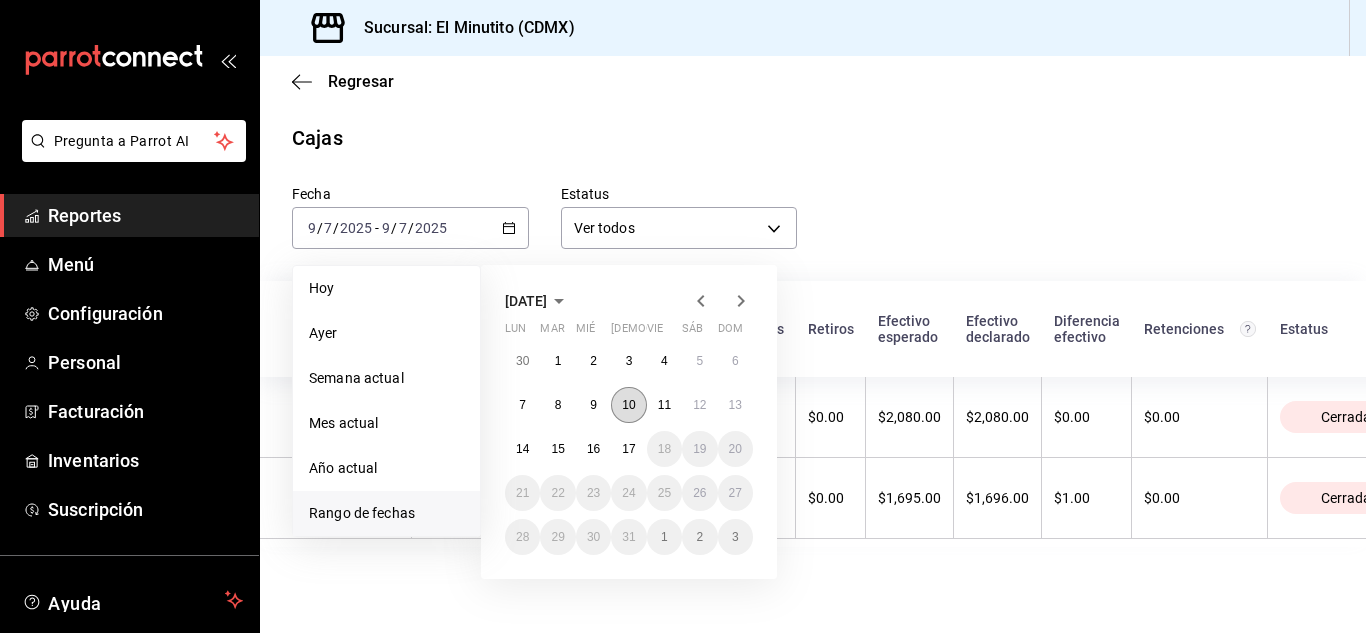 click on "10" at bounding box center [628, 405] 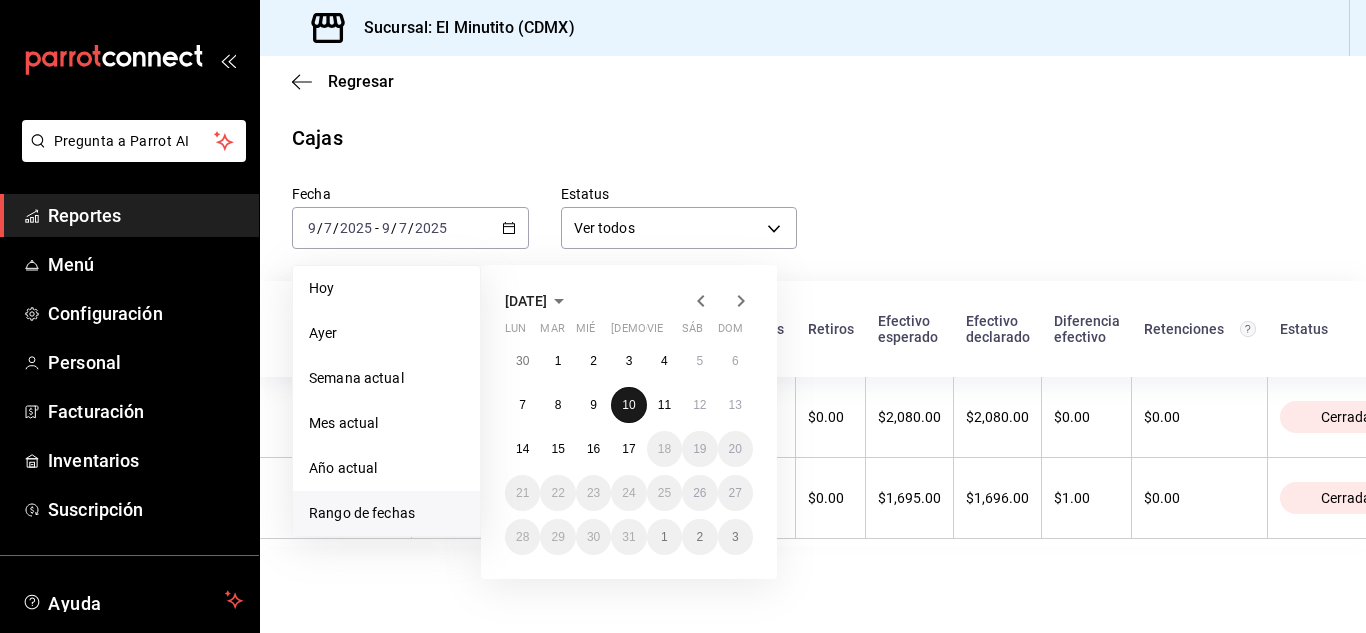 click on "10" at bounding box center [628, 405] 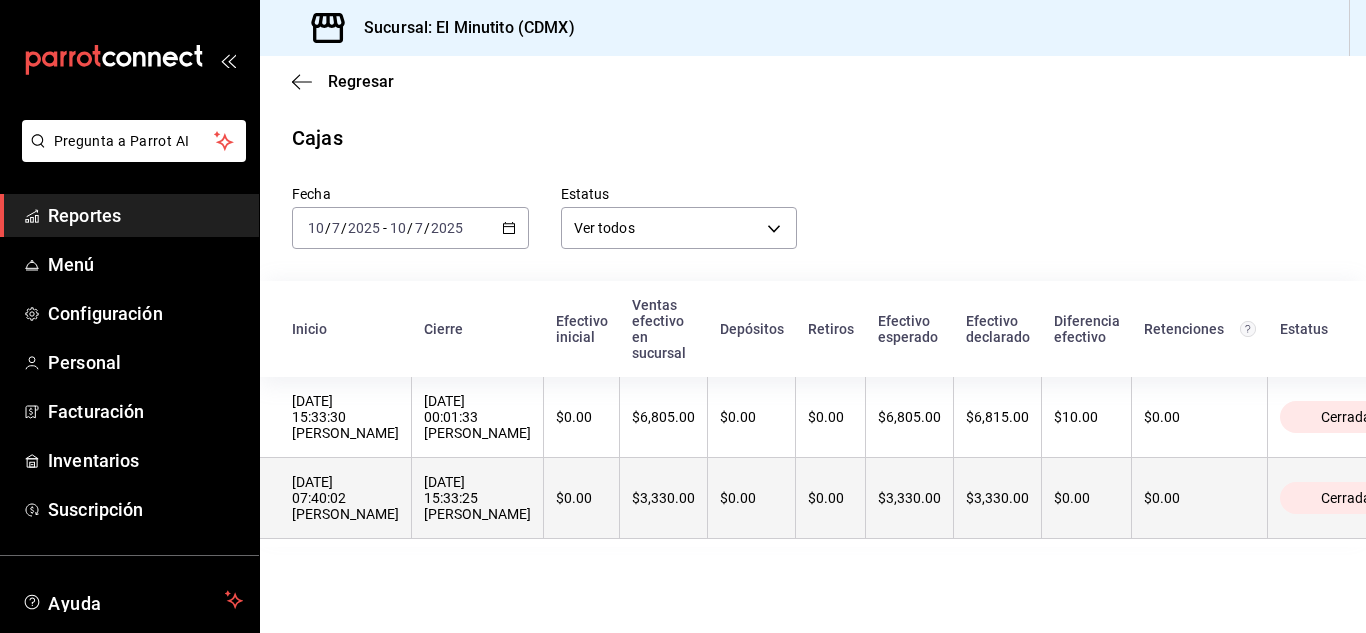 click on "[DATE]
15:33:25
[PERSON_NAME]" at bounding box center (477, 498) 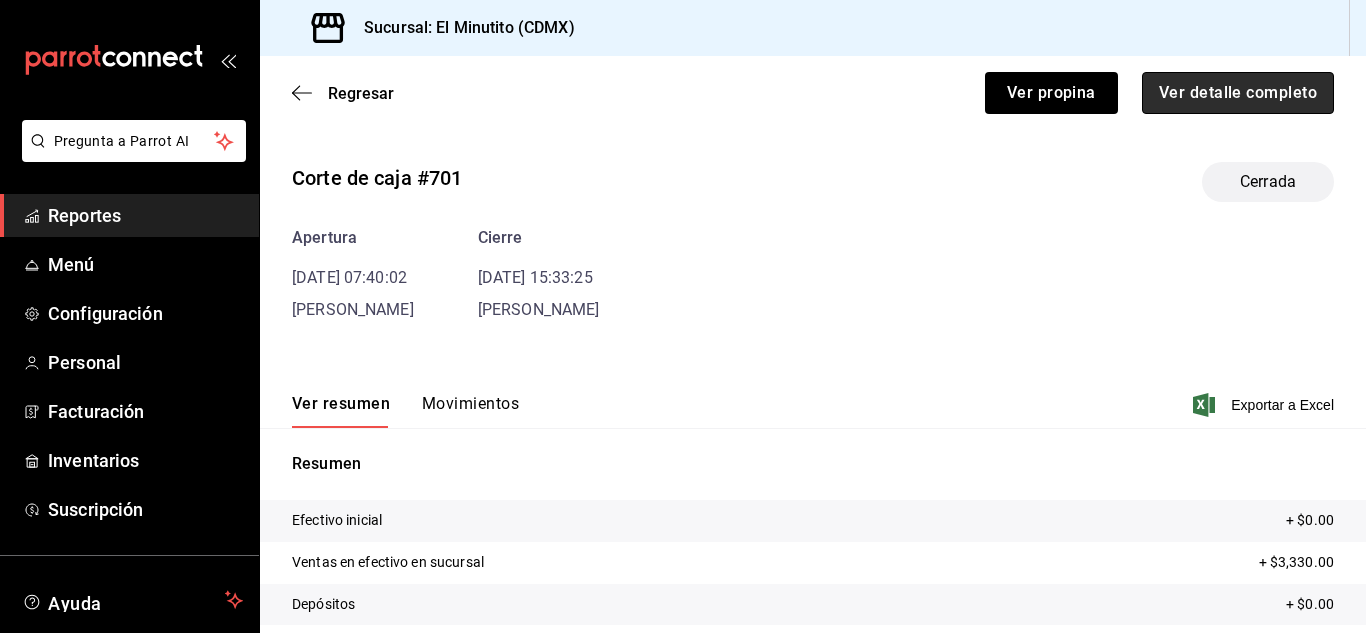 click on "Ver detalle completo" at bounding box center (1238, 93) 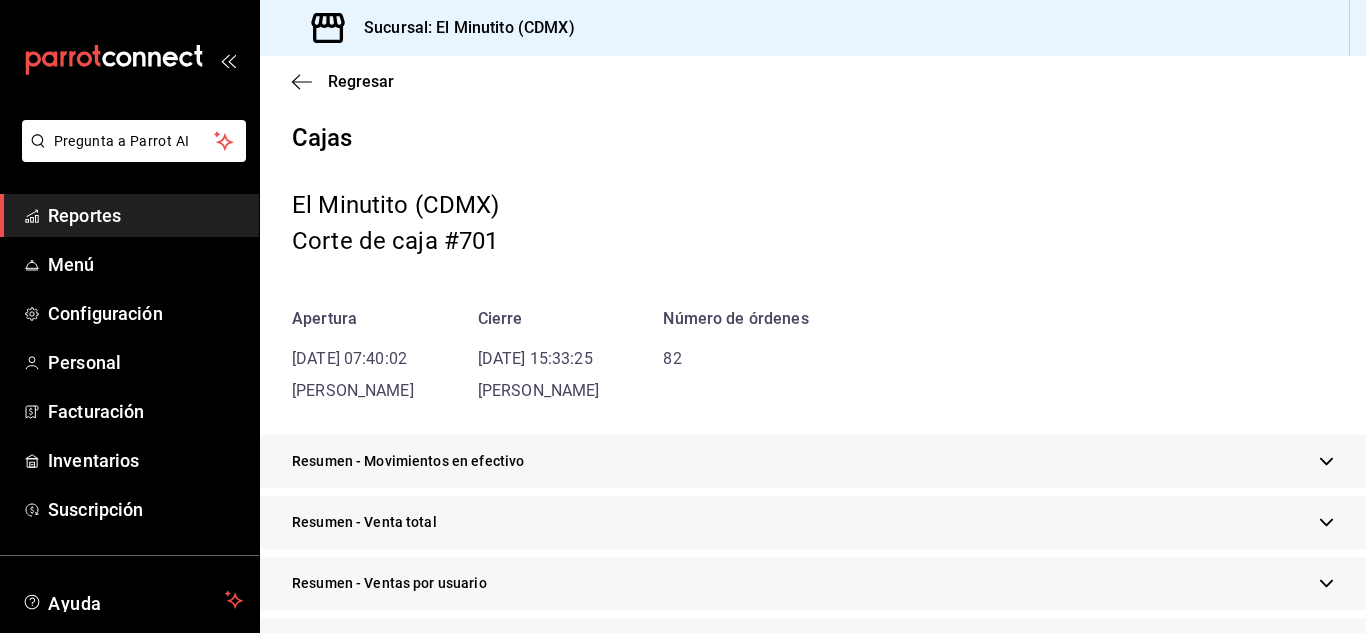 scroll, scrollTop: 139, scrollLeft: 0, axis: vertical 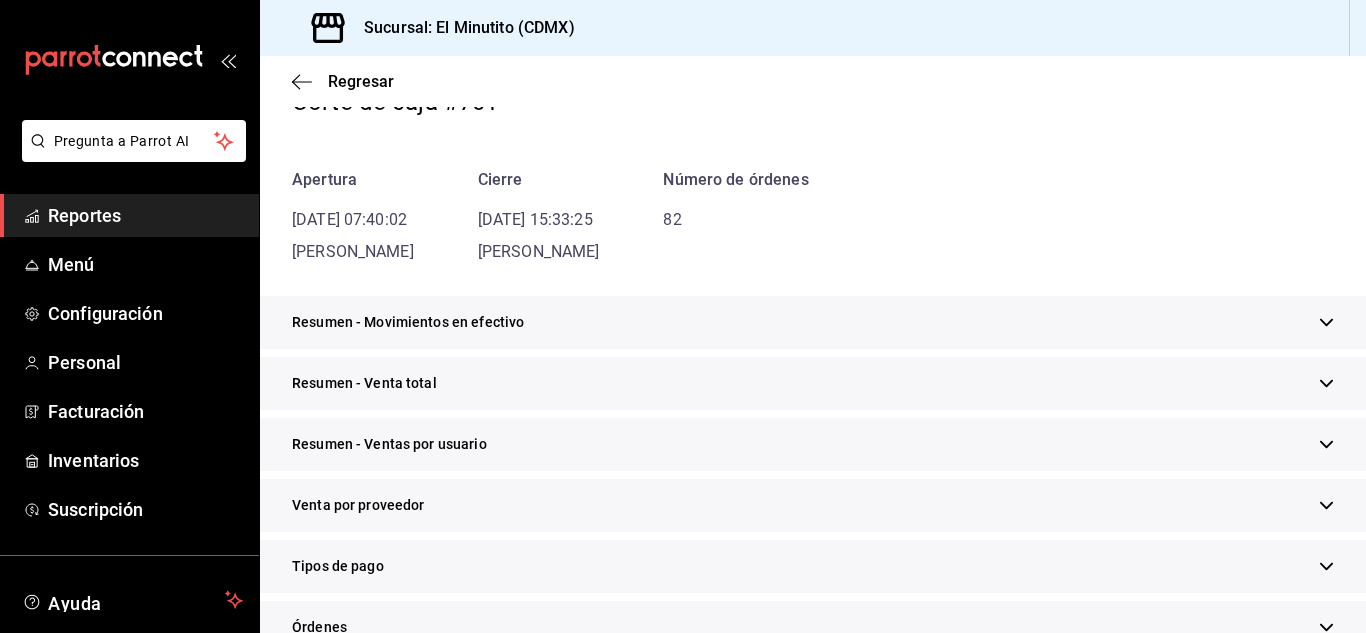 click 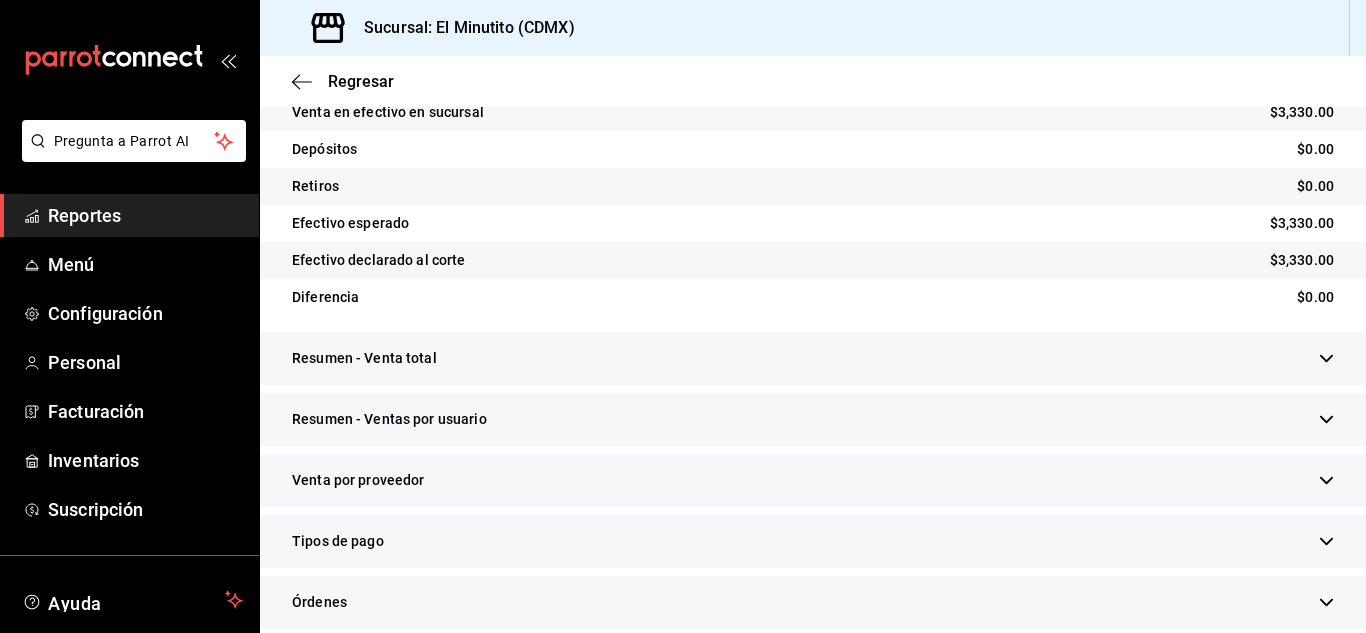 scroll, scrollTop: 489, scrollLeft: 0, axis: vertical 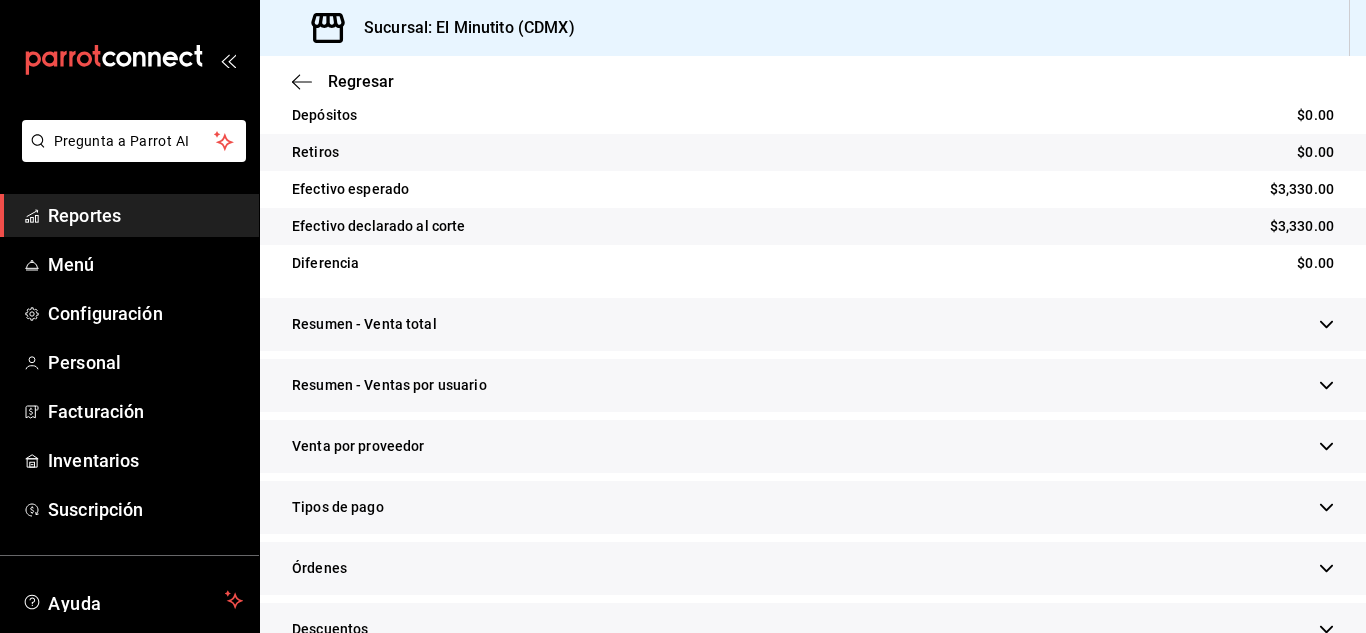click on "Resumen - Venta total" at bounding box center (813, 324) 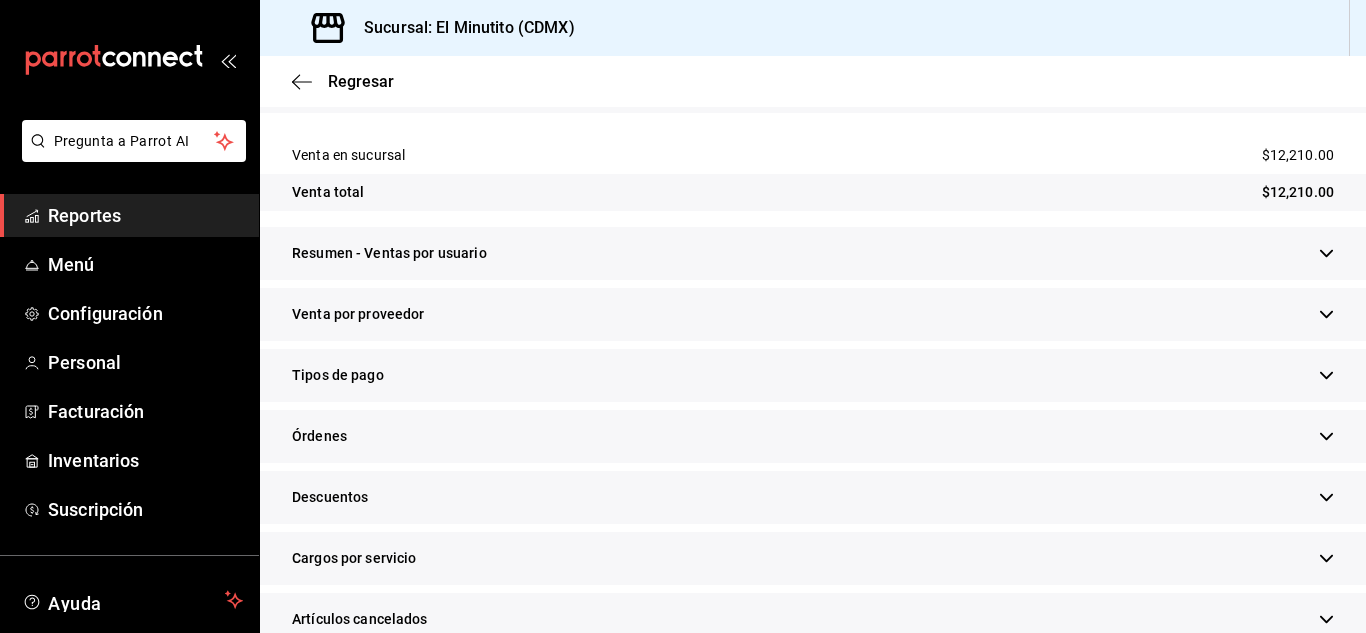 scroll, scrollTop: 730, scrollLeft: 0, axis: vertical 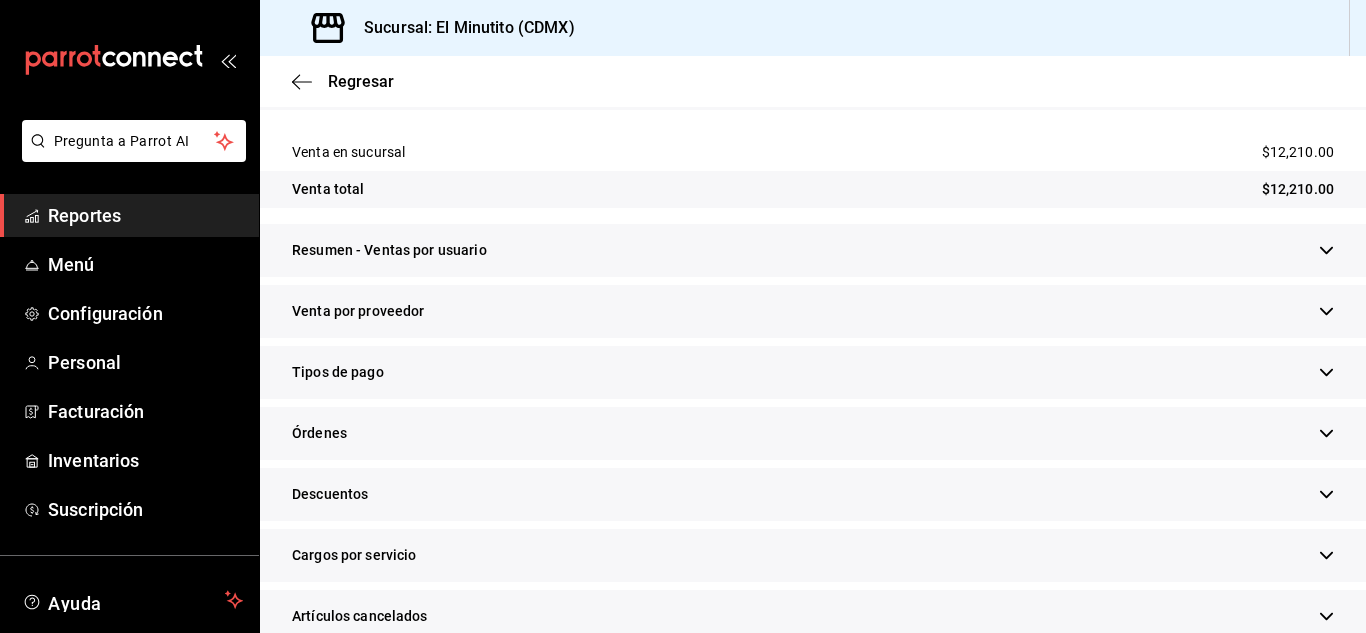 click 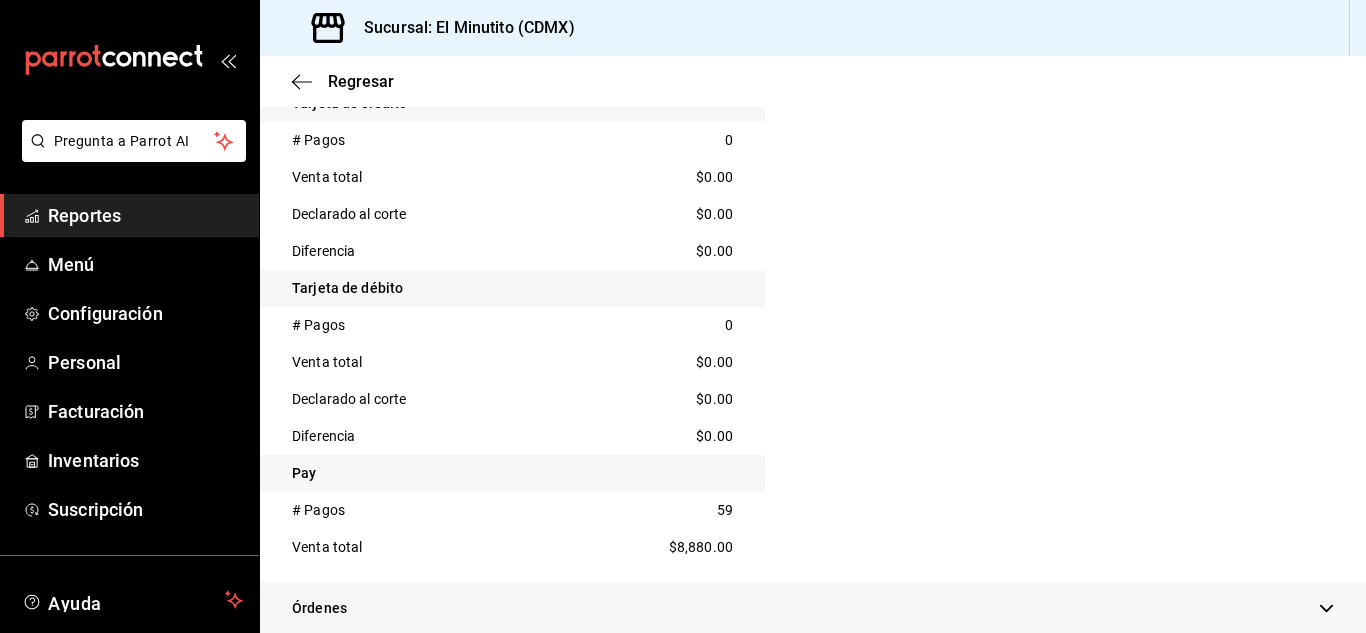 scroll, scrollTop: 1343, scrollLeft: 0, axis: vertical 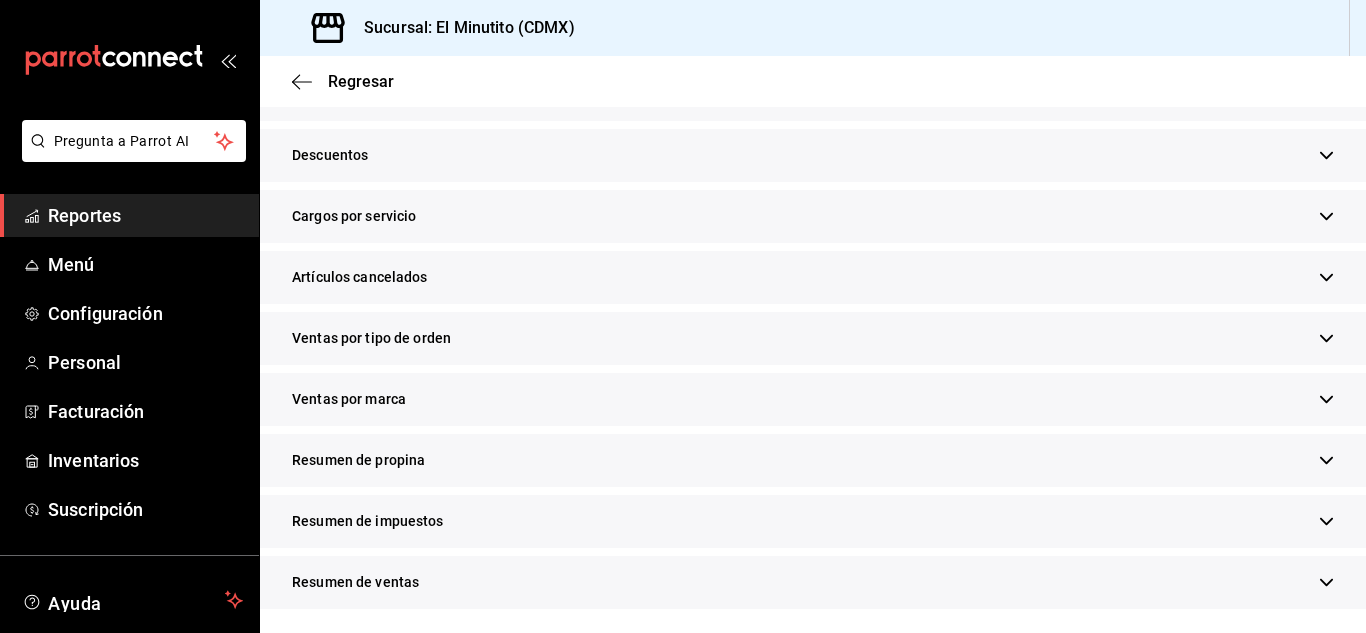 click 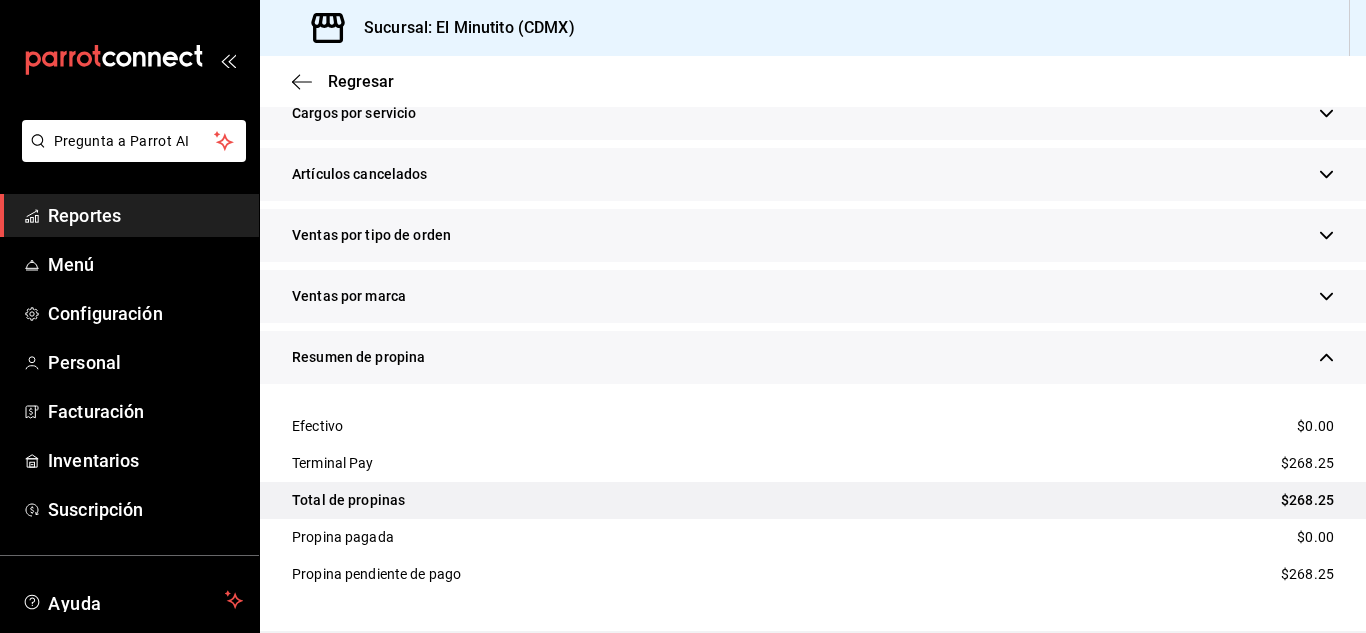 scroll, scrollTop: 1854, scrollLeft: 0, axis: vertical 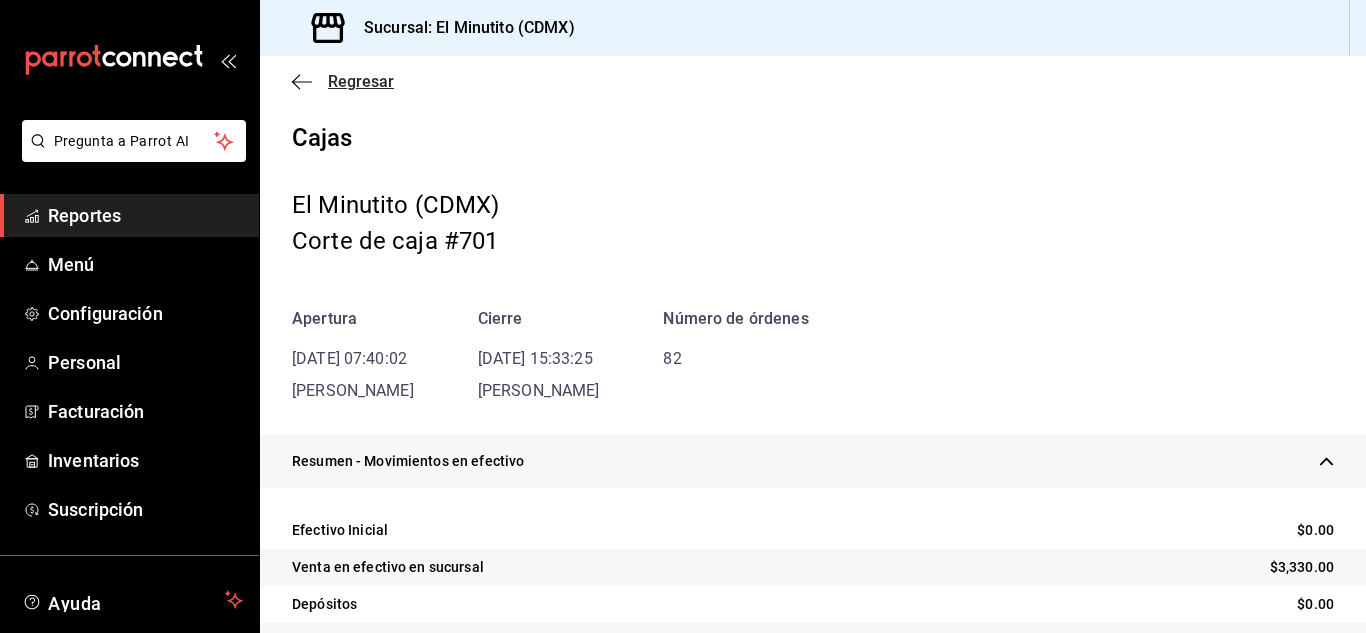 click on "Regresar" at bounding box center [361, 81] 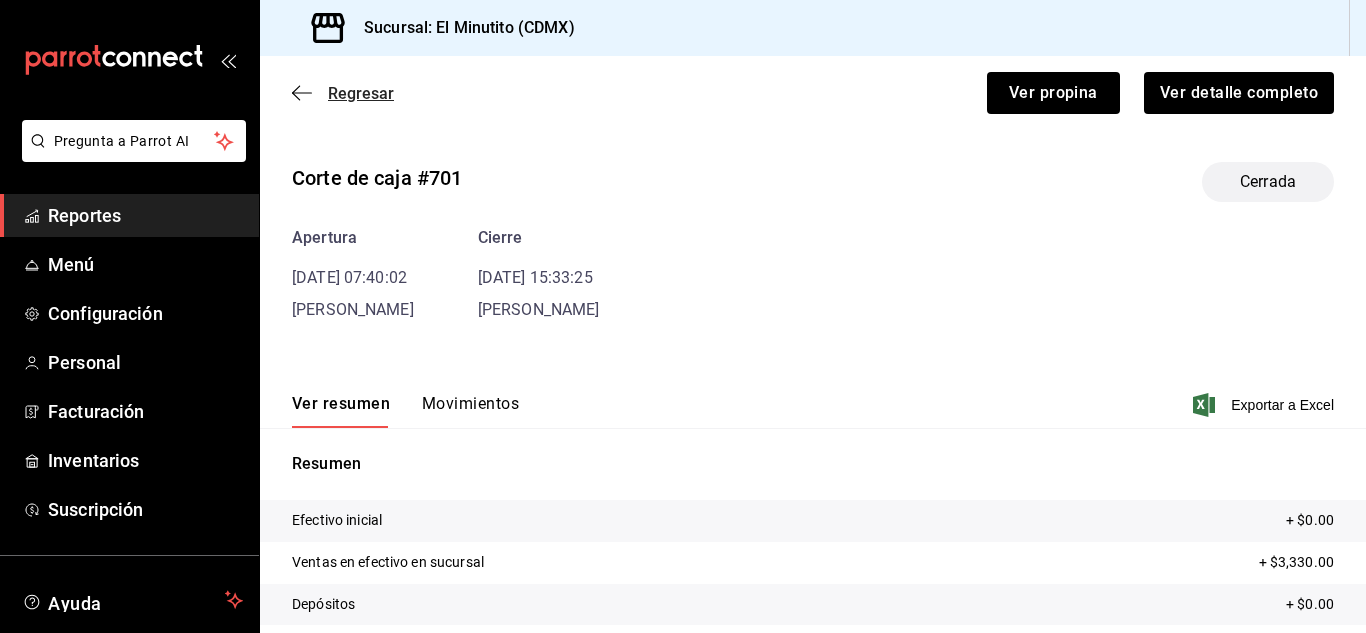 click on "Regresar" at bounding box center [361, 93] 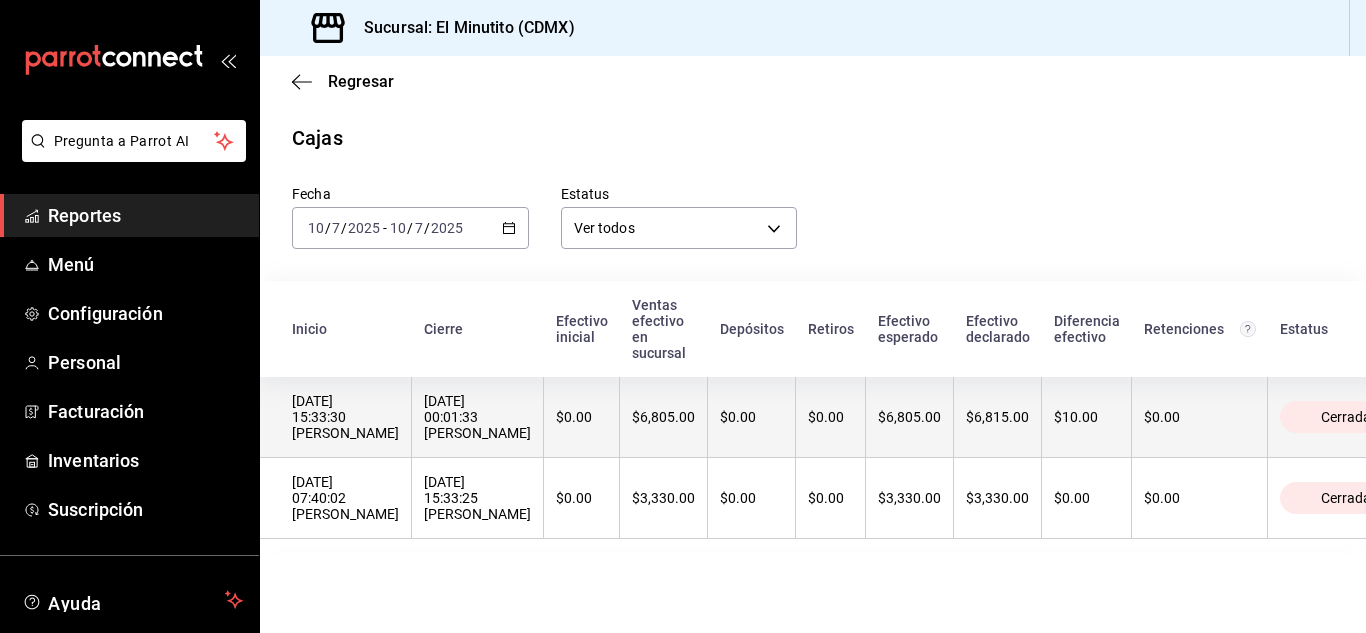 click on "[DATE]
00:01:33
[PERSON_NAME]" at bounding box center [477, 417] 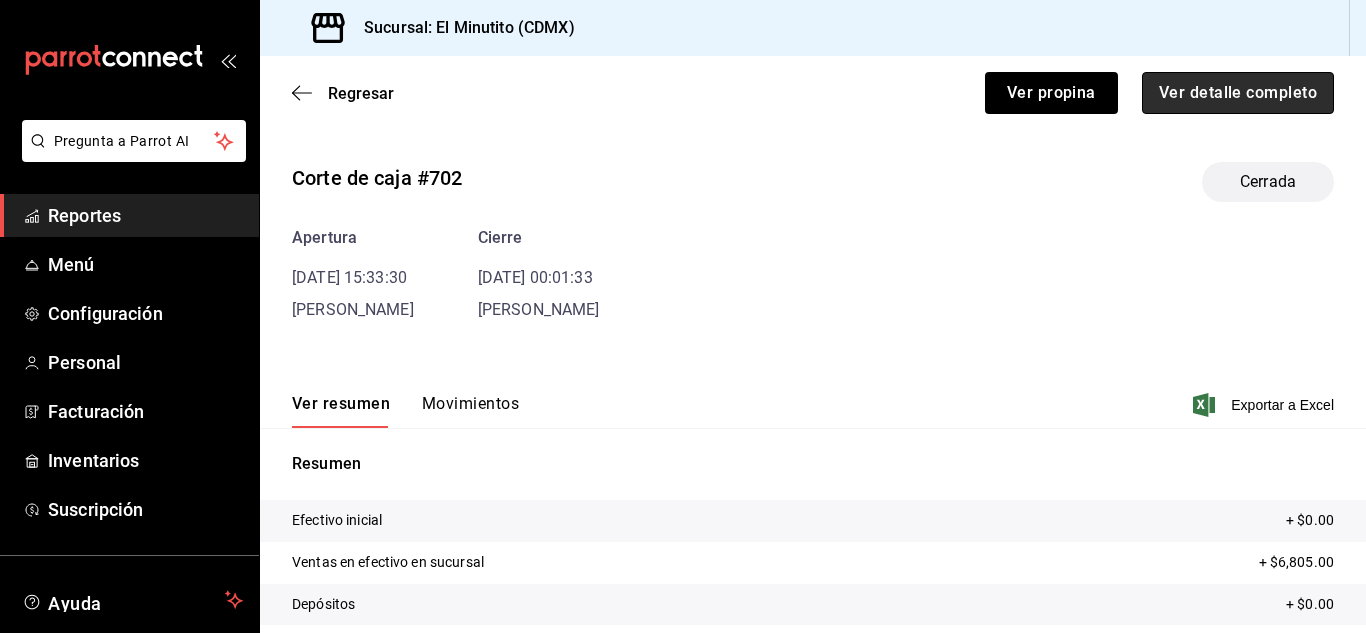 click on "Ver detalle completo" at bounding box center (1238, 93) 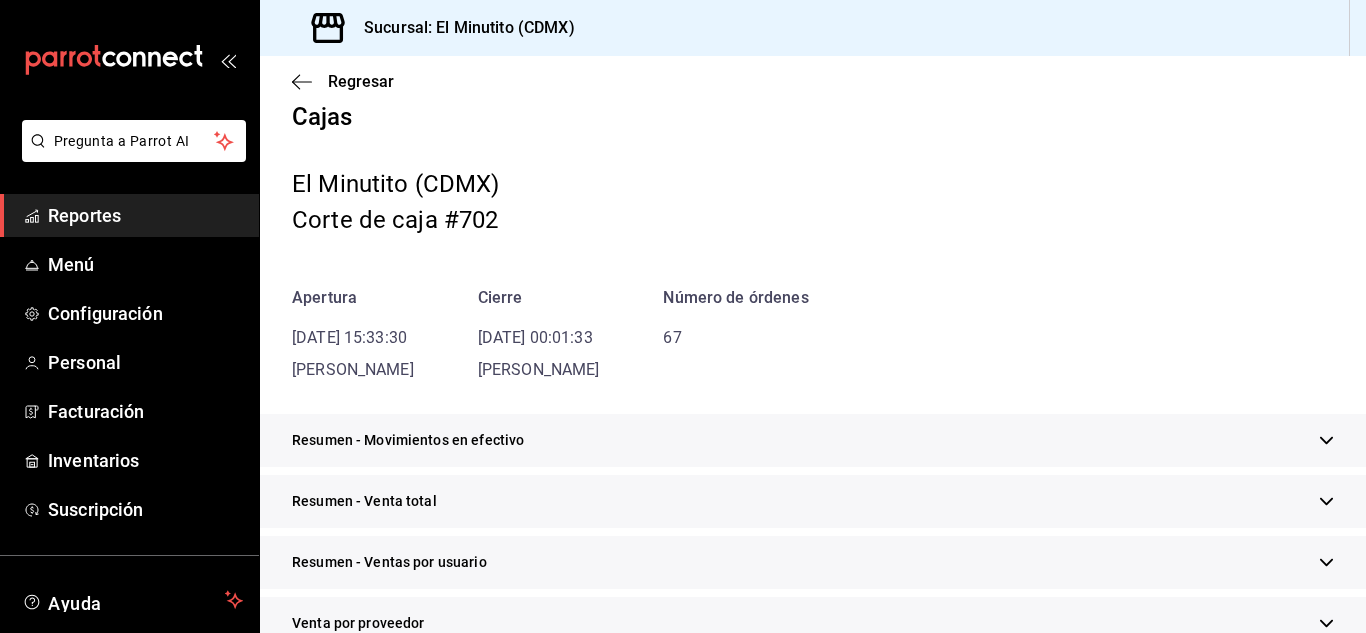 scroll, scrollTop: 23, scrollLeft: 0, axis: vertical 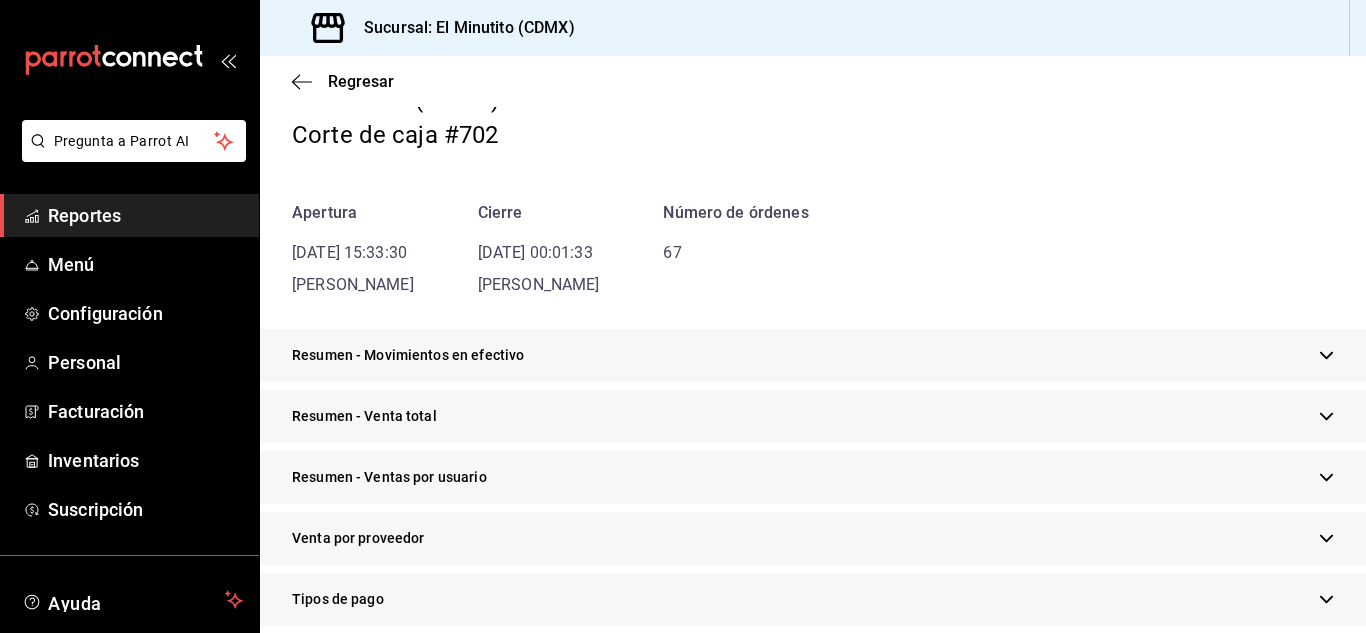 click at bounding box center (1326, 355) 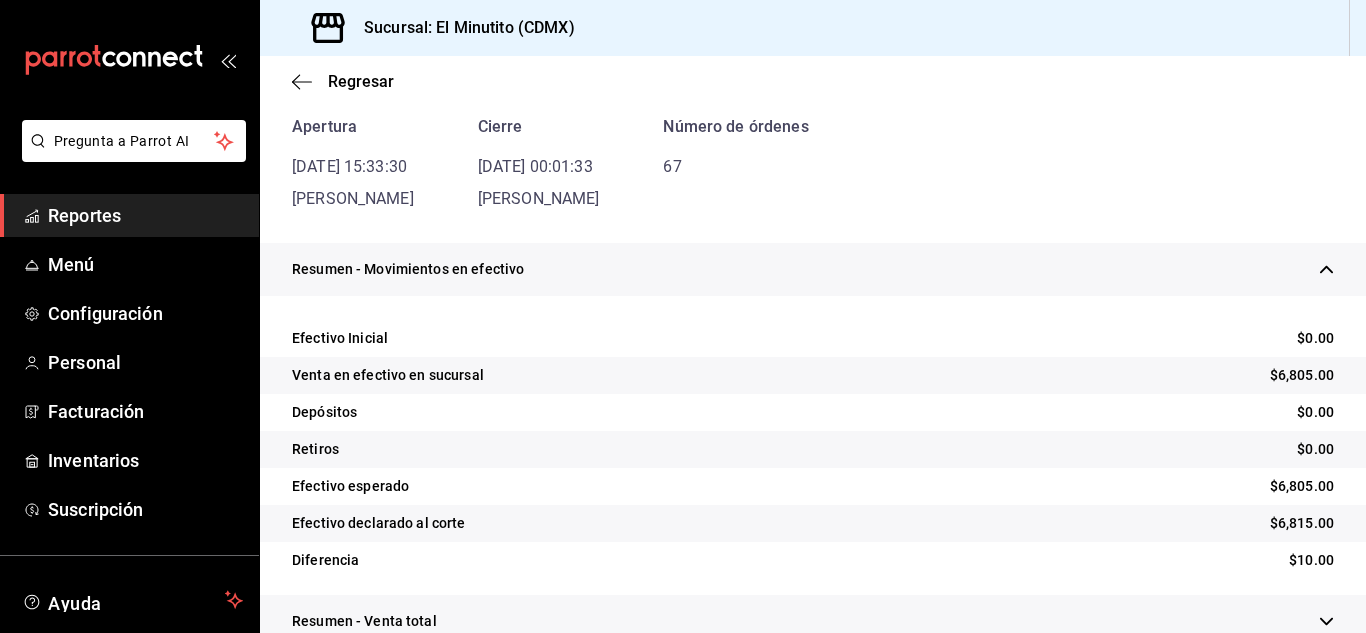 scroll, scrollTop: 237, scrollLeft: 0, axis: vertical 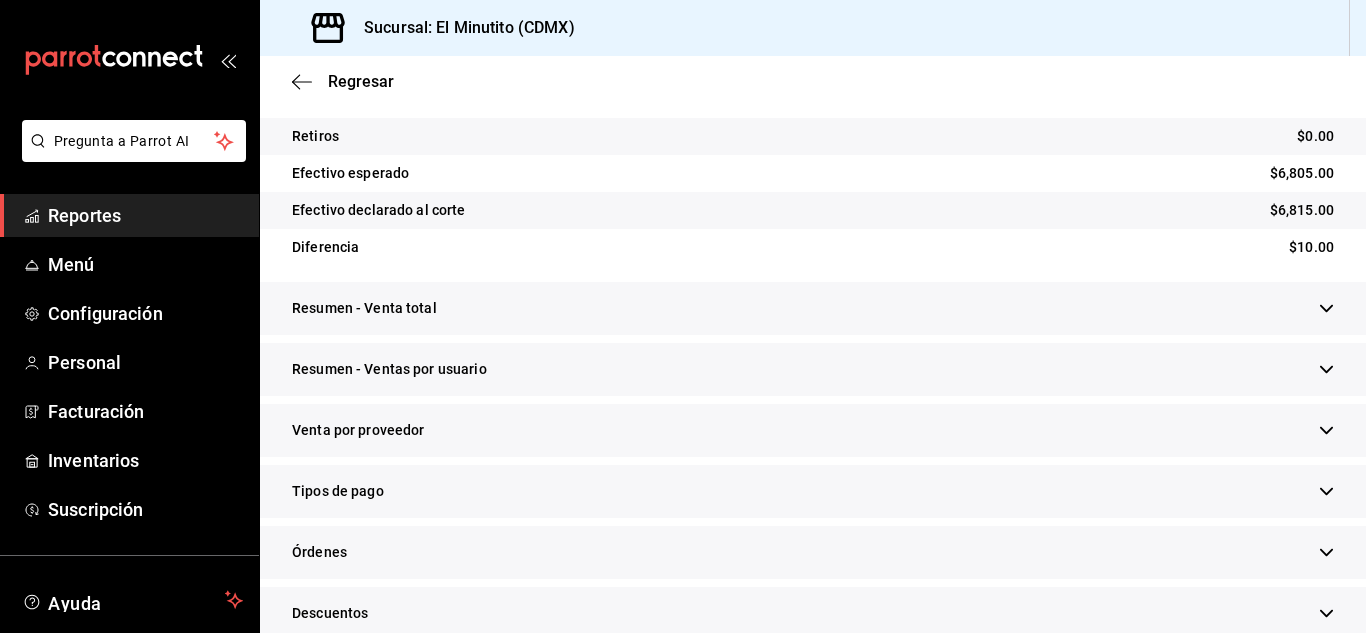 click on "Resumen - Venta total" at bounding box center (813, 308) 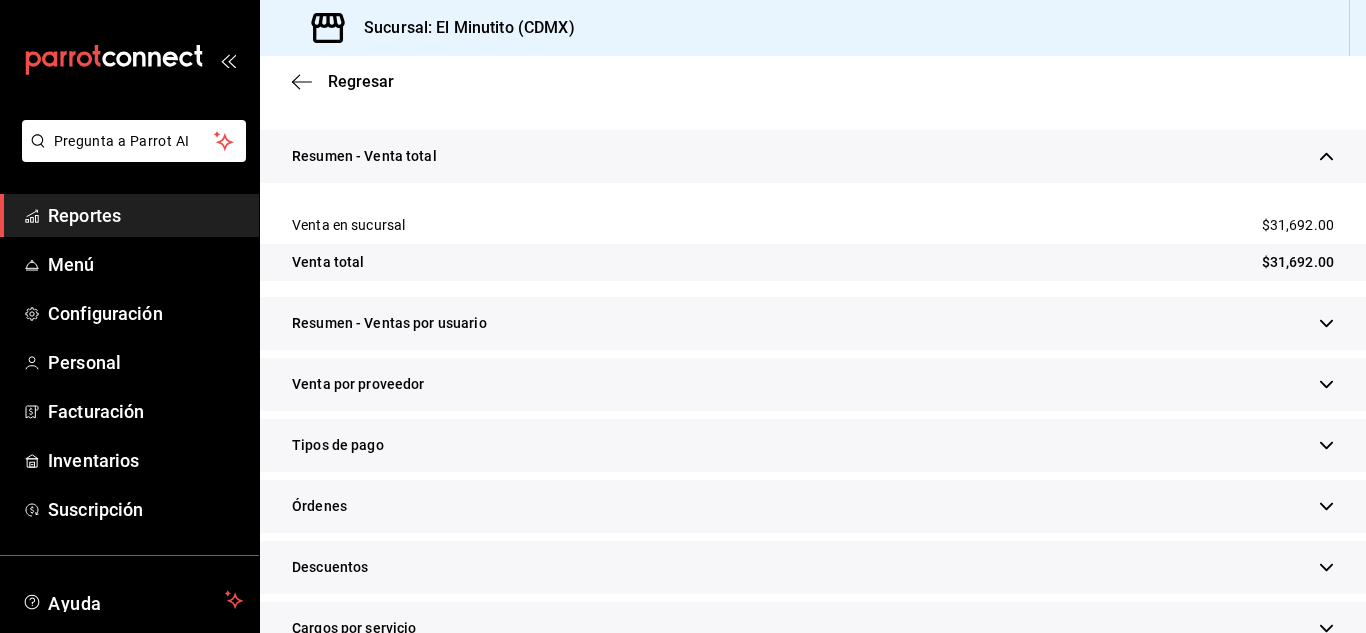 scroll, scrollTop: 682, scrollLeft: 0, axis: vertical 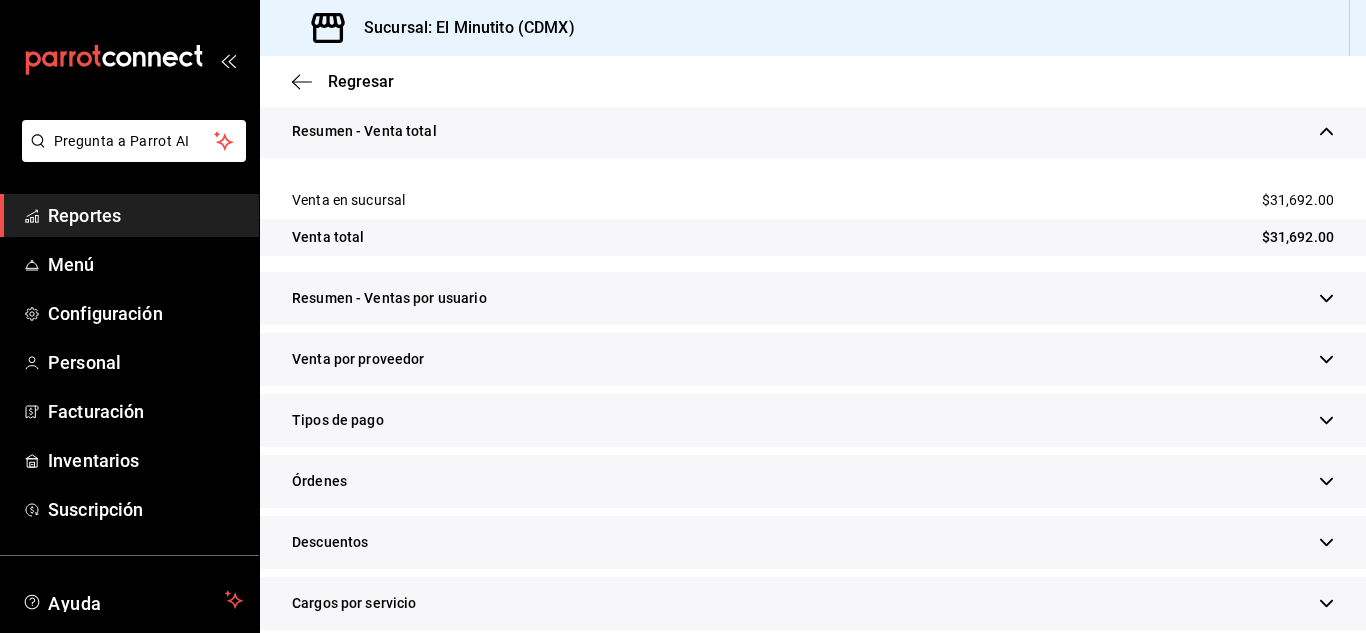 click 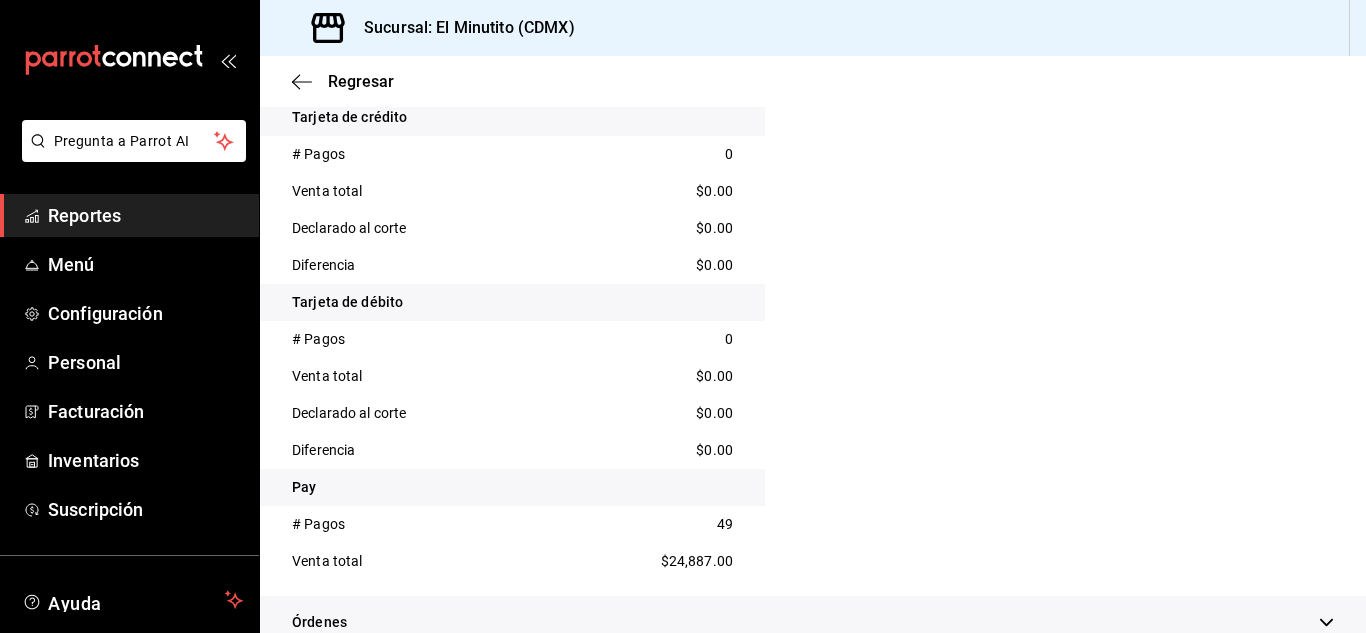 scroll, scrollTop: 1248, scrollLeft: 0, axis: vertical 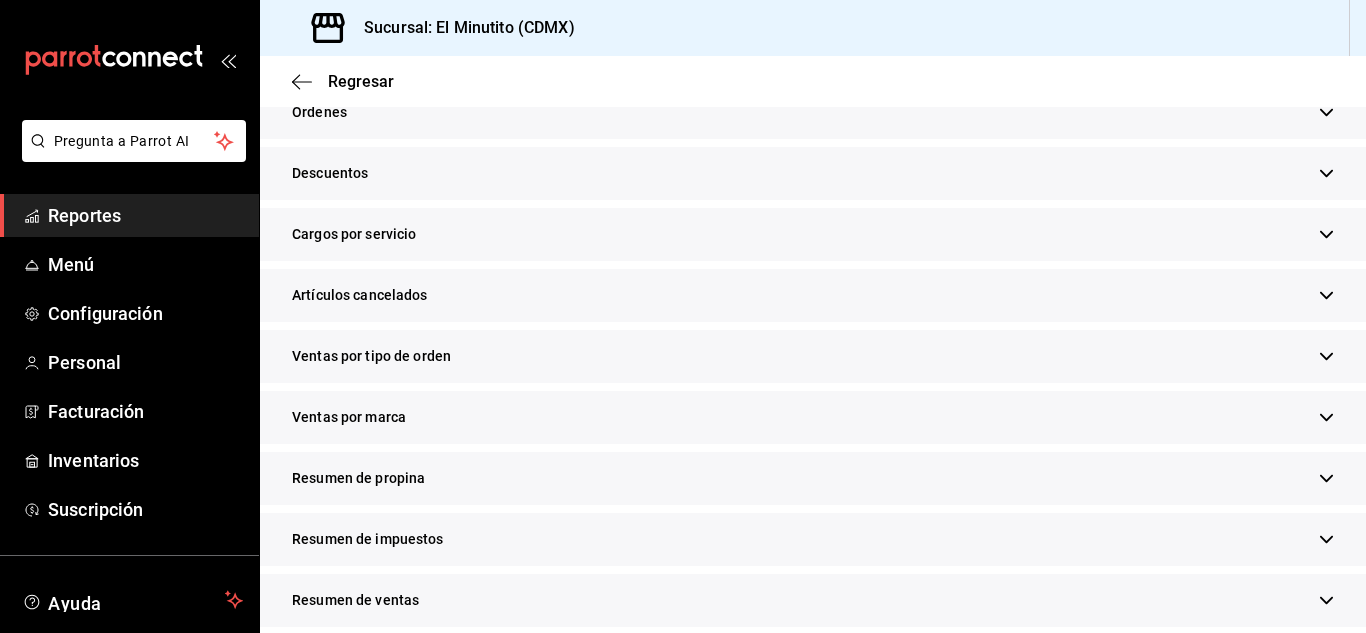 click on "Resumen de propina" at bounding box center [813, 478] 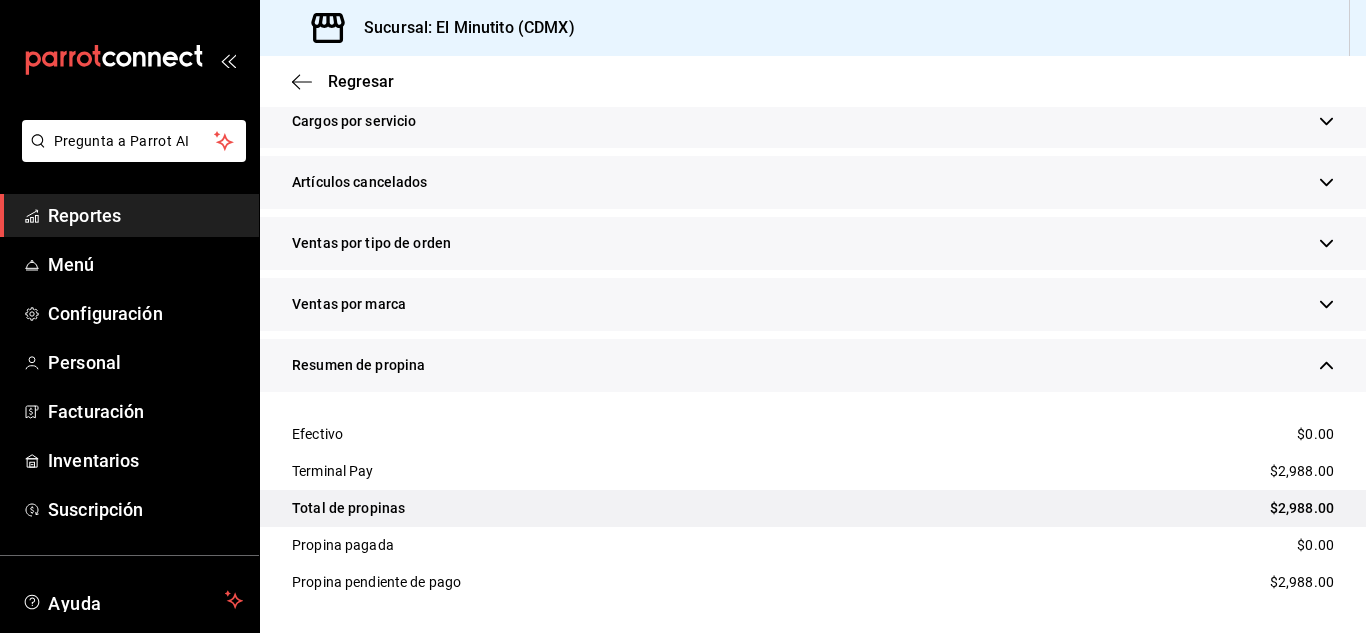 scroll, scrollTop: 1846, scrollLeft: 0, axis: vertical 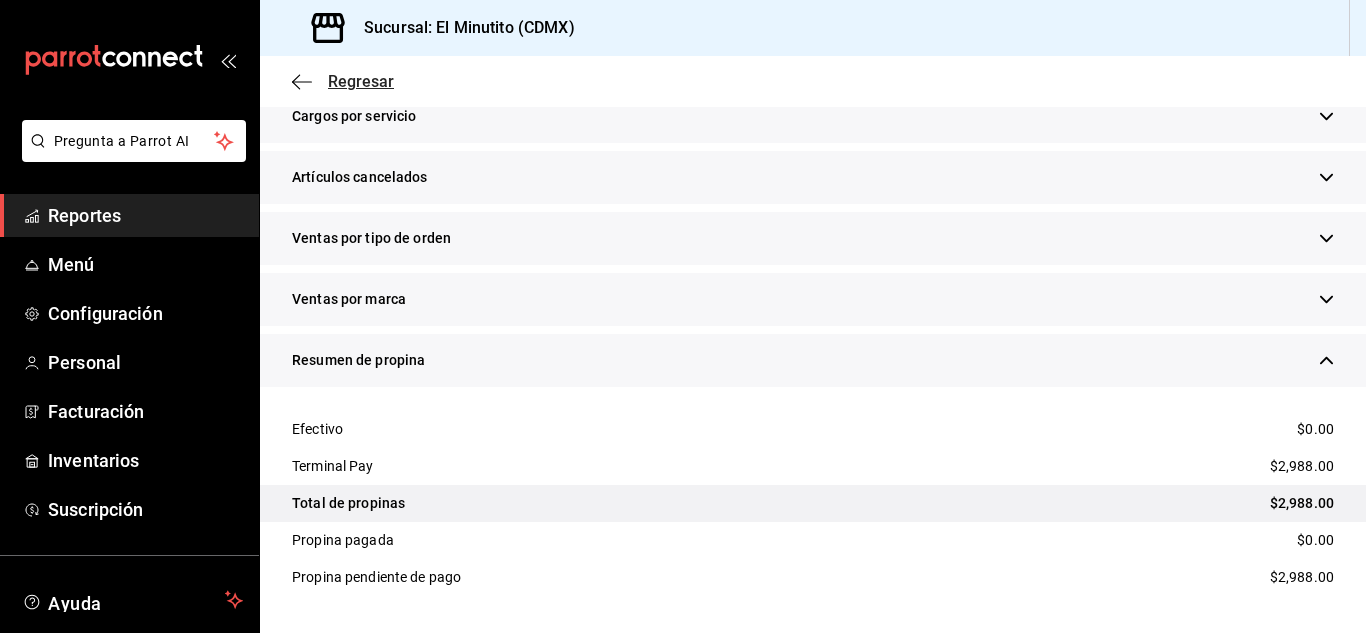 click on "Regresar" at bounding box center [361, 81] 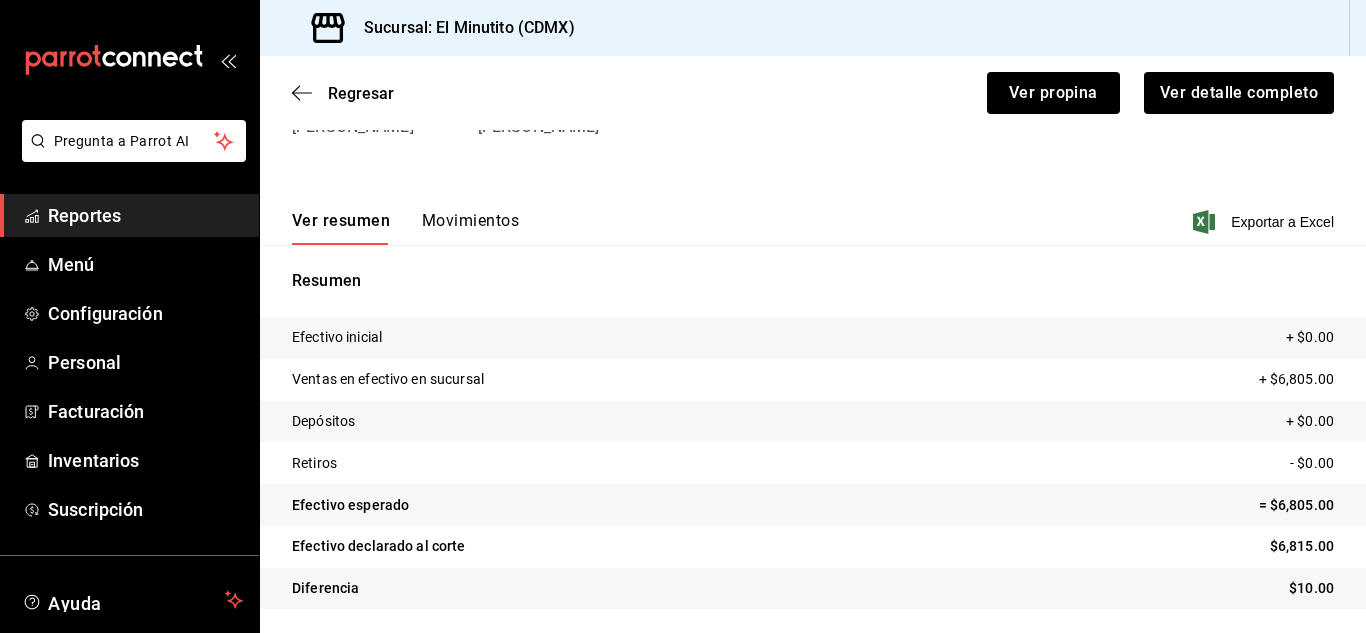 scroll, scrollTop: 183, scrollLeft: 0, axis: vertical 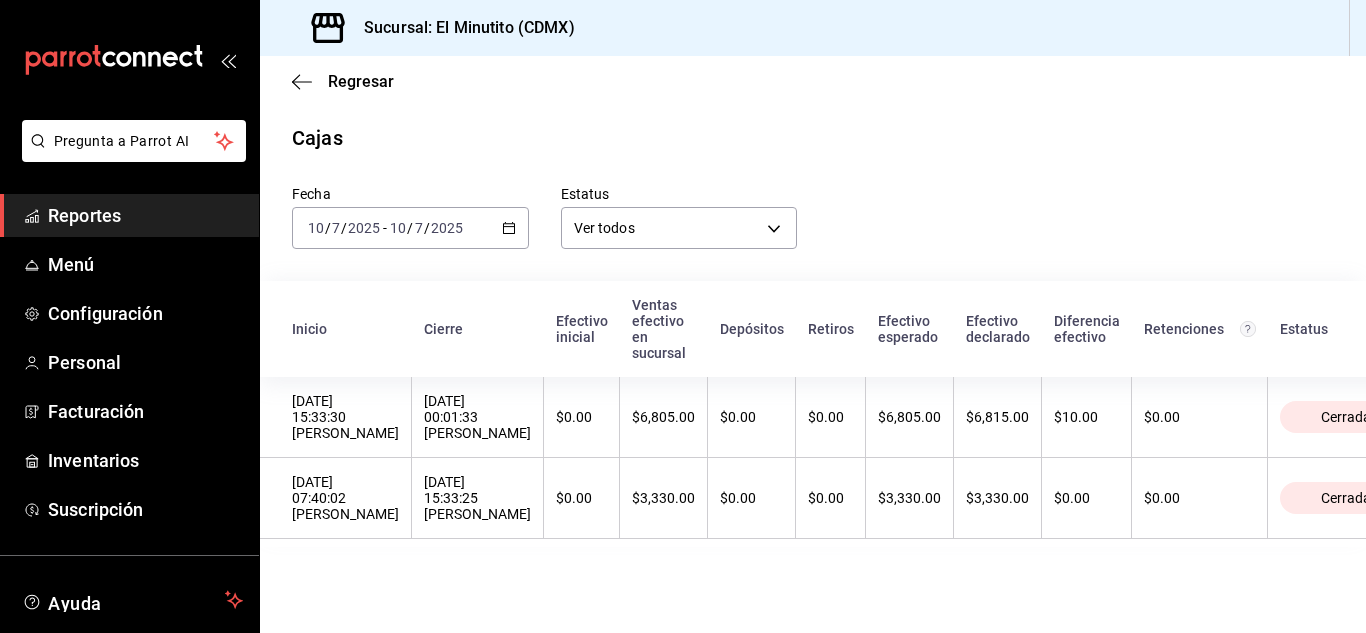 click 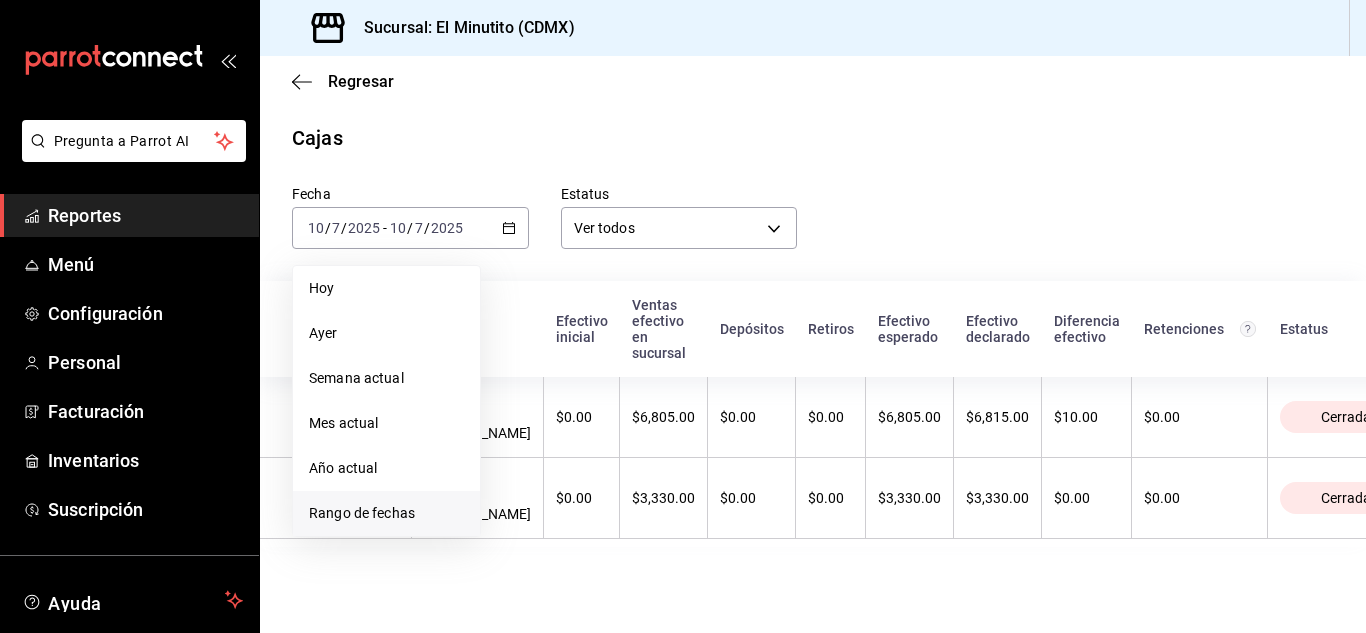 click on "Rango de fechas" at bounding box center (386, 513) 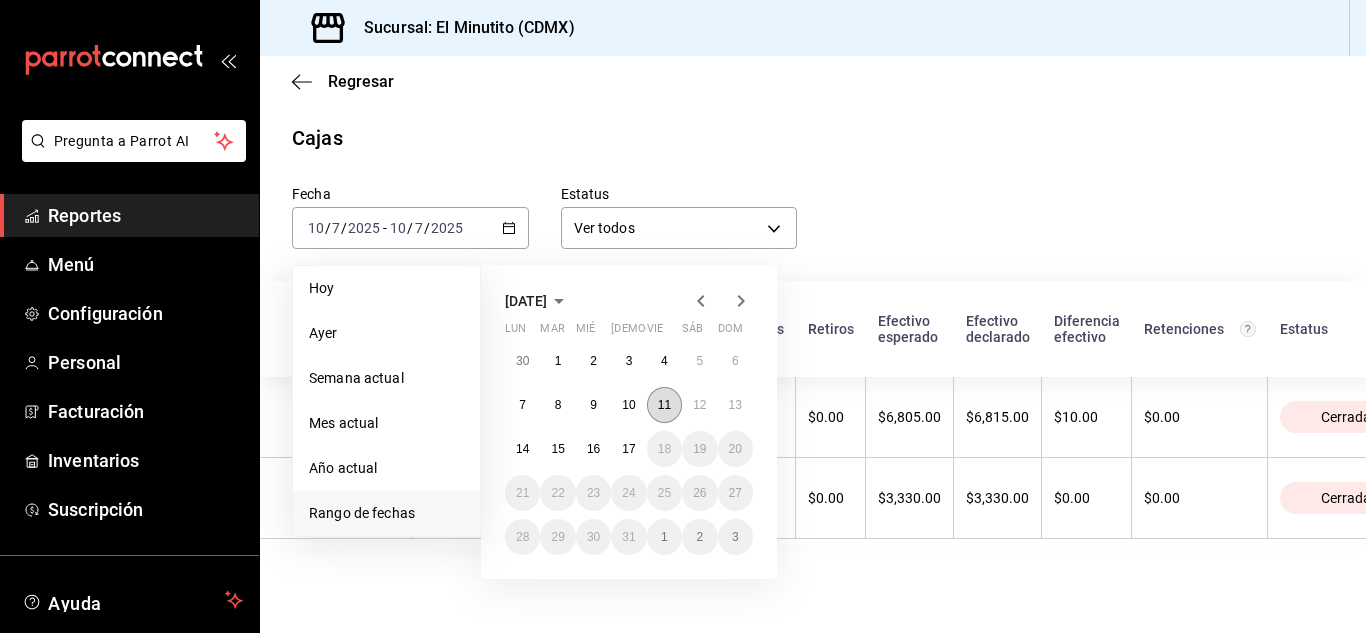 click on "11" at bounding box center [664, 405] 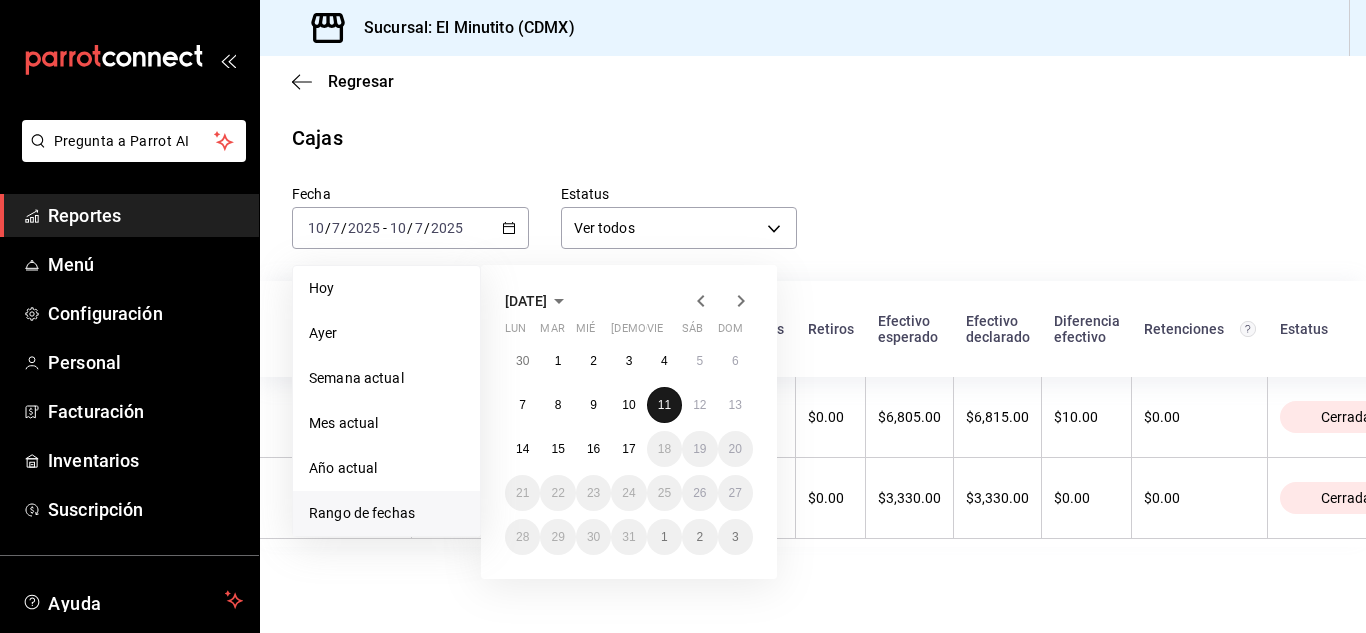 click on "11" at bounding box center [664, 405] 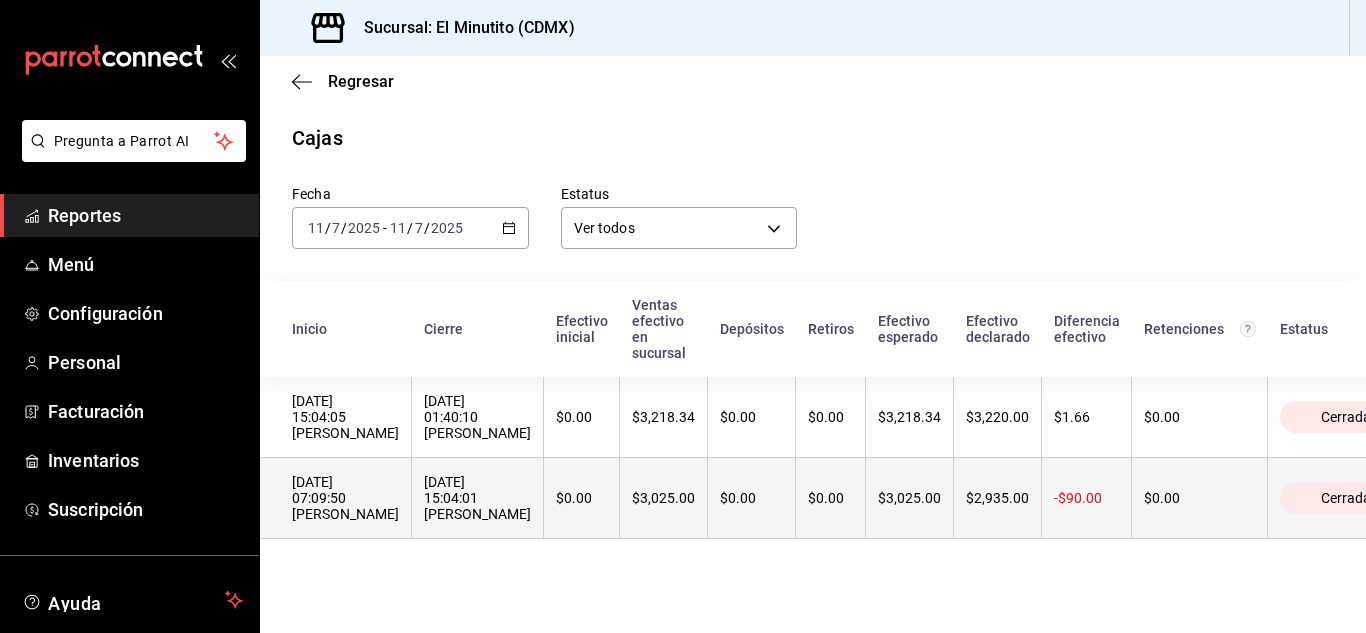 click on "$0.00" at bounding box center [582, 498] 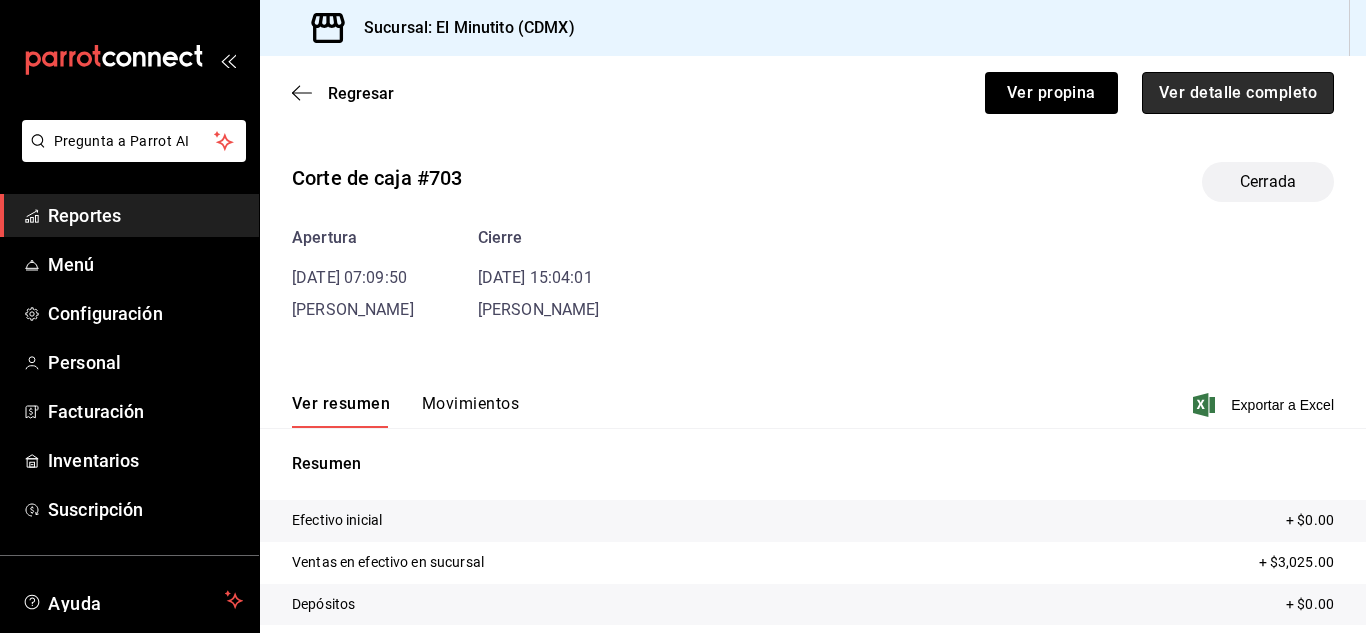 click on "Ver detalle completo" at bounding box center [1238, 93] 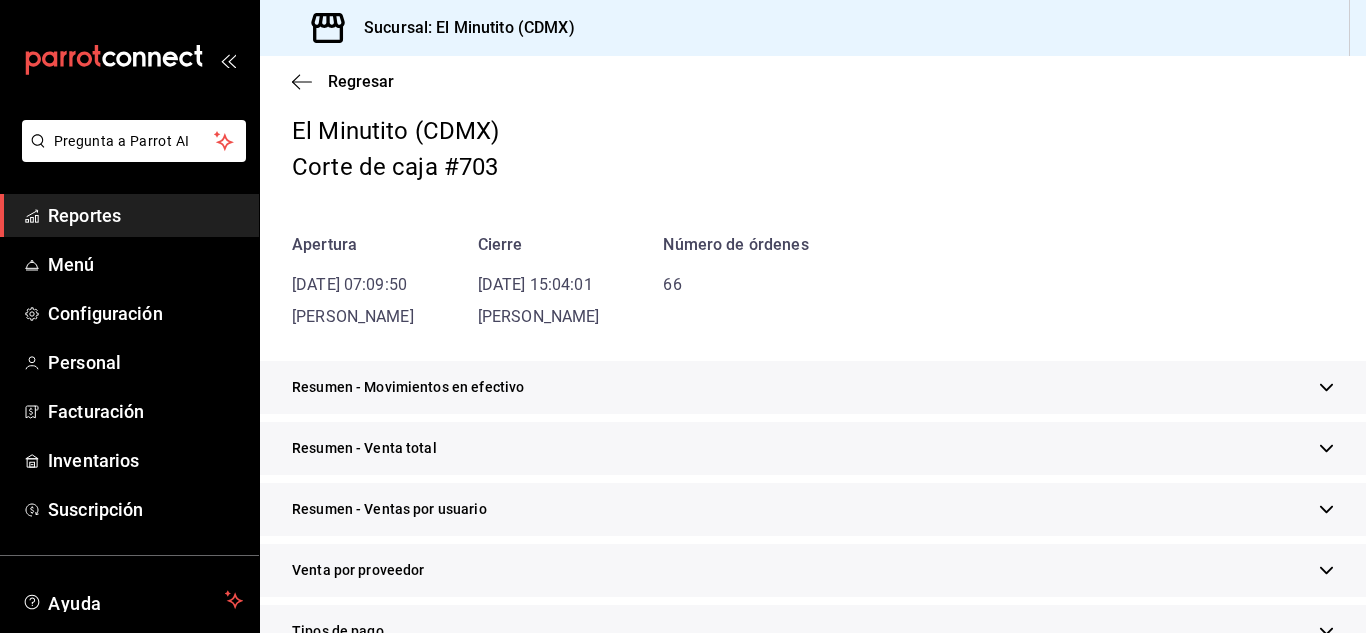 scroll, scrollTop: 76, scrollLeft: 0, axis: vertical 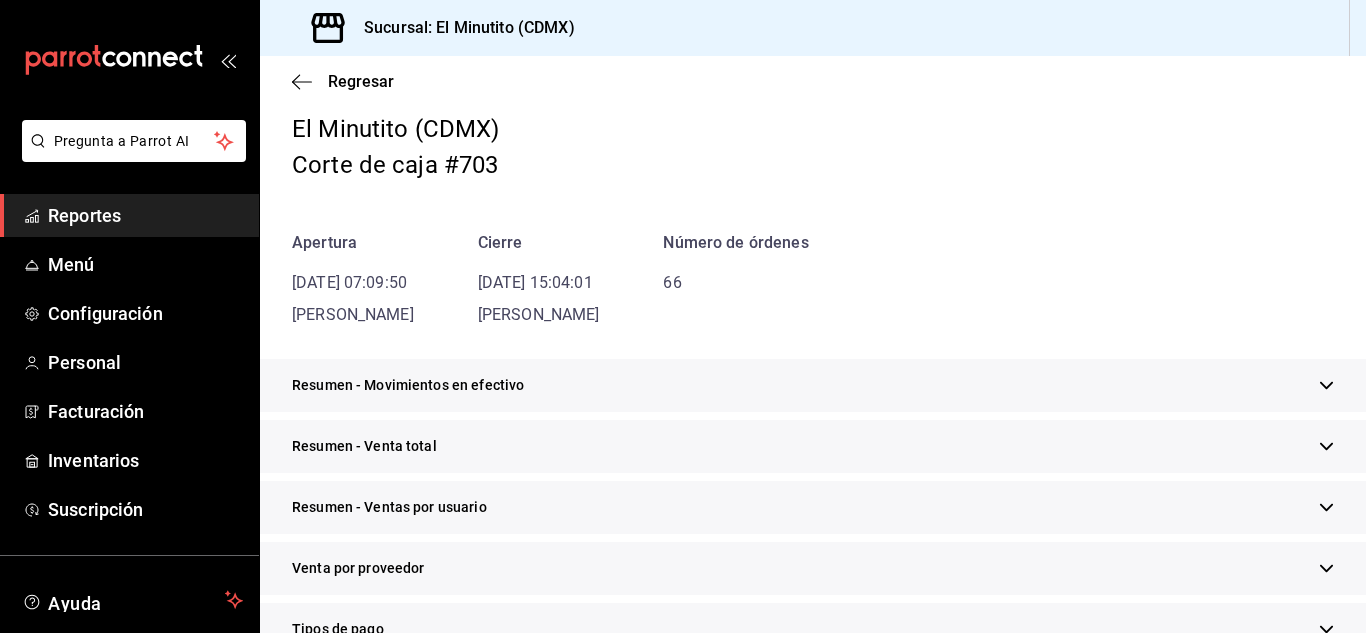 click on "Resumen - Movimientos en efectivo" at bounding box center (813, 385) 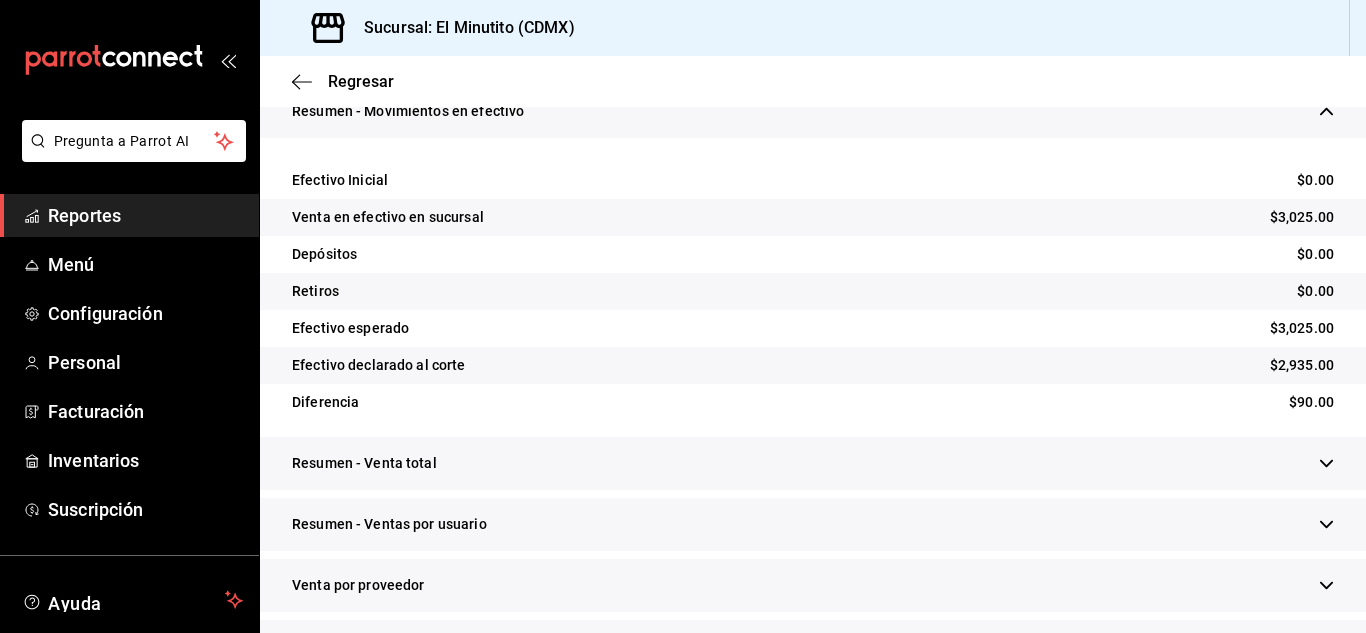 scroll, scrollTop: 452, scrollLeft: 0, axis: vertical 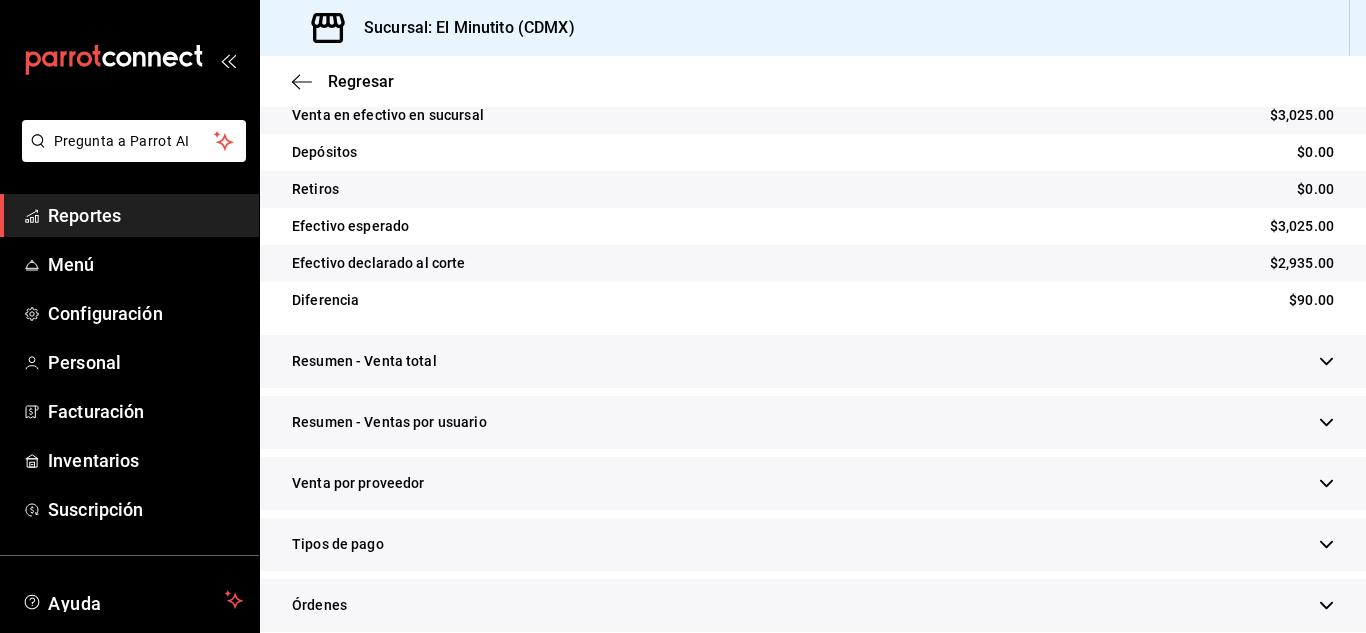 click on "Resumen - Venta total" at bounding box center [813, 361] 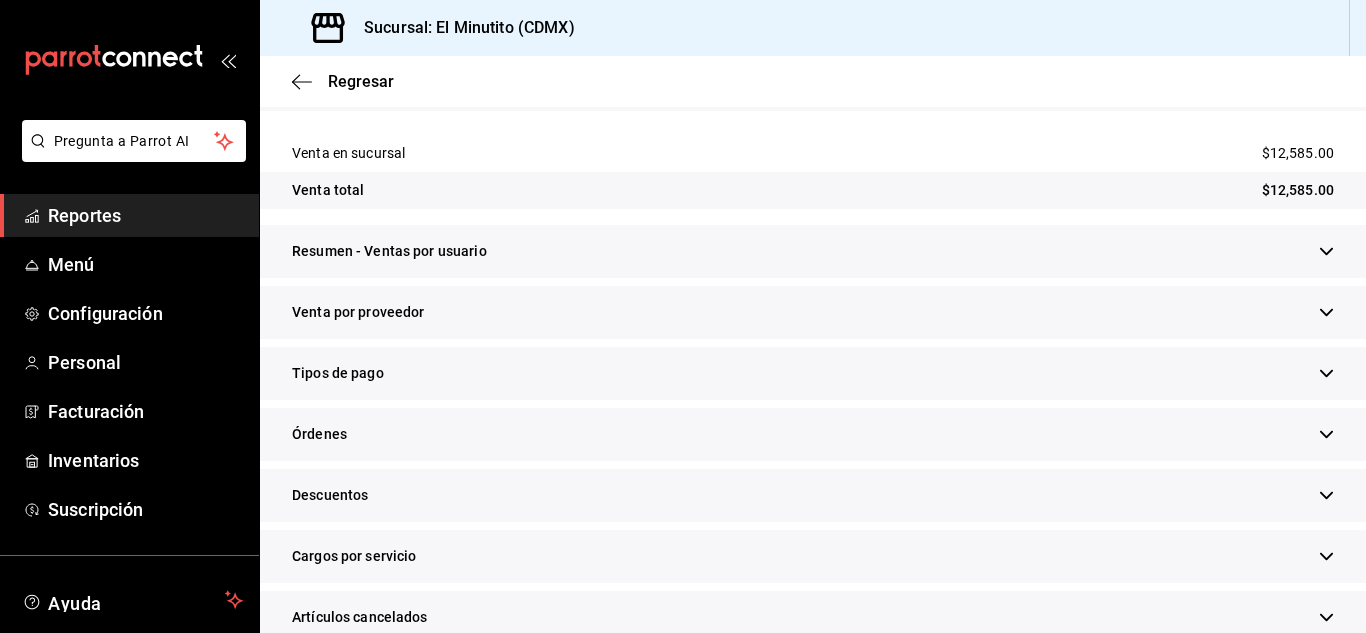 scroll, scrollTop: 736, scrollLeft: 0, axis: vertical 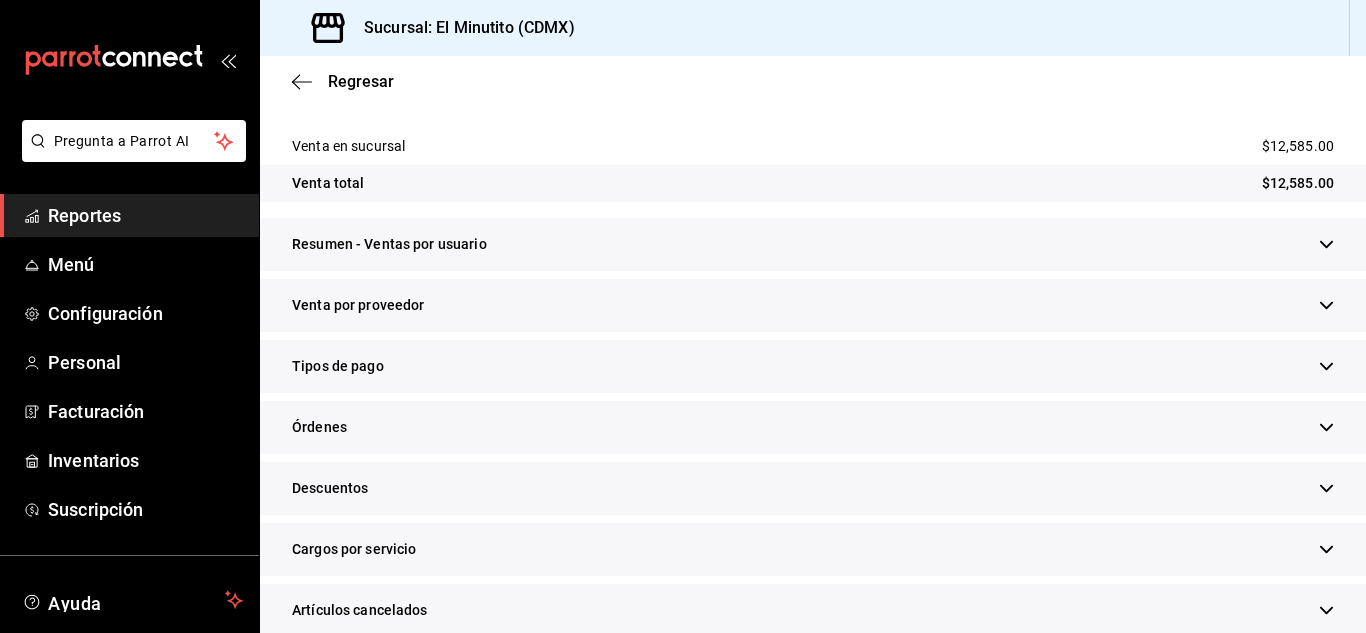 click 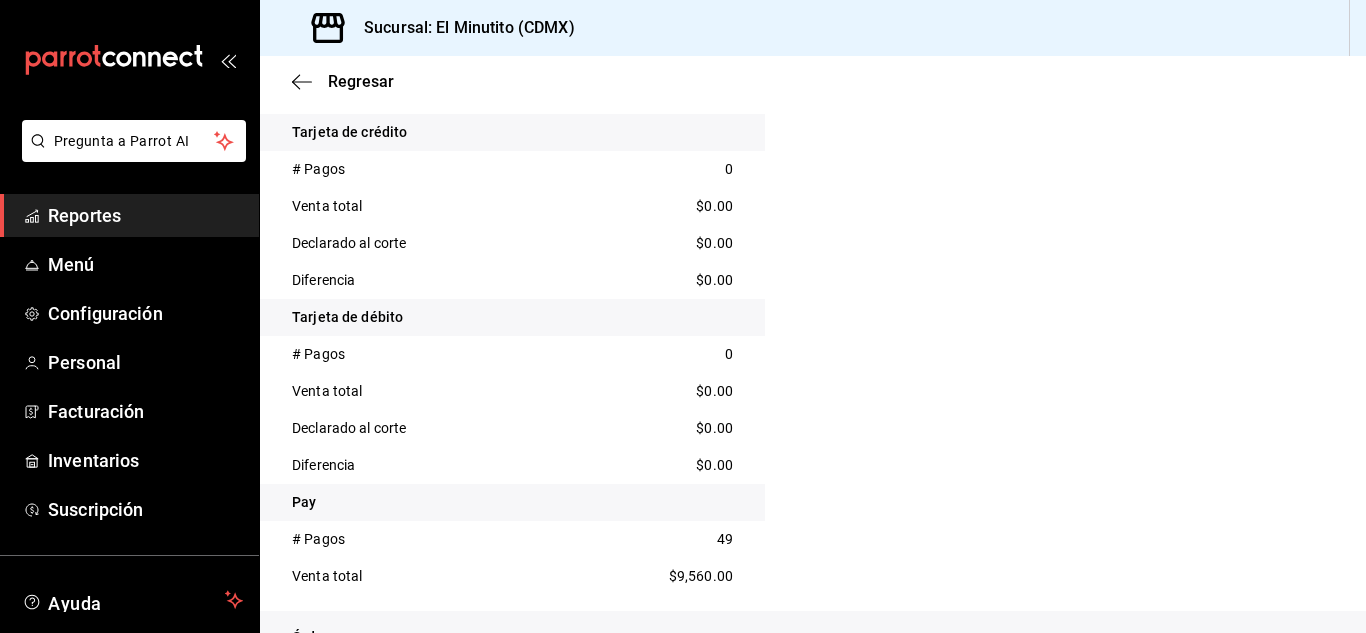 scroll, scrollTop: 1267, scrollLeft: 0, axis: vertical 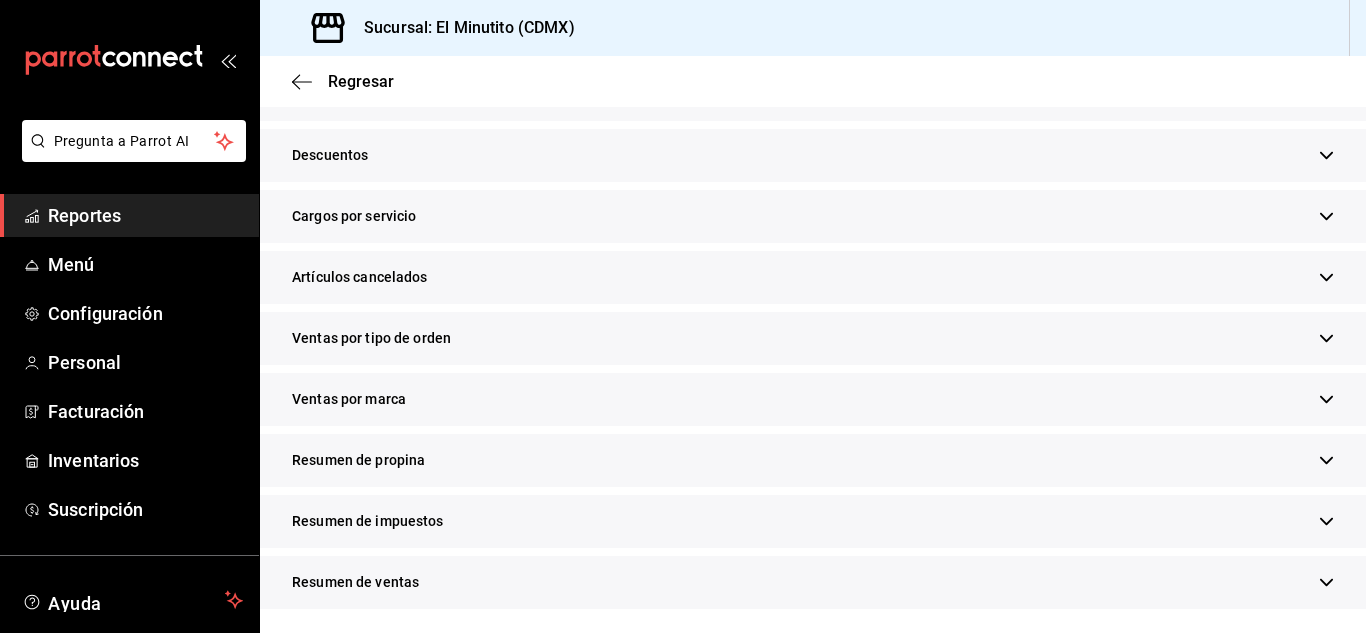 click on "Resumen de propina" at bounding box center [813, 460] 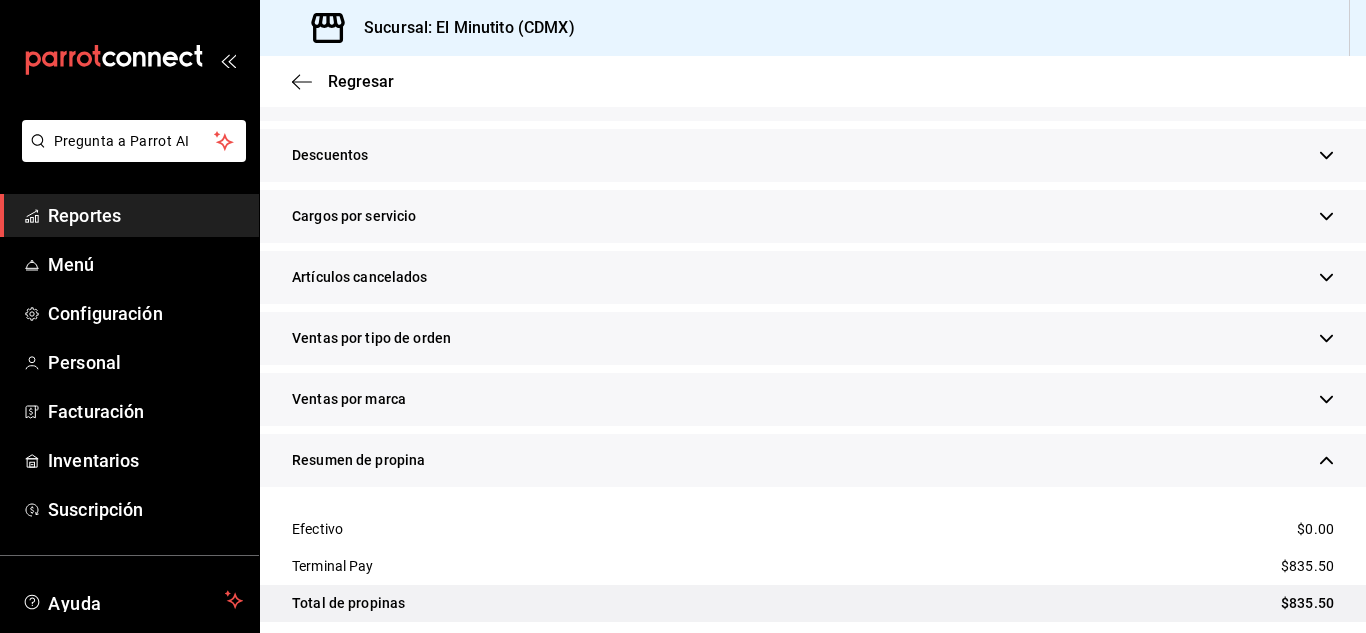 scroll, scrollTop: 1957, scrollLeft: 0, axis: vertical 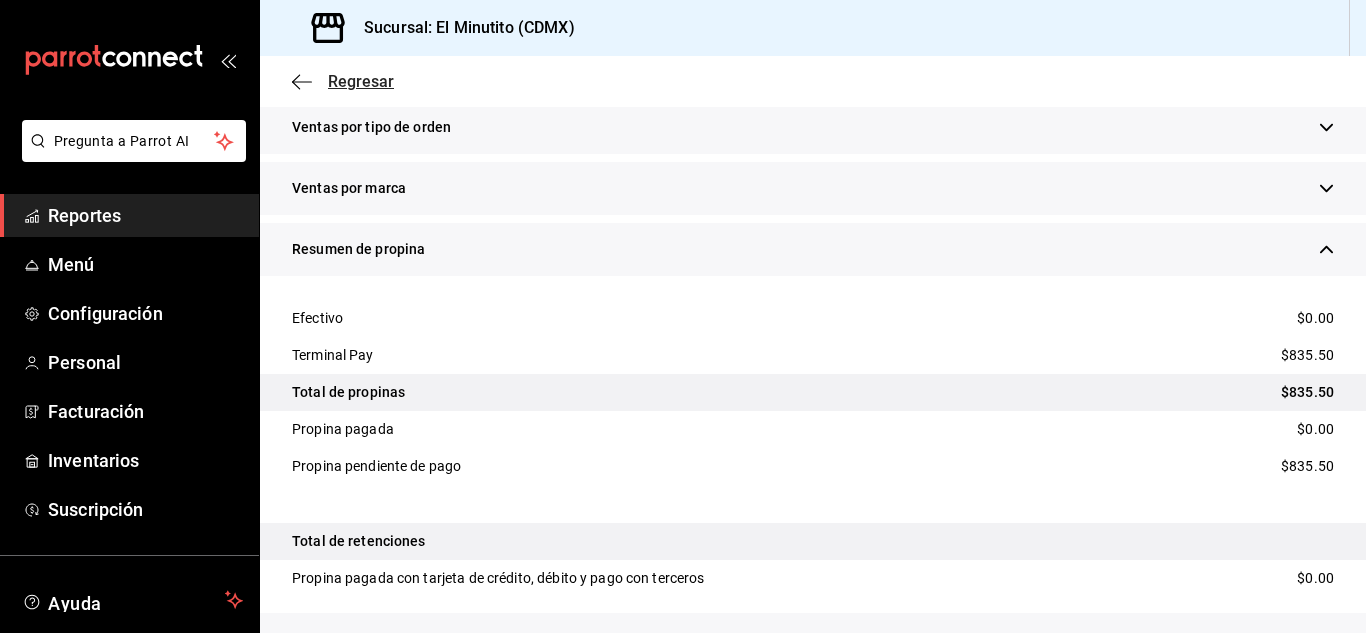 click on "Regresar" at bounding box center [361, 81] 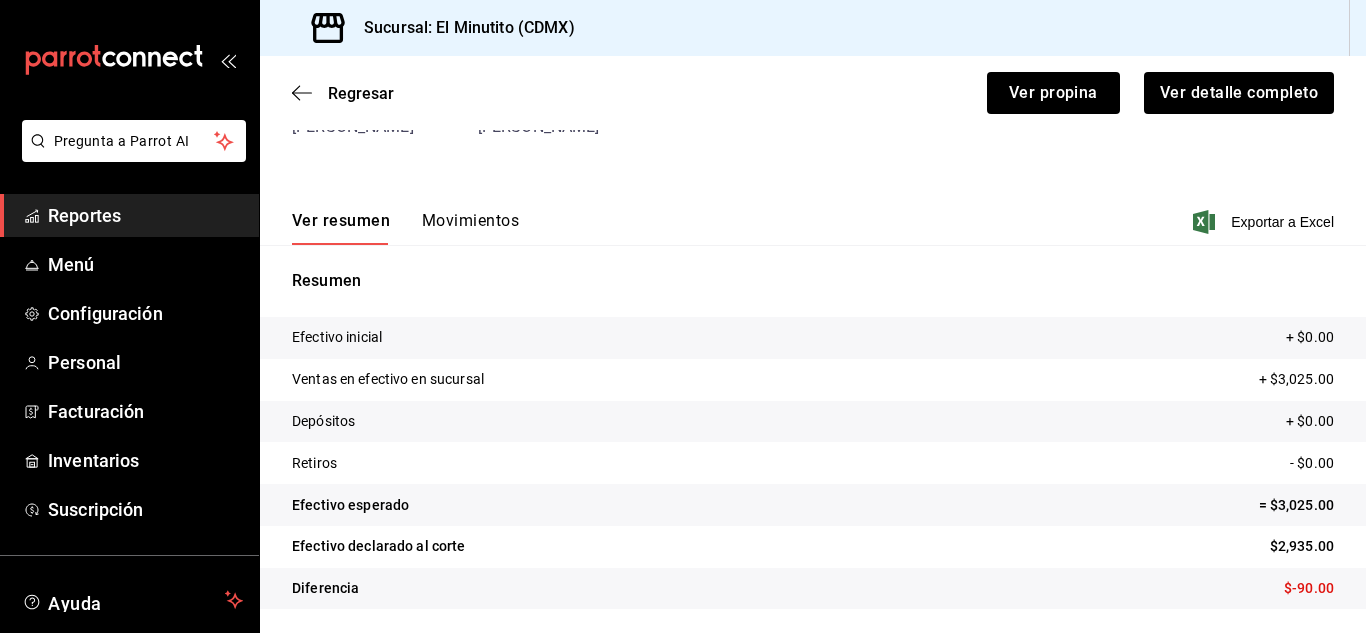 scroll, scrollTop: 183, scrollLeft: 0, axis: vertical 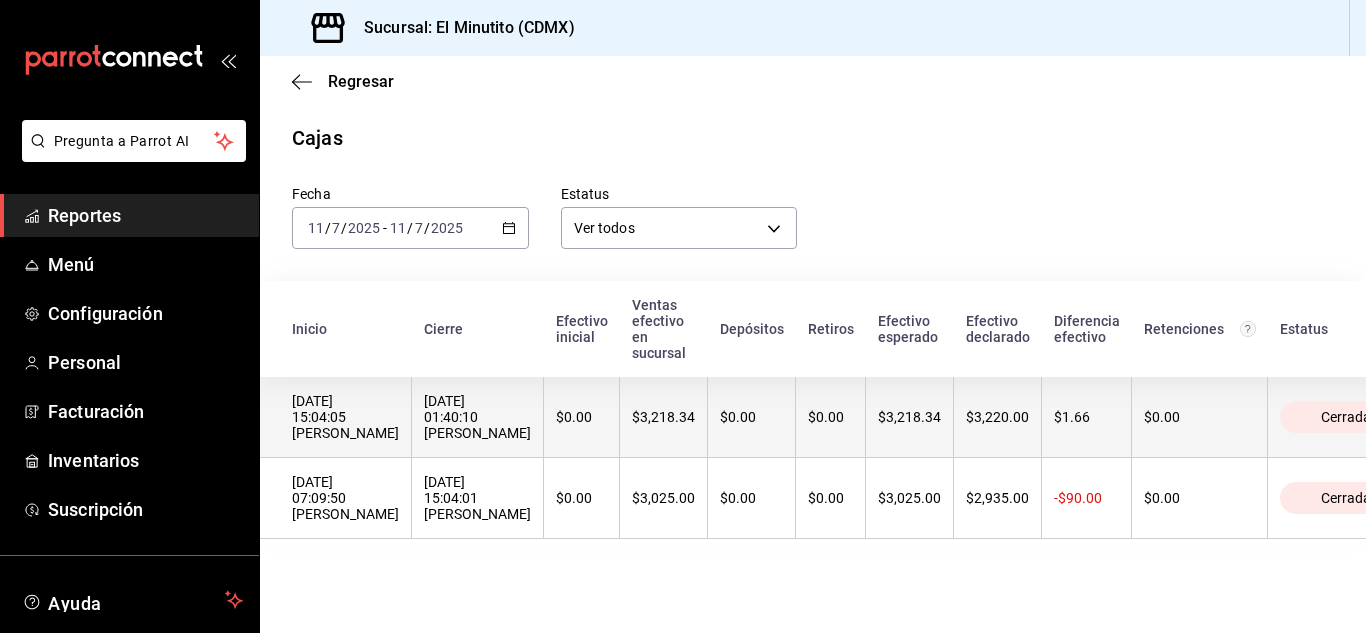 click on "[DATE]
01:40:10
[PERSON_NAME]" at bounding box center (477, 417) 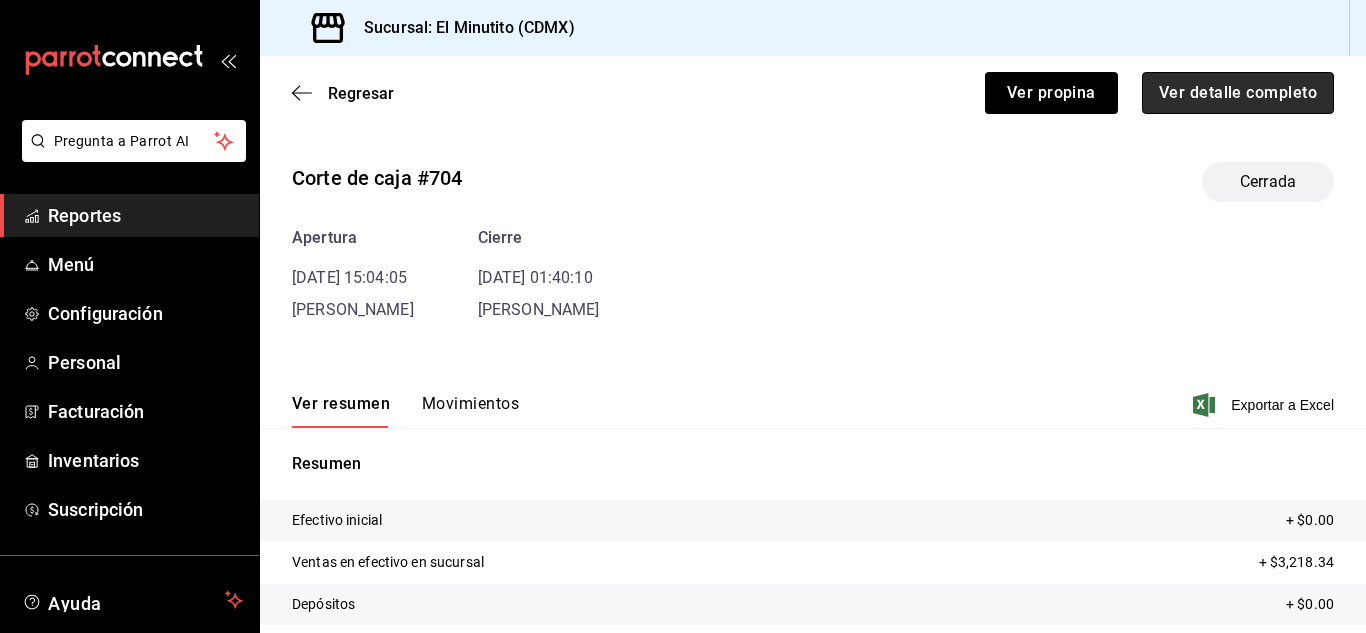 click on "Ver detalle completo" at bounding box center (1238, 93) 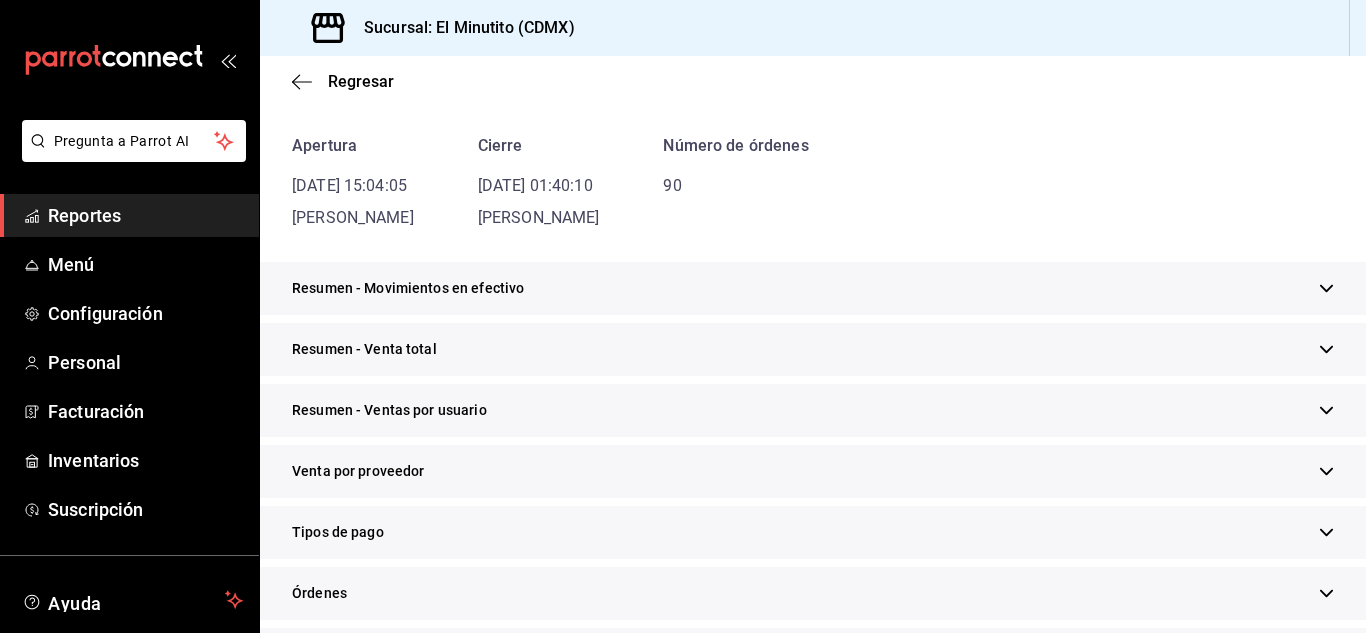 scroll, scrollTop: 171, scrollLeft: 0, axis: vertical 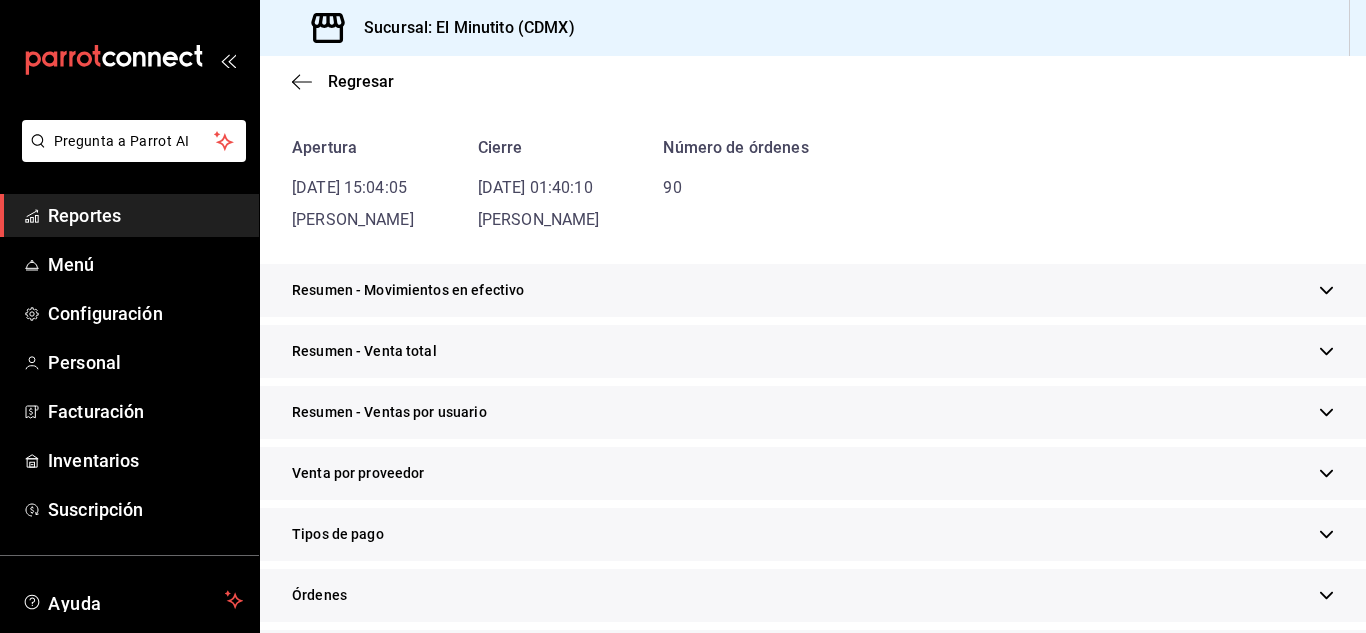 click on "Resumen - Venta total" at bounding box center [813, 351] 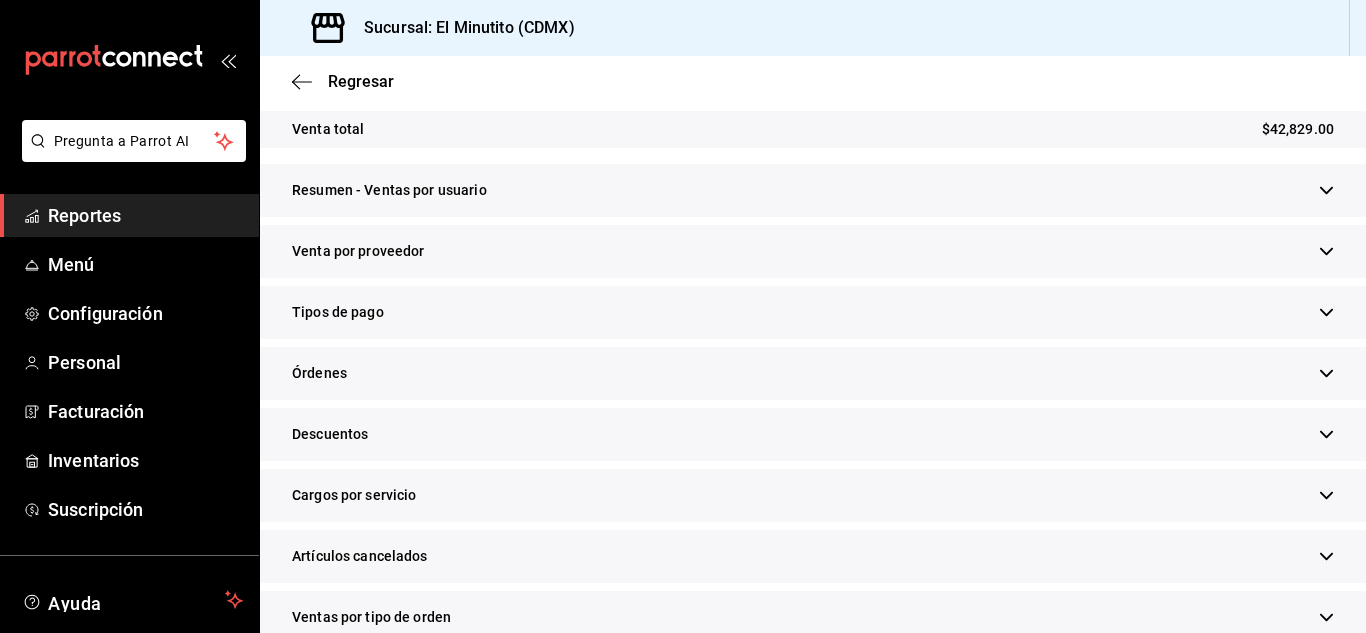 scroll, scrollTop: 496, scrollLeft: 0, axis: vertical 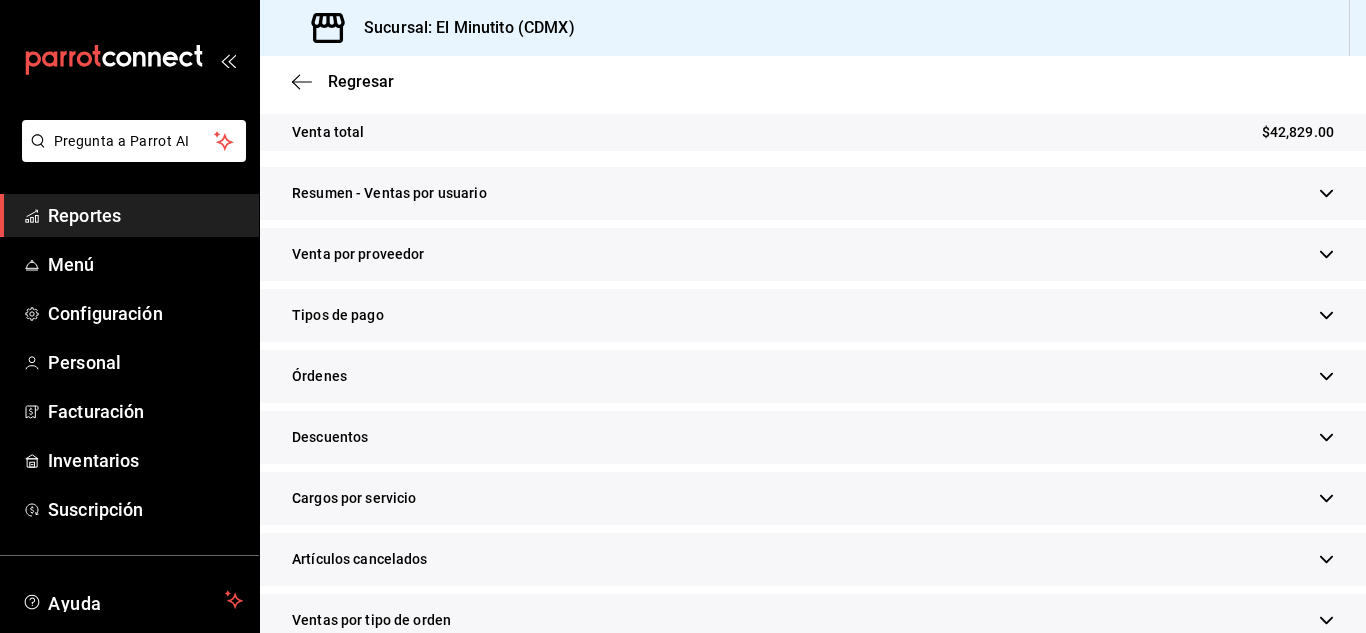 click 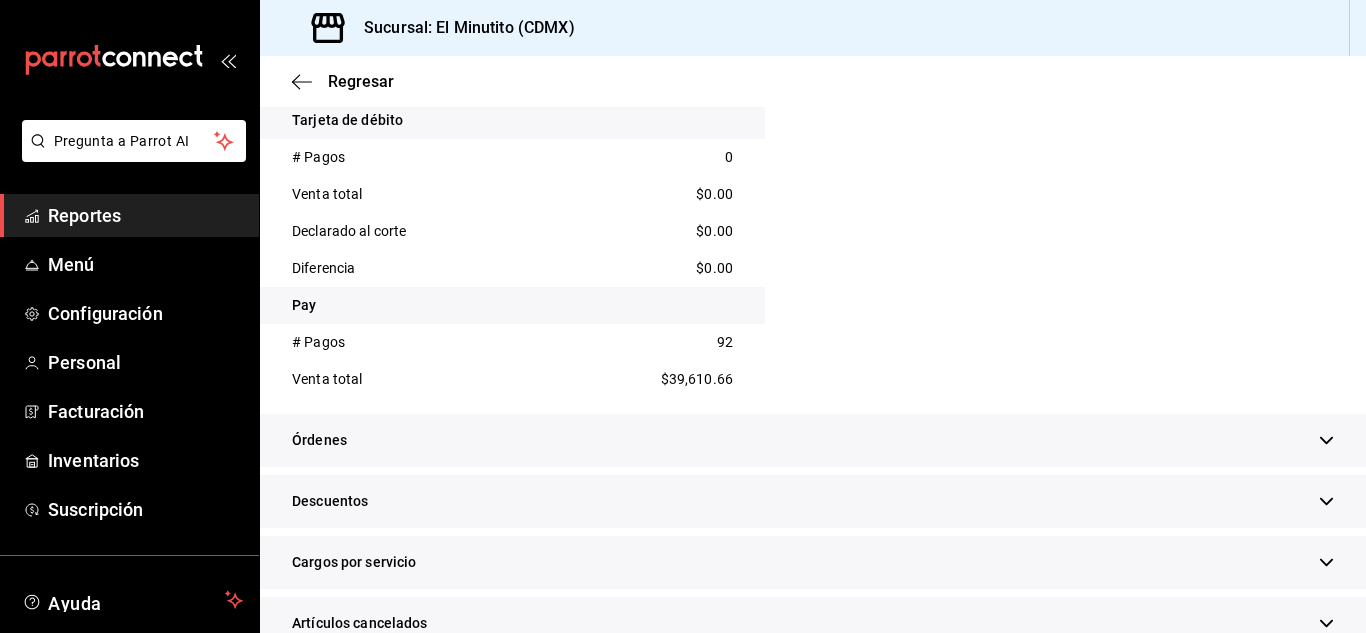 scroll, scrollTop: 1120, scrollLeft: 0, axis: vertical 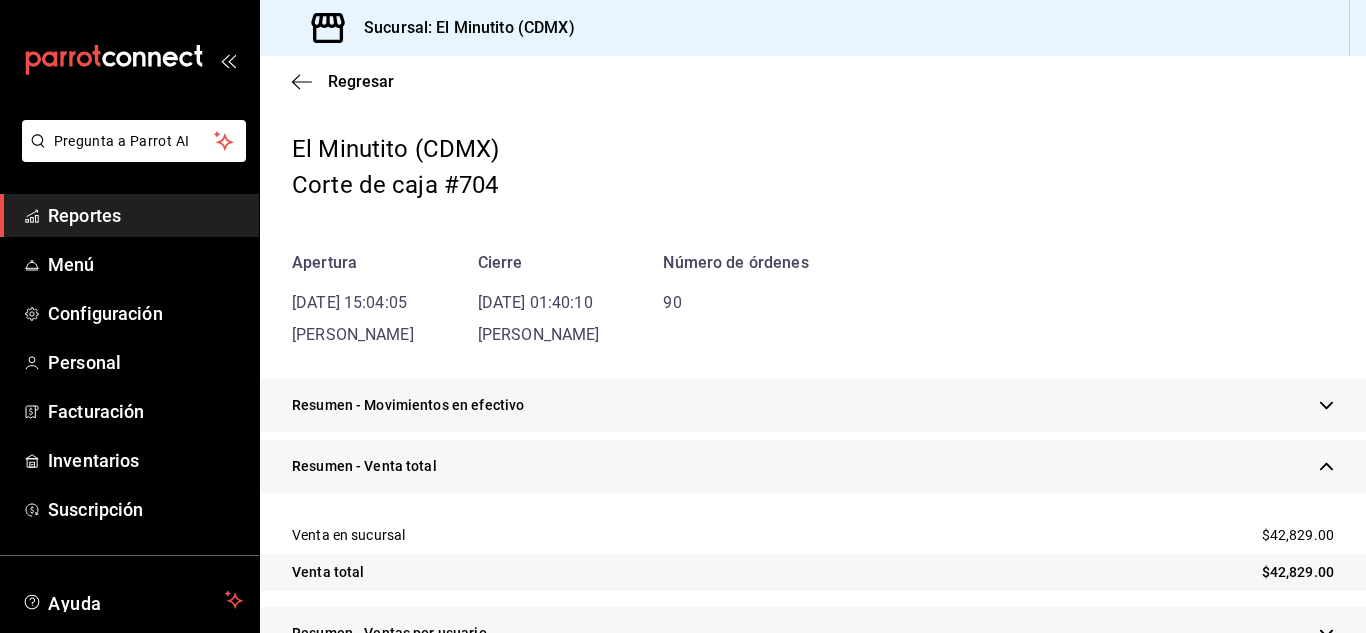 click 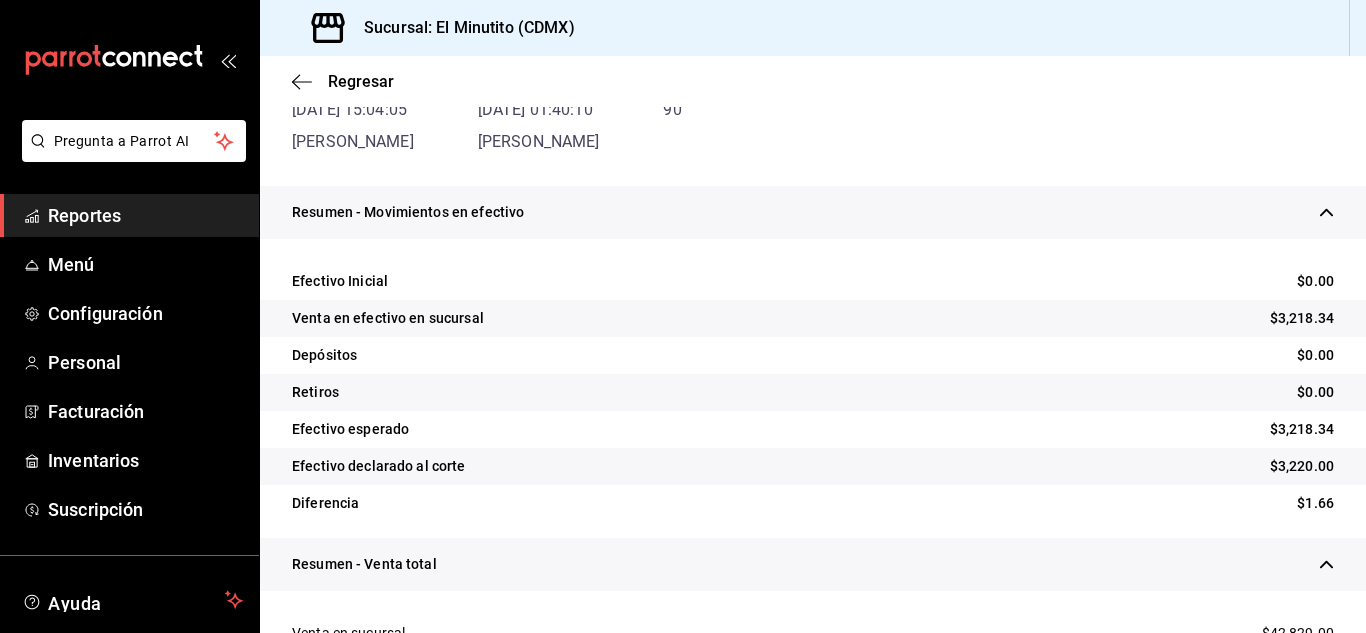 scroll, scrollTop: 271, scrollLeft: 0, axis: vertical 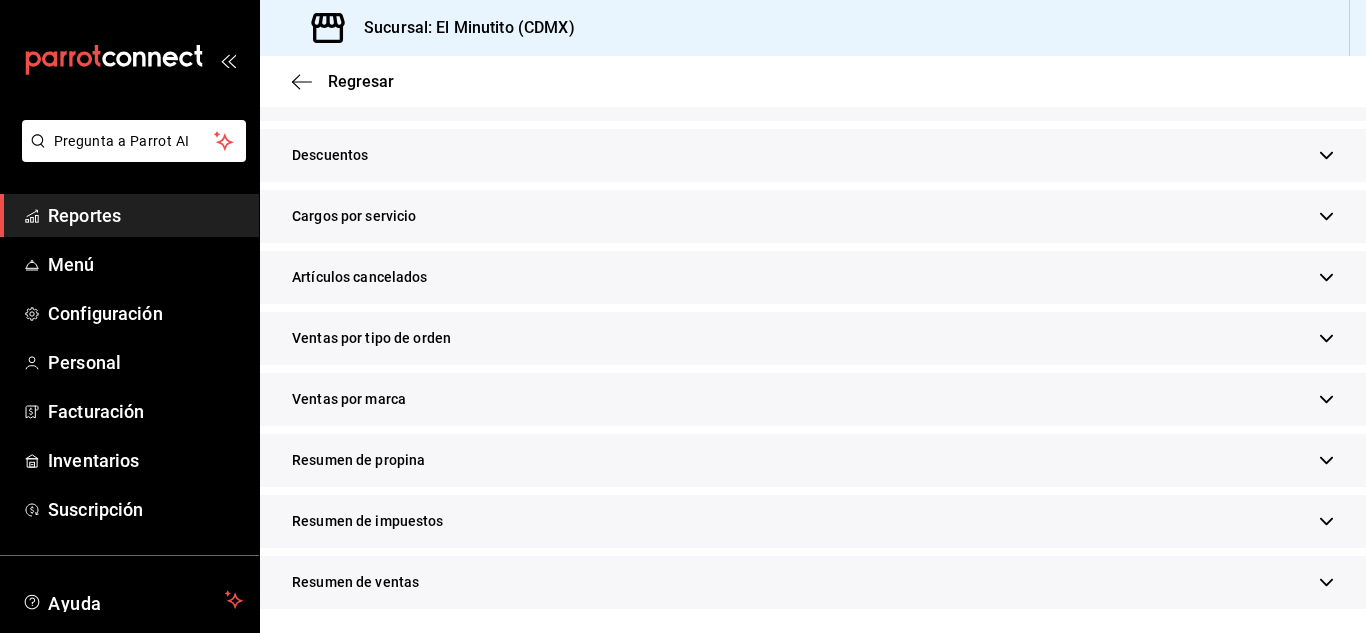 click on "Resumen de propina" at bounding box center [813, 460] 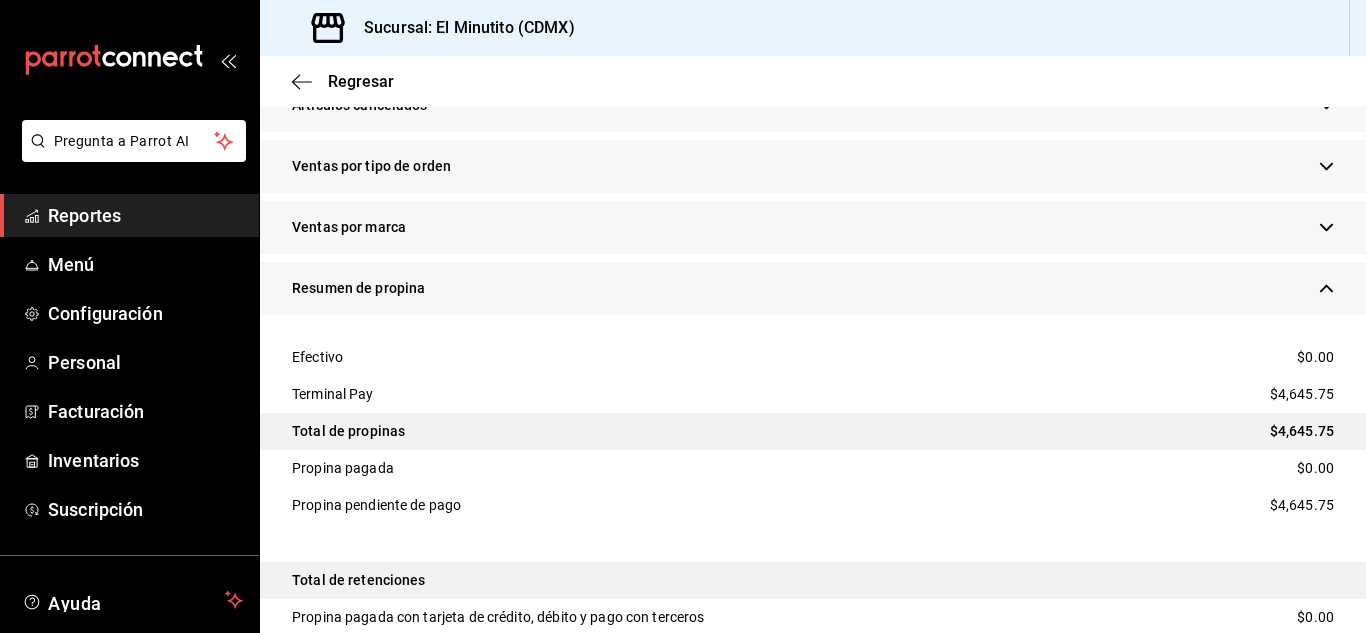 scroll, scrollTop: 1942, scrollLeft: 0, axis: vertical 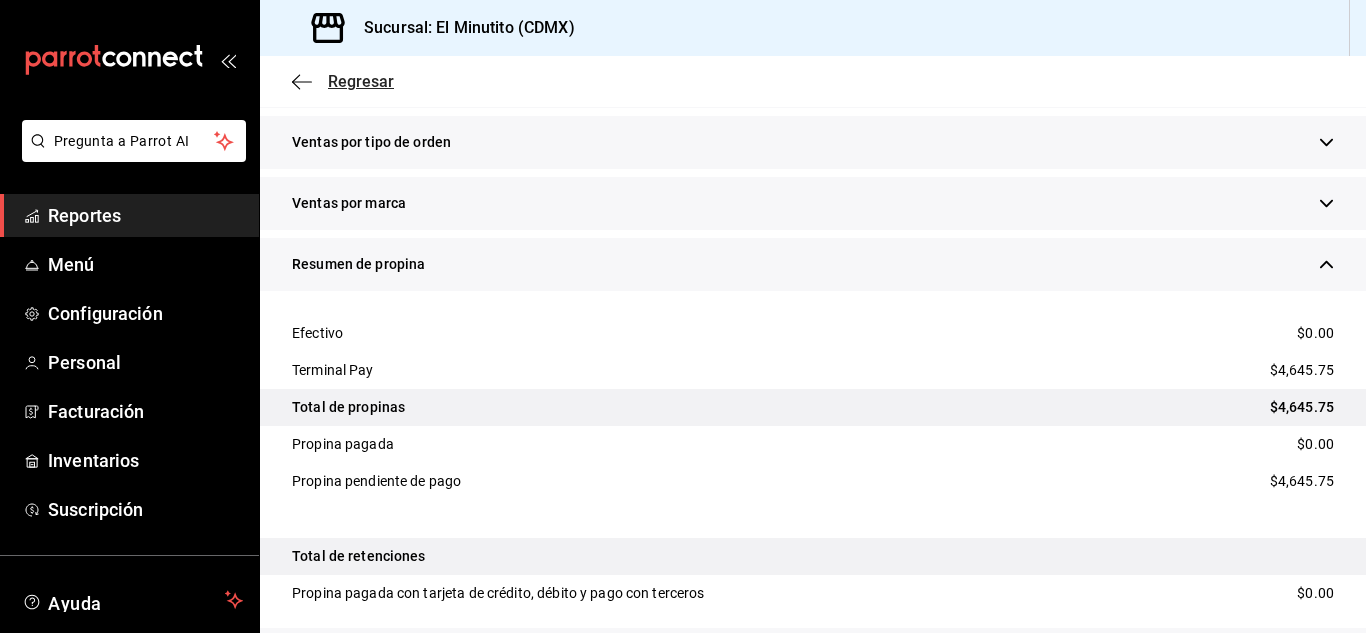 click on "Regresar" at bounding box center (361, 81) 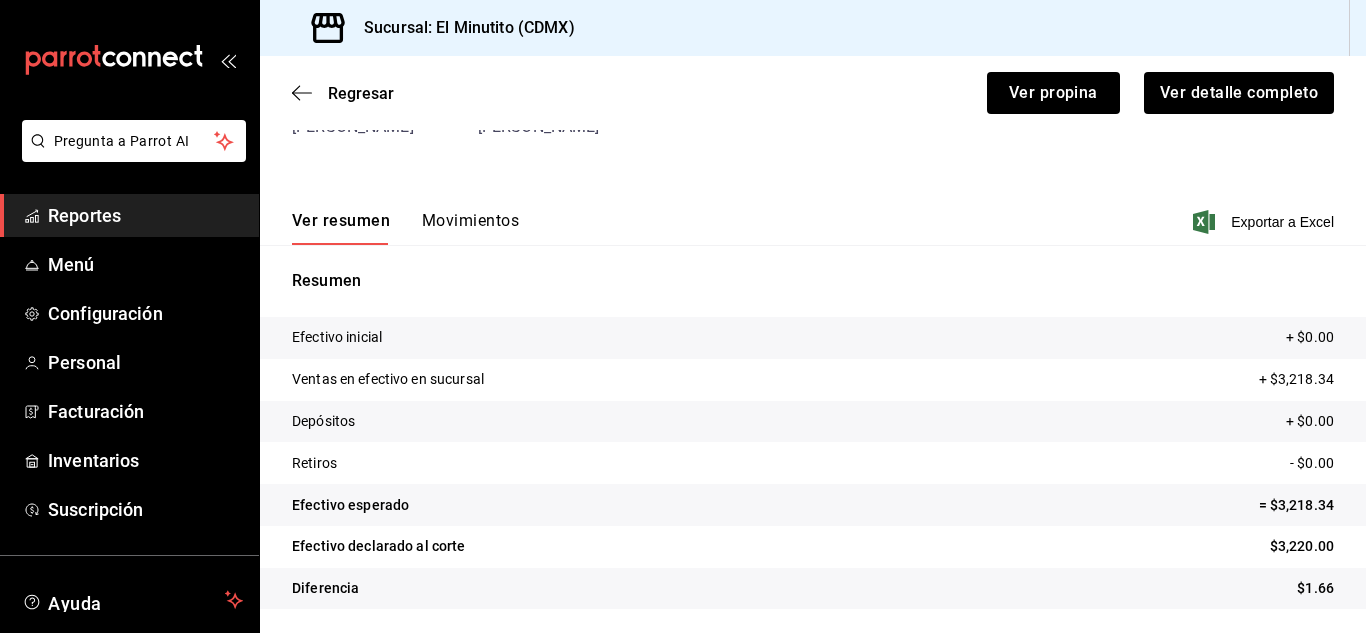 scroll, scrollTop: 183, scrollLeft: 0, axis: vertical 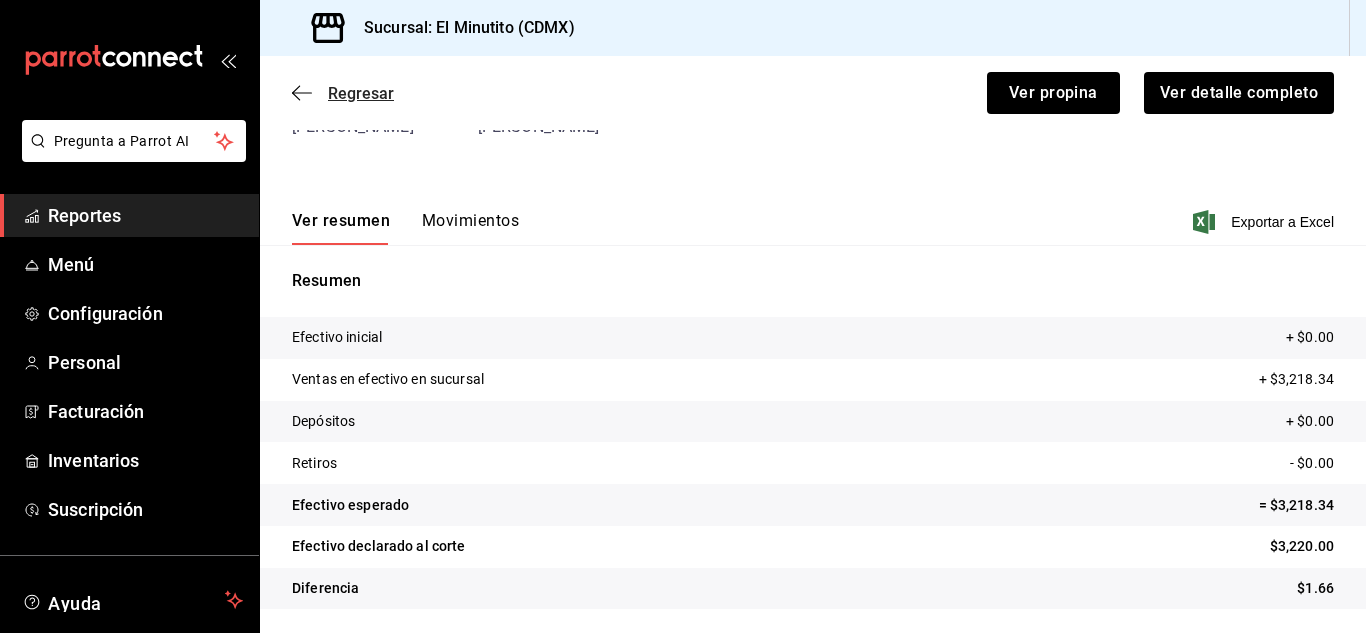 click on "Regresar" at bounding box center [361, 93] 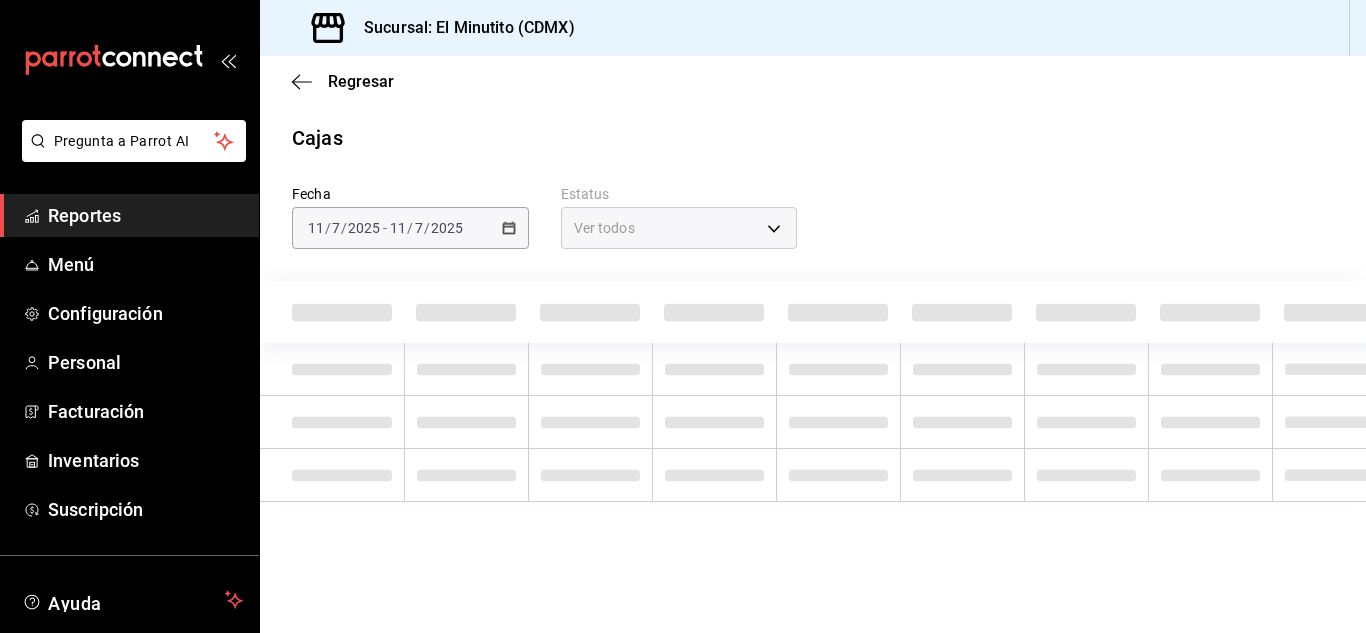 scroll, scrollTop: 0, scrollLeft: 0, axis: both 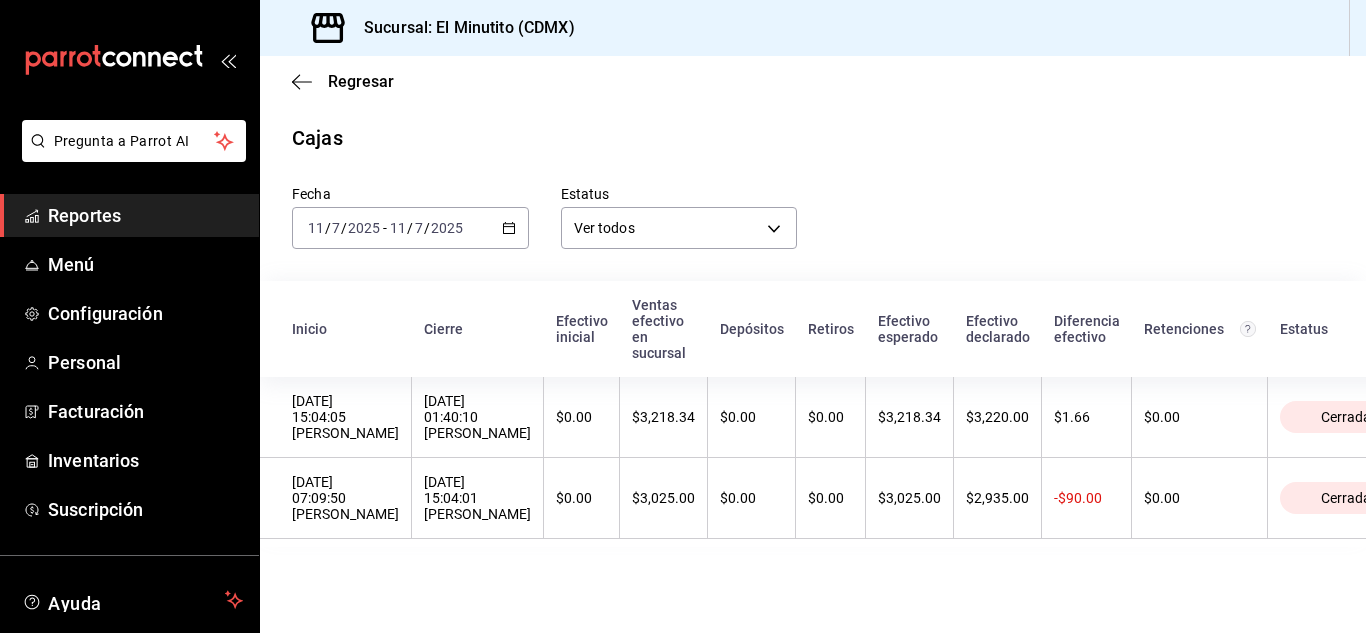 click on "[DATE] [DATE] - [DATE] [DATE]" at bounding box center (410, 228) 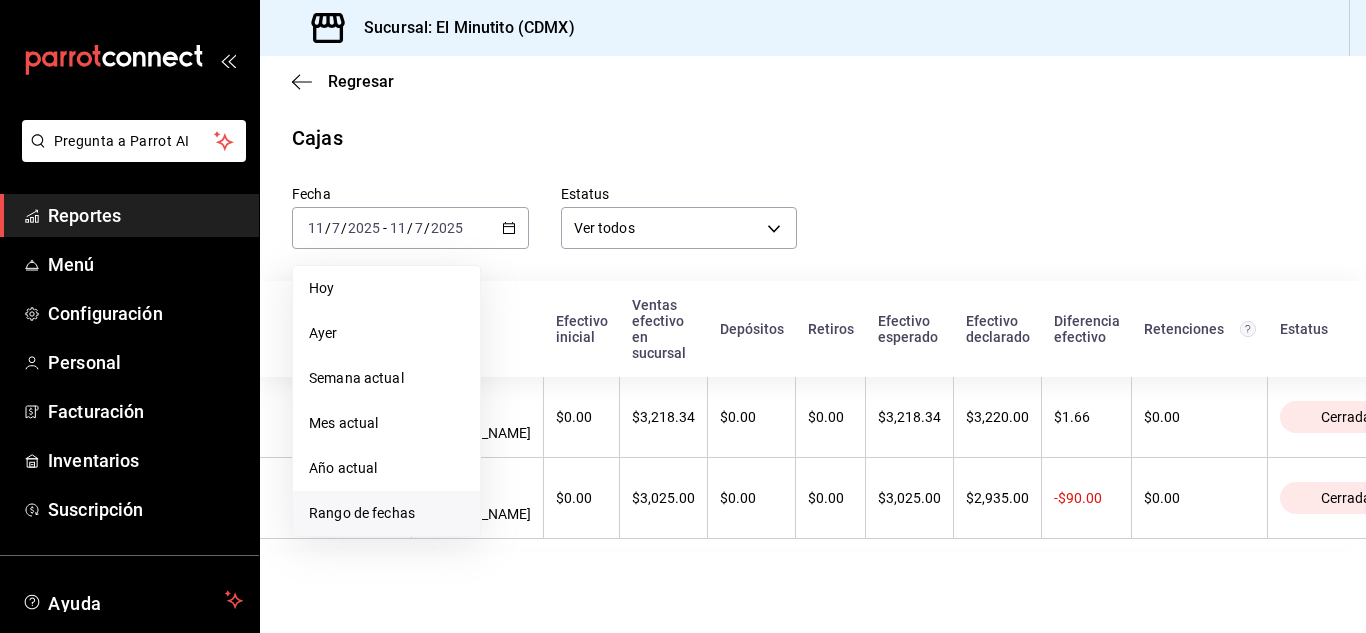 click on "Rango de fechas" at bounding box center [386, 513] 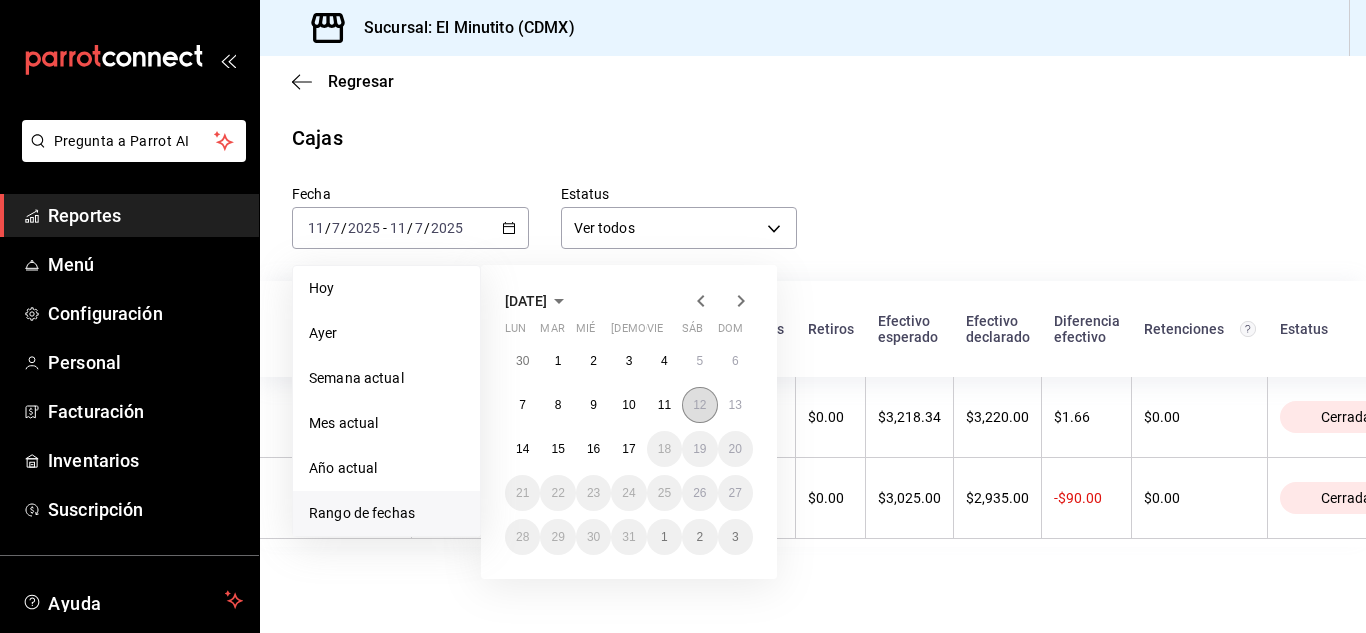 click on "12" at bounding box center (699, 405) 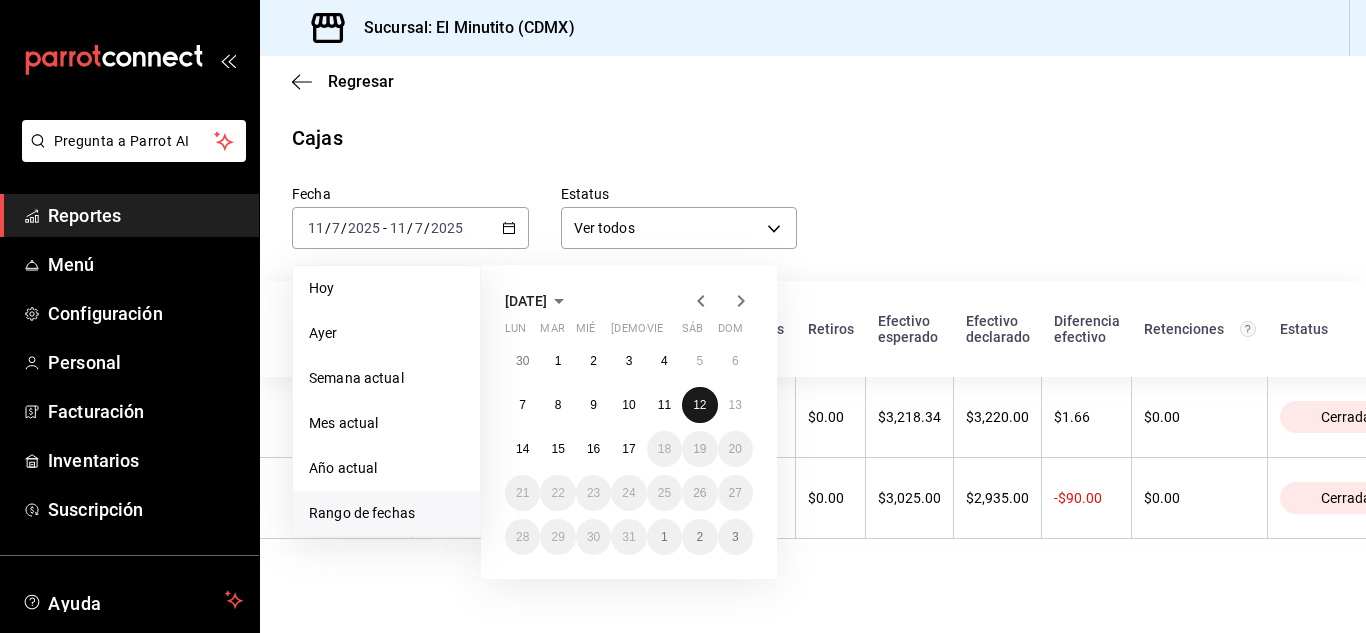 click on "12" at bounding box center [699, 405] 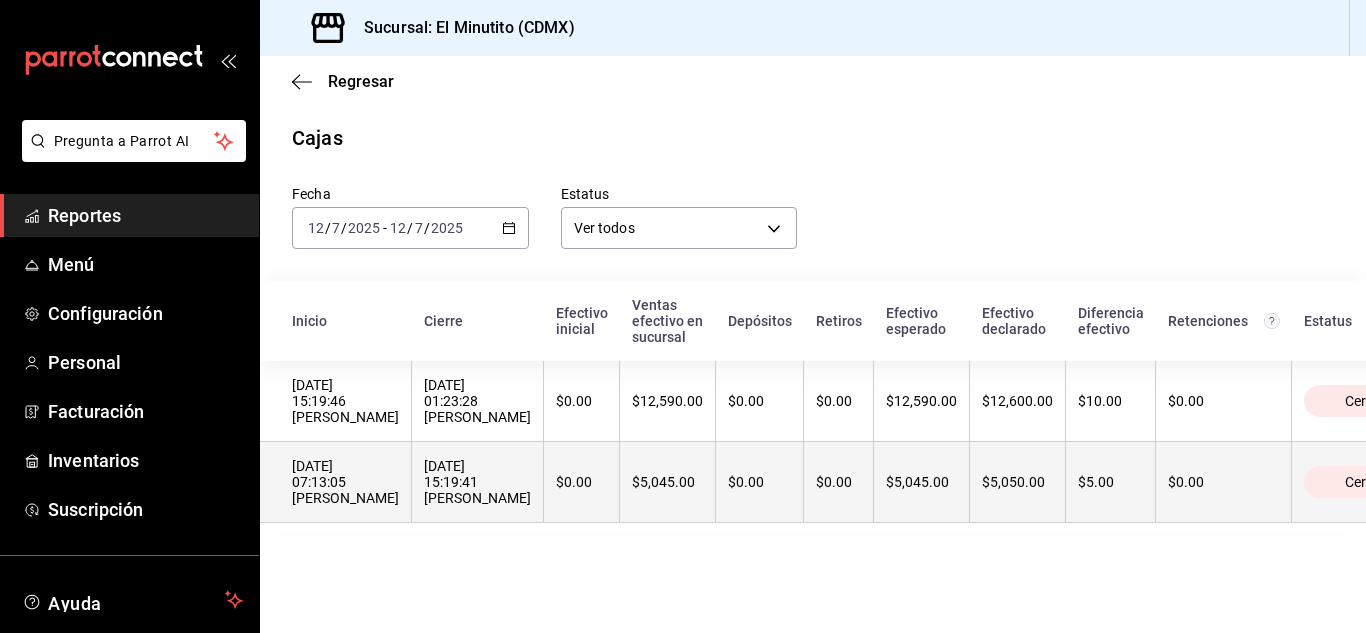 click on "$5,045.00" at bounding box center [668, 482] 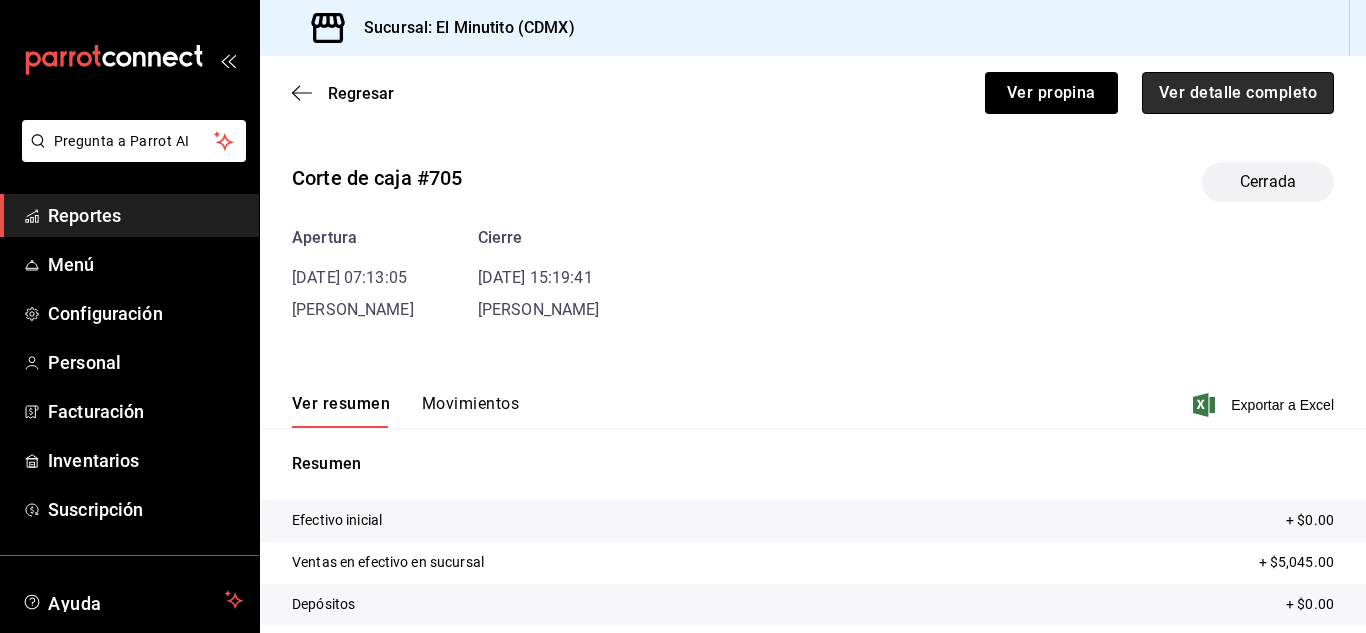 click on "Ver detalle completo" at bounding box center (1238, 93) 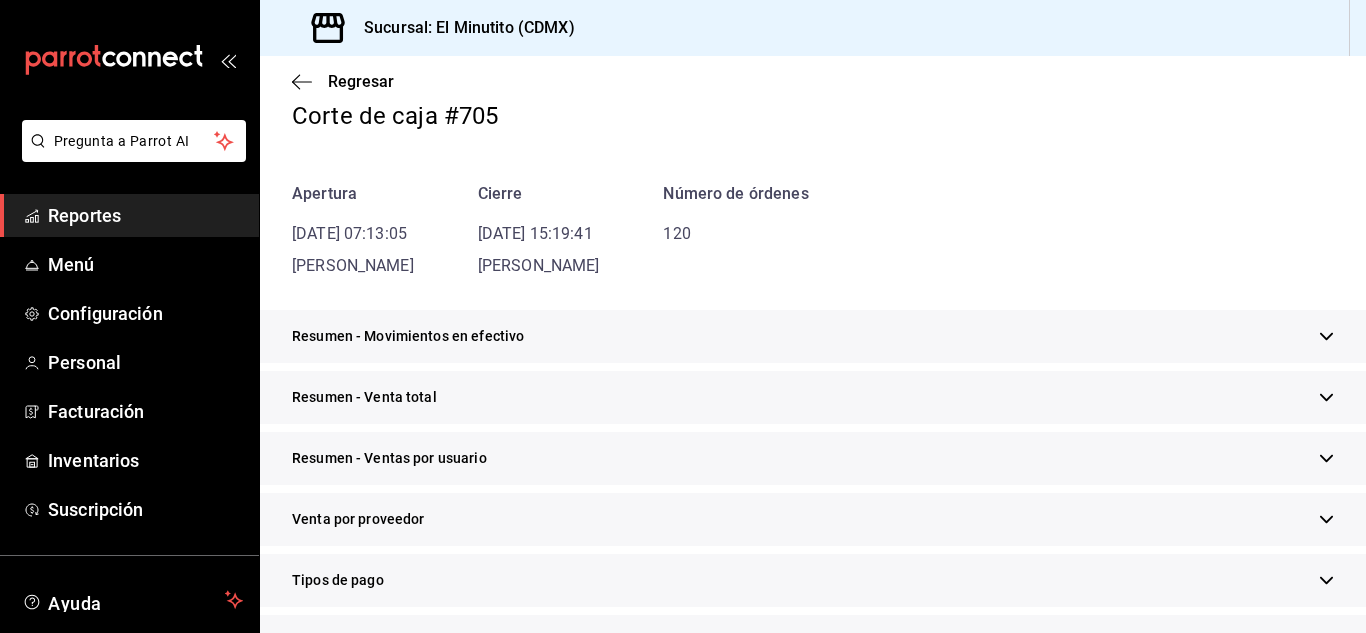 scroll, scrollTop: 164, scrollLeft: 0, axis: vertical 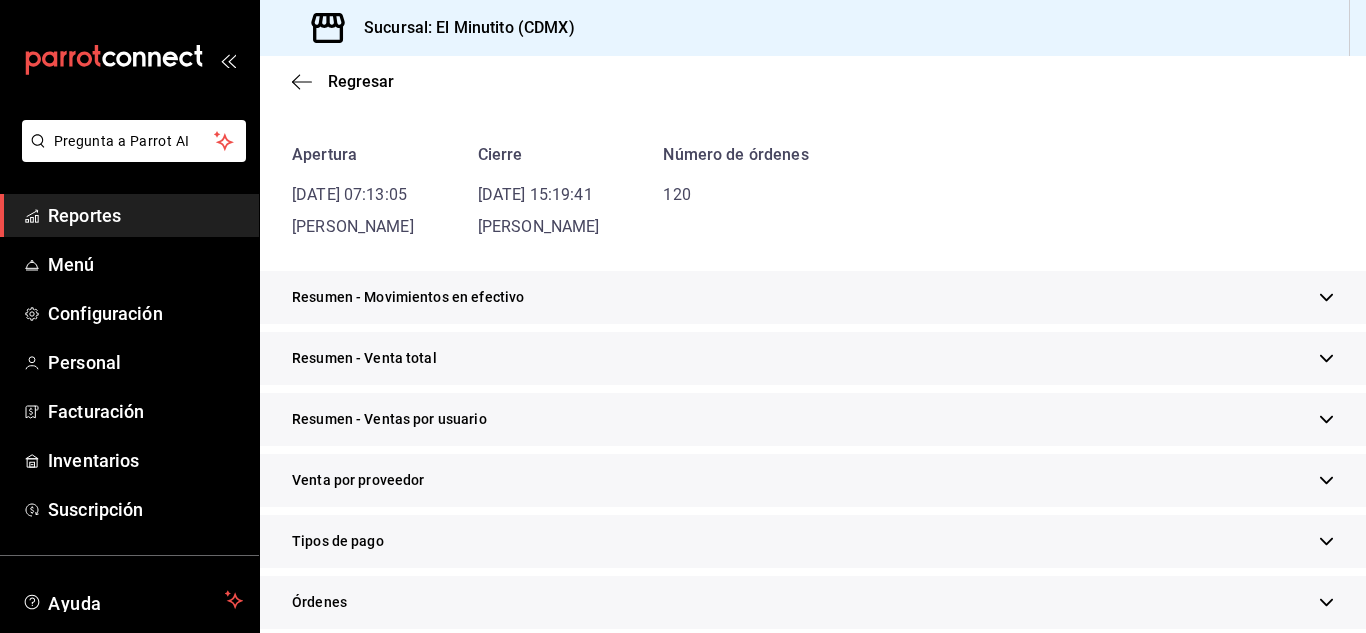 click on "Resumen - Movimientos en efectivo" at bounding box center [813, 297] 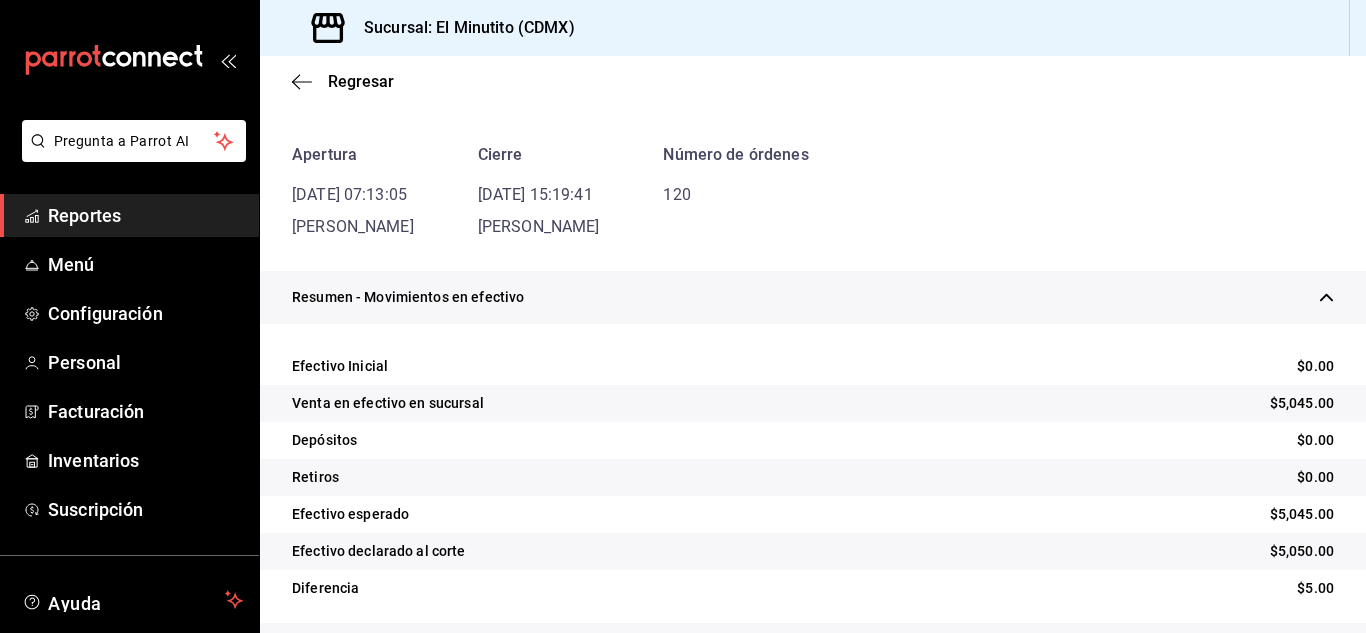 scroll, scrollTop: 227, scrollLeft: 0, axis: vertical 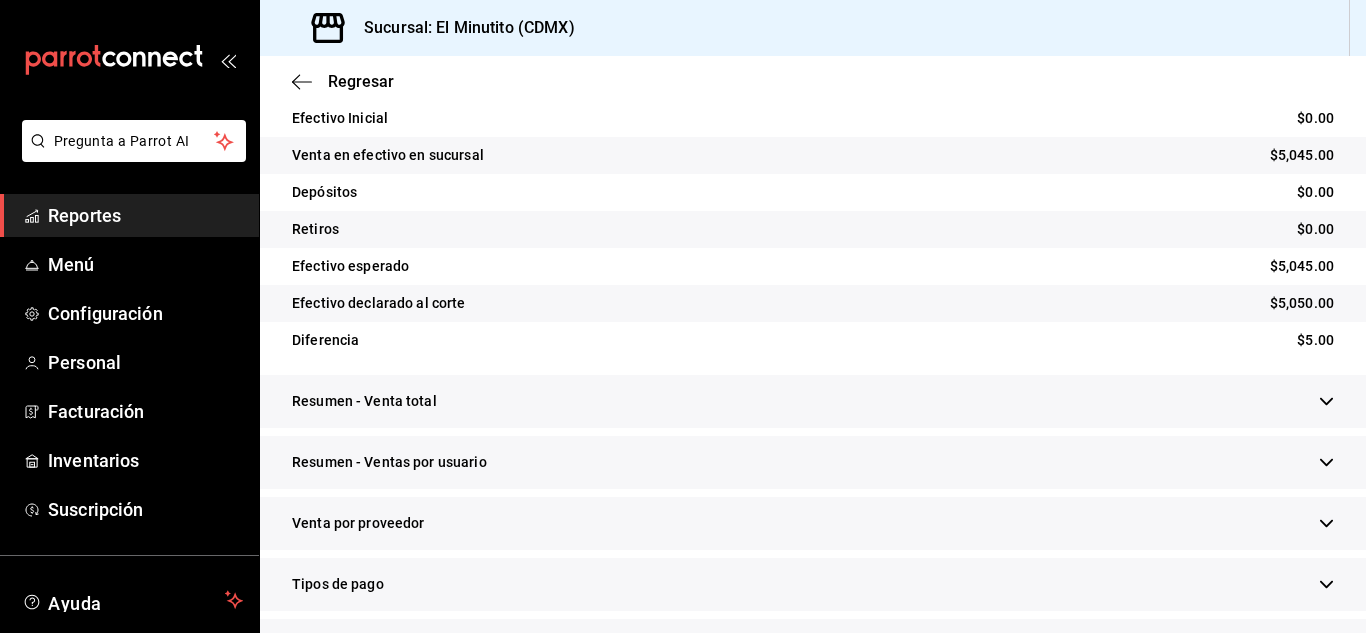 click on "Resumen - Venta total" at bounding box center (813, 401) 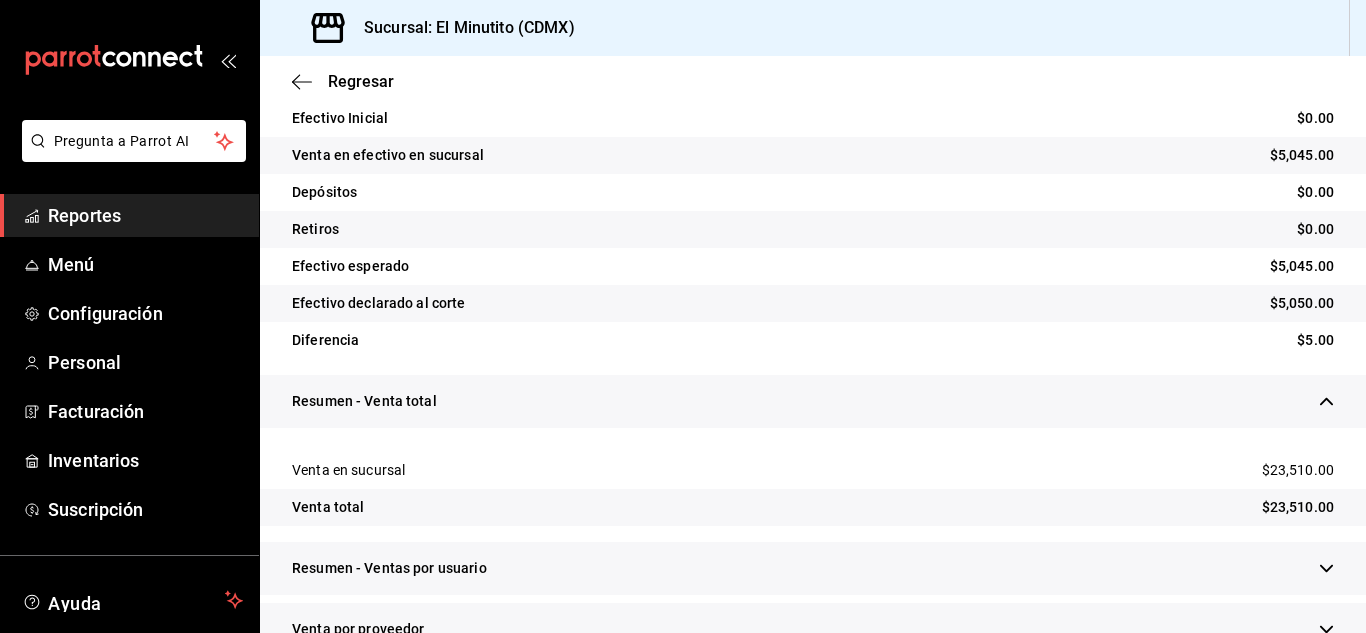scroll, scrollTop: 470, scrollLeft: 0, axis: vertical 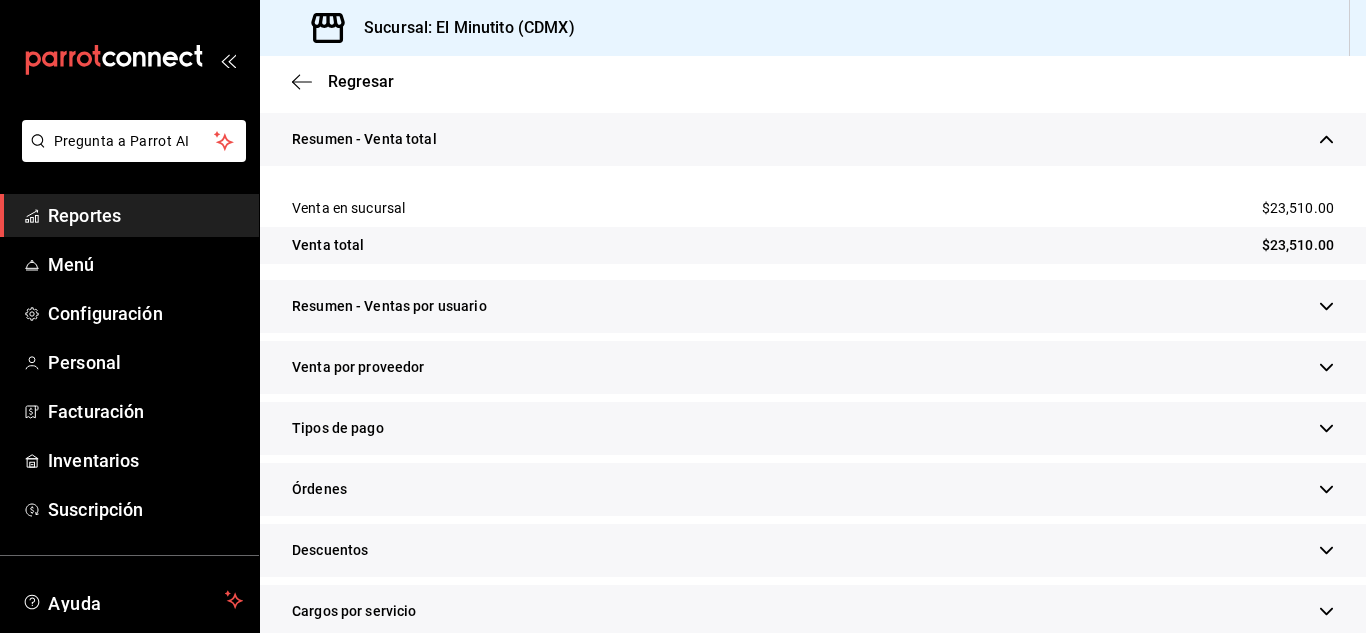 click on "Tipos de pago" at bounding box center (813, 428) 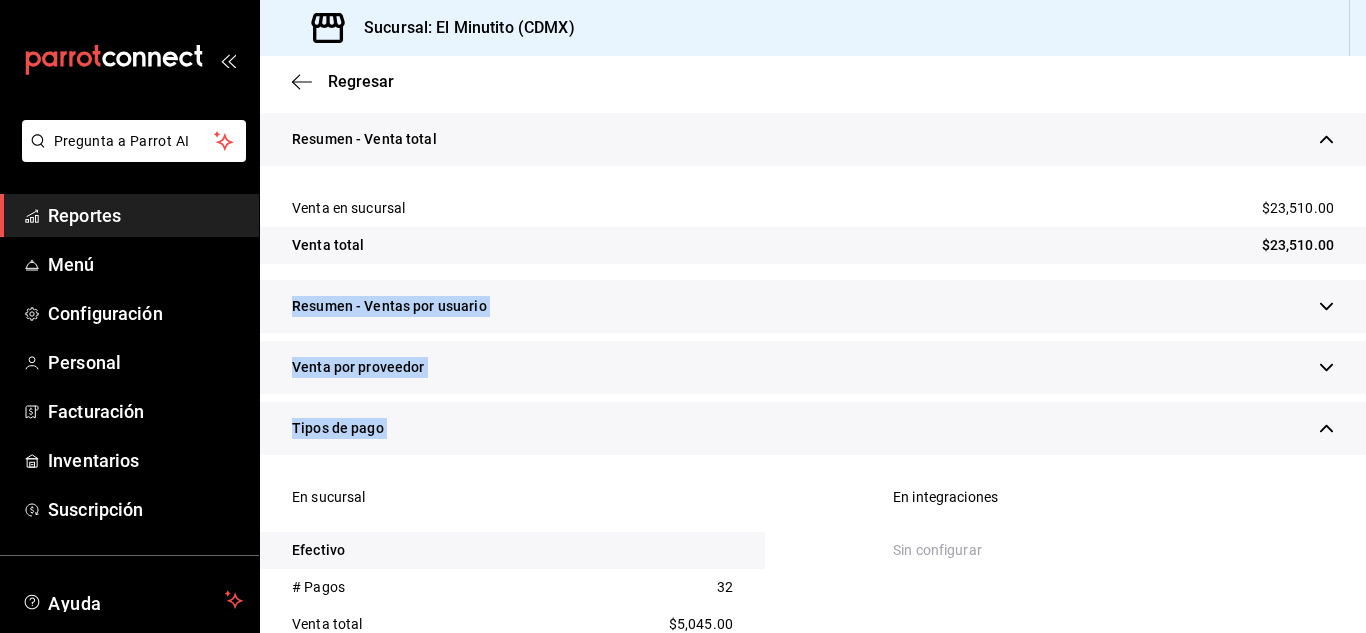 drag, startPoint x: 1287, startPoint y: 417, endPoint x: 1365, endPoint y: 258, distance: 177.10167 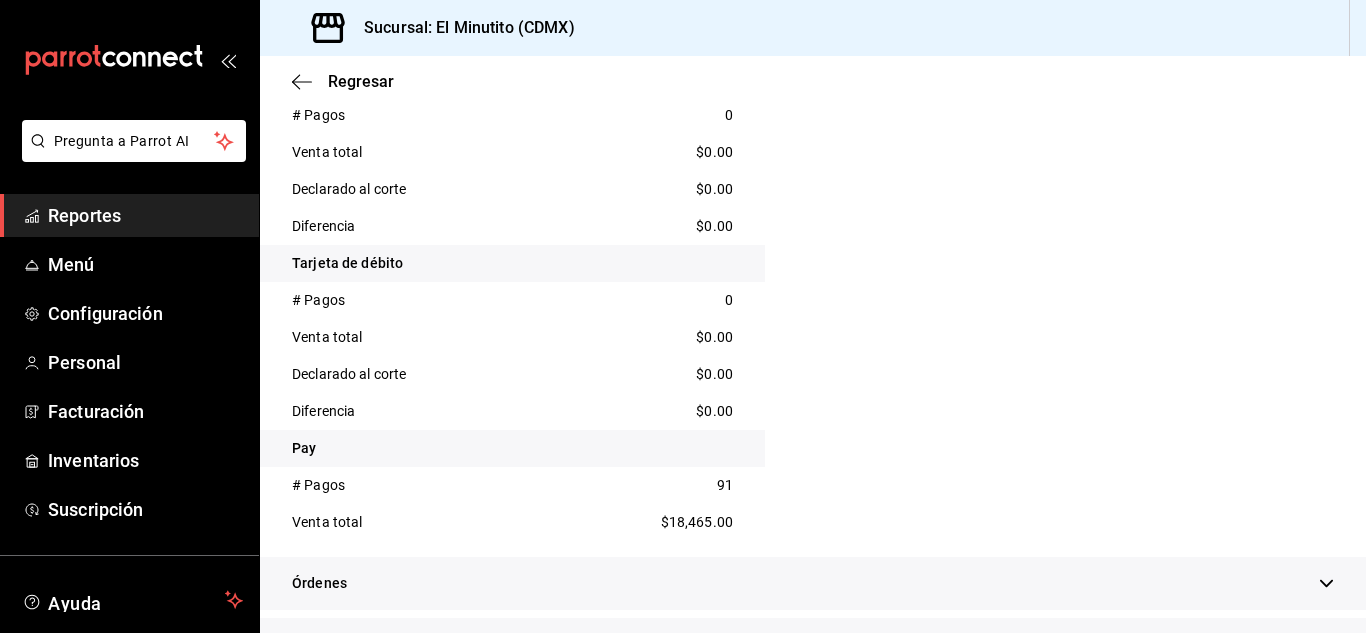 scroll, scrollTop: 1261, scrollLeft: 0, axis: vertical 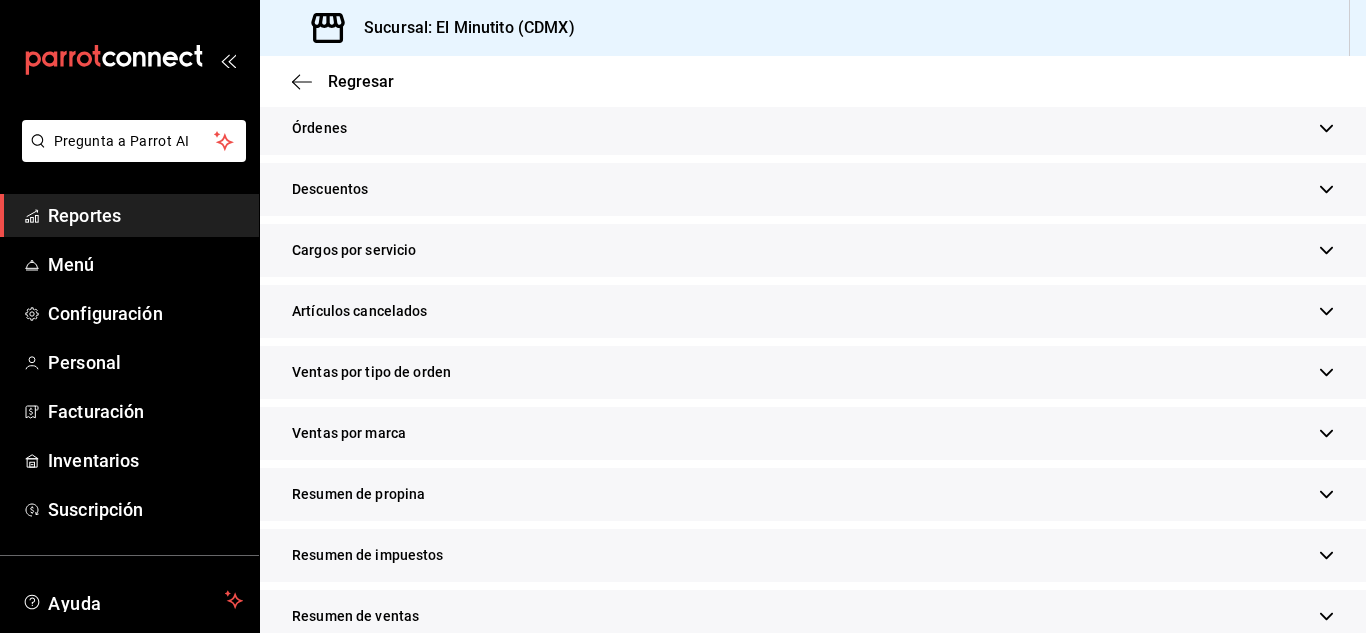 click on "Resumen de propina" at bounding box center [813, 494] 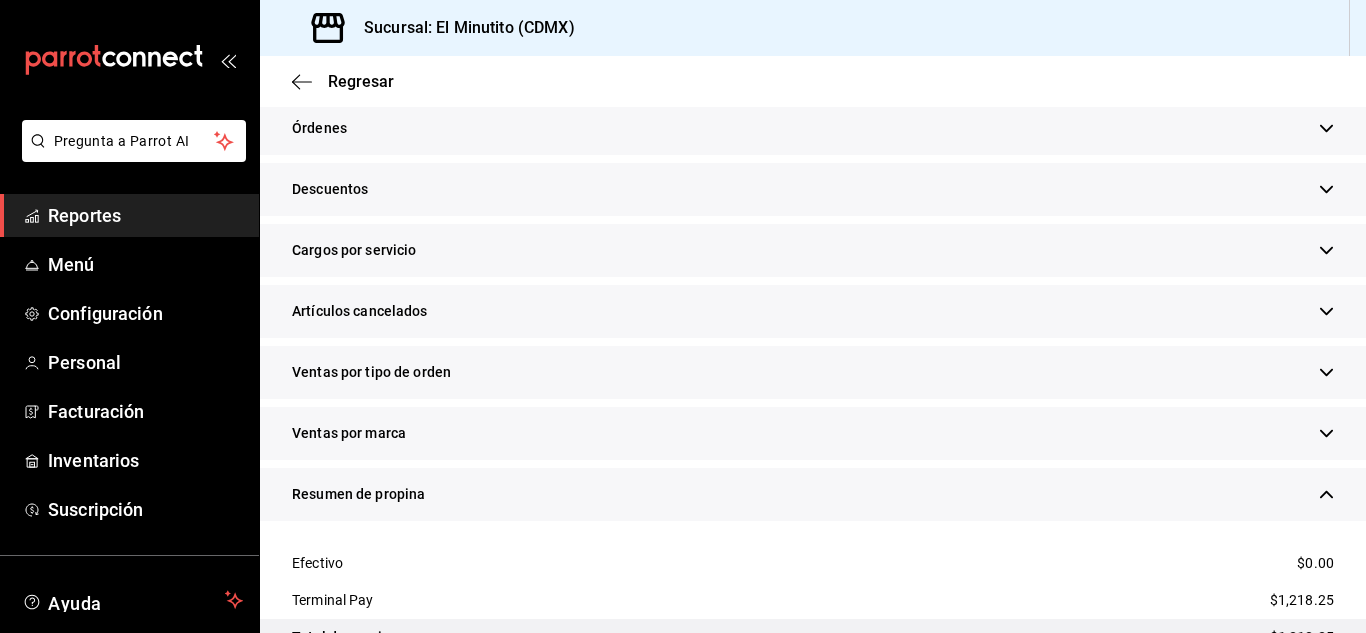 scroll, scrollTop: 1800, scrollLeft: 0, axis: vertical 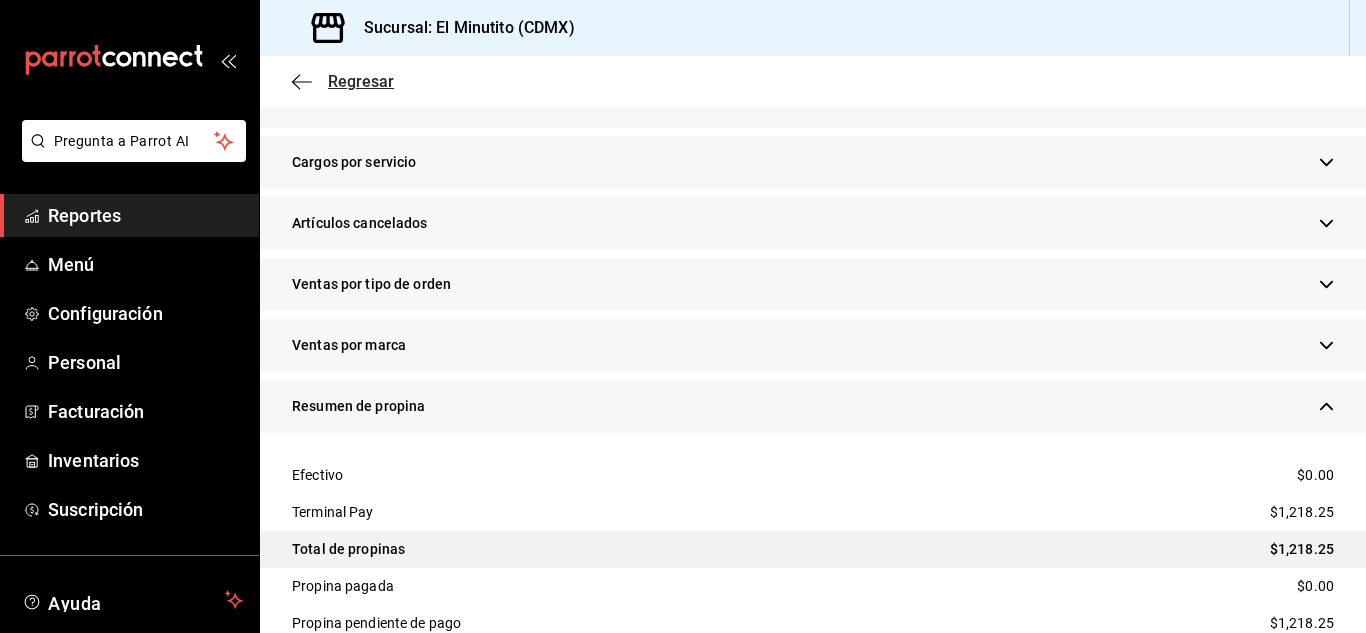click on "Regresar" at bounding box center [361, 81] 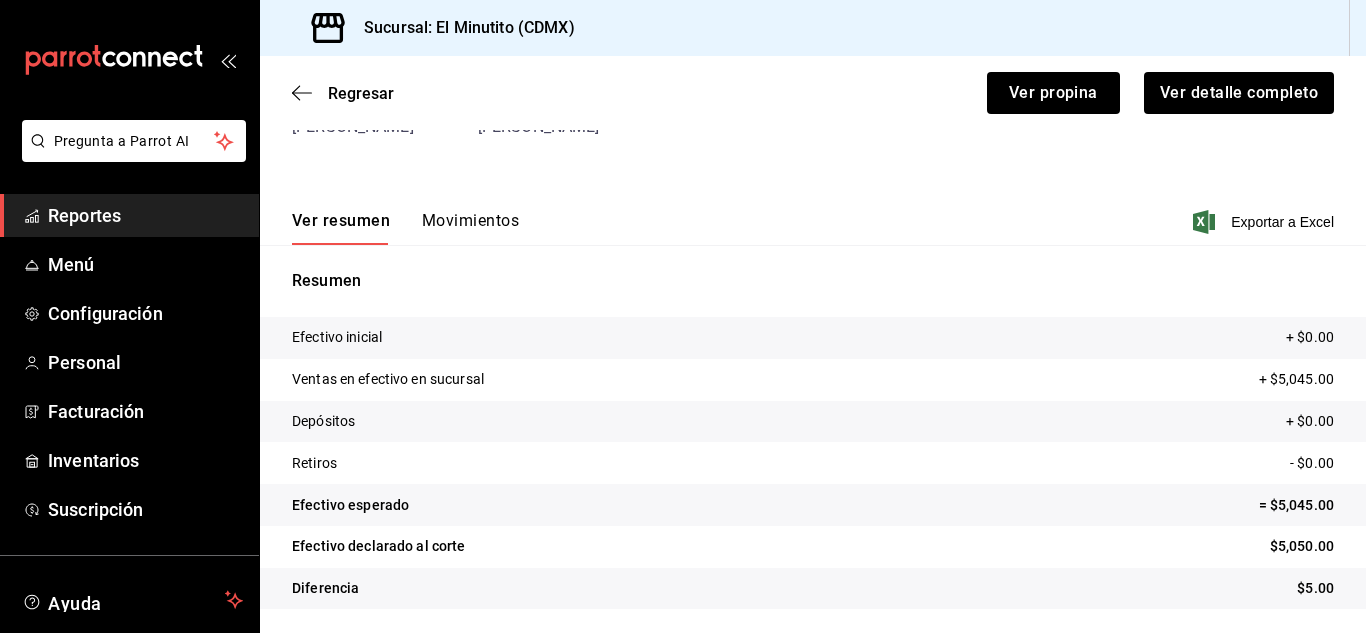 scroll, scrollTop: 183, scrollLeft: 0, axis: vertical 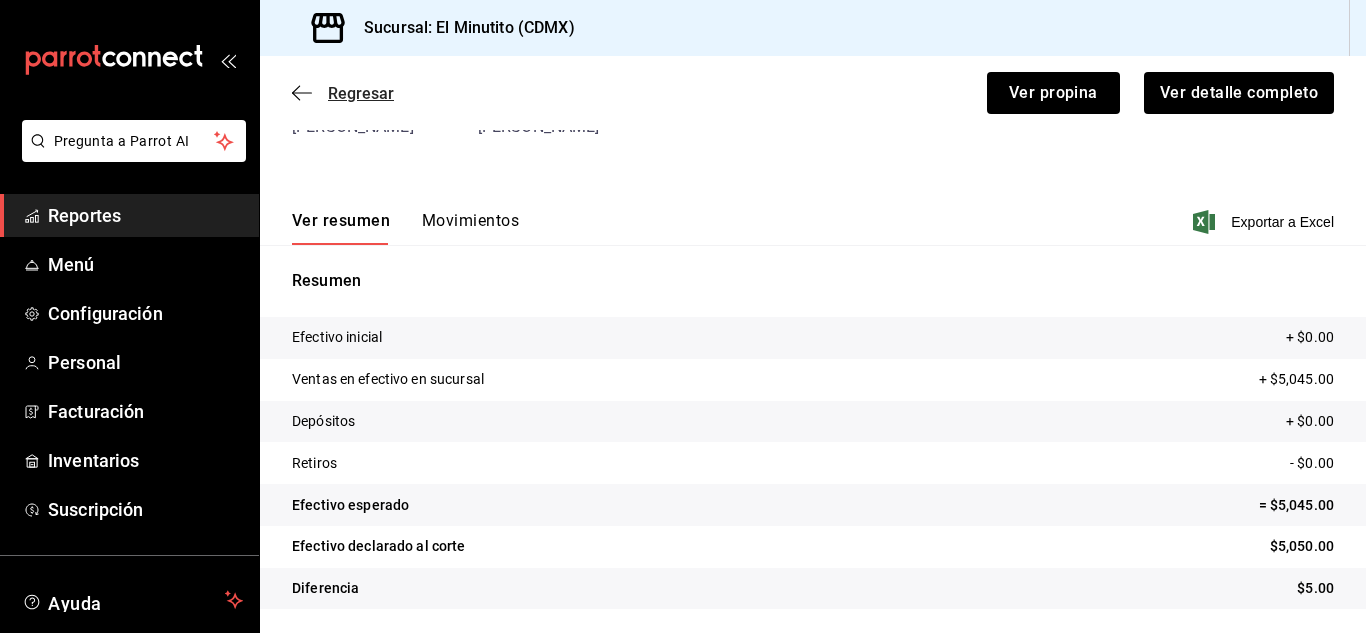 click on "Regresar" at bounding box center [361, 93] 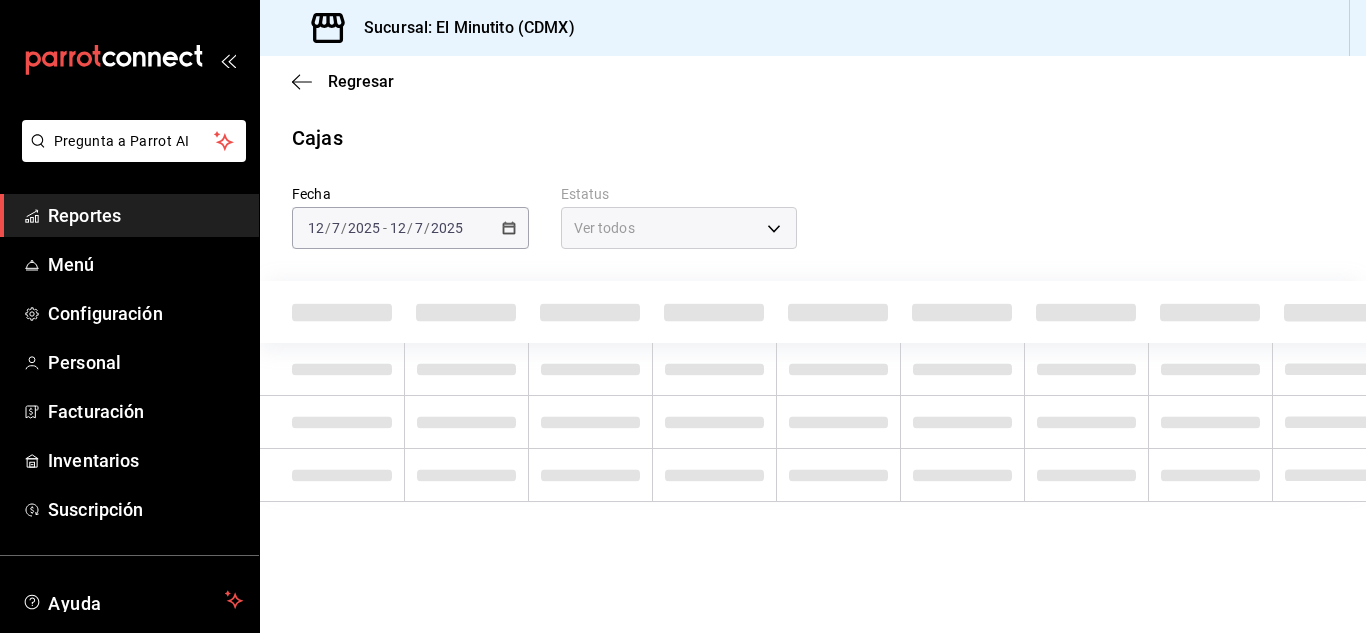scroll, scrollTop: 0, scrollLeft: 0, axis: both 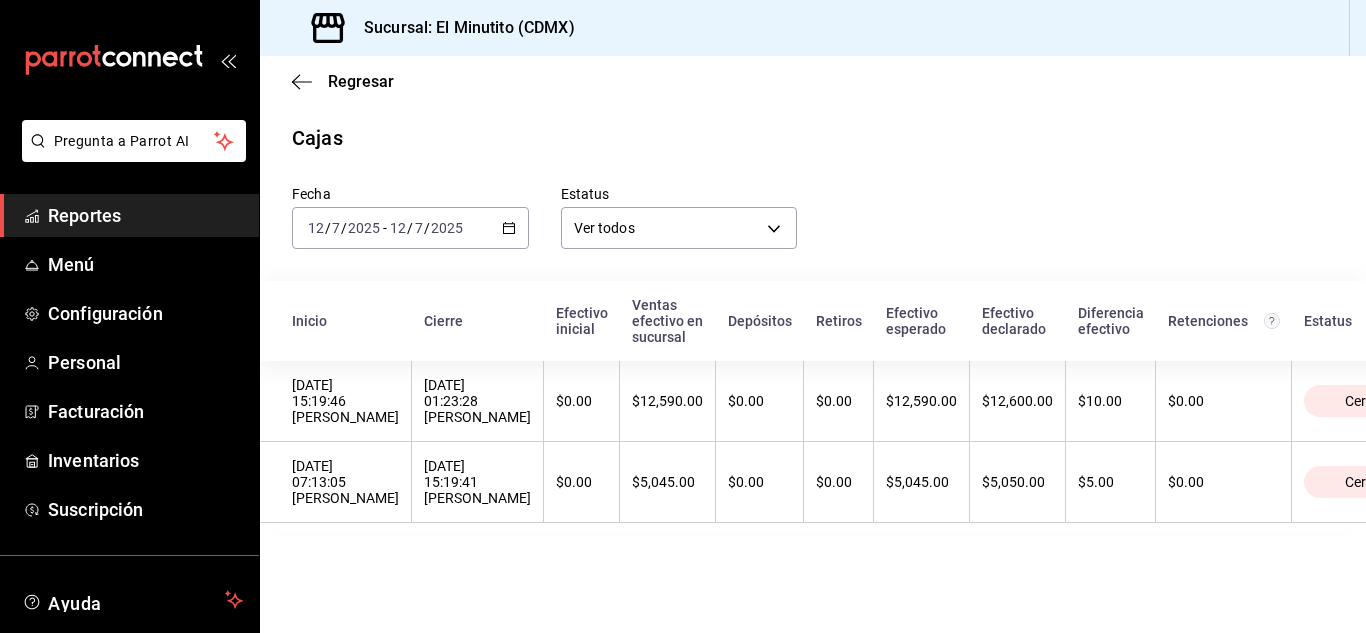 click on "[DATE] [DATE] - [DATE] [DATE]" at bounding box center [410, 228] 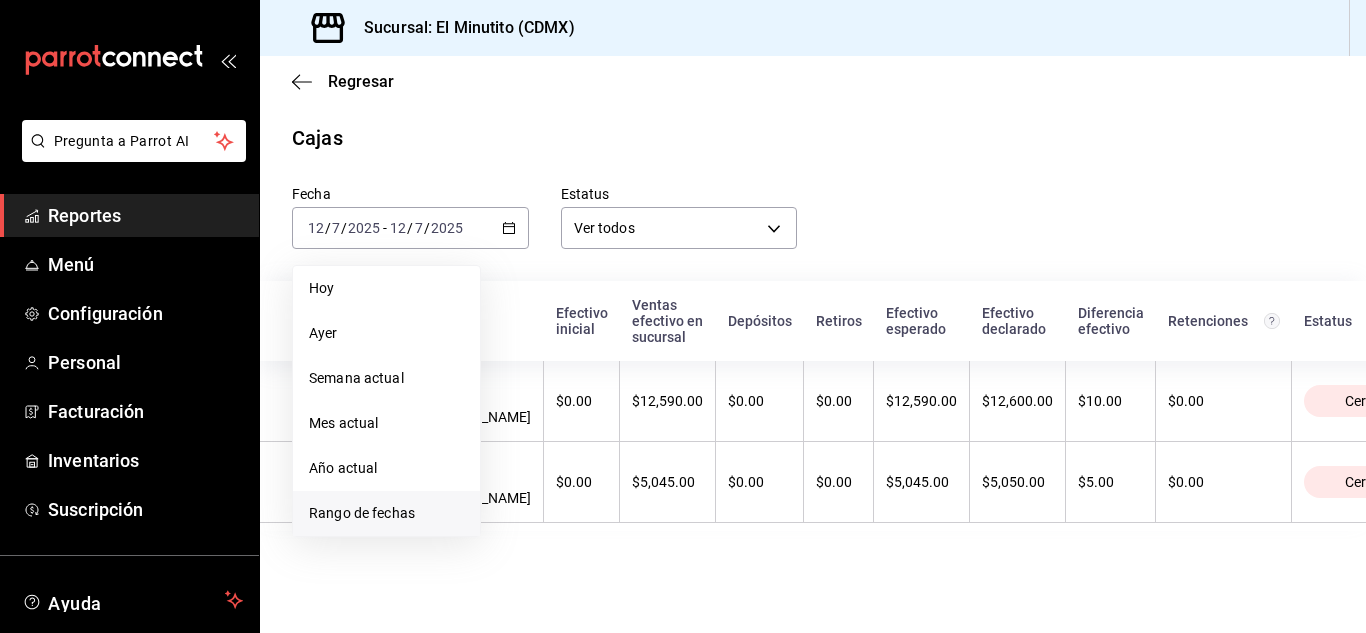 click on "Rango de fechas" at bounding box center (386, 513) 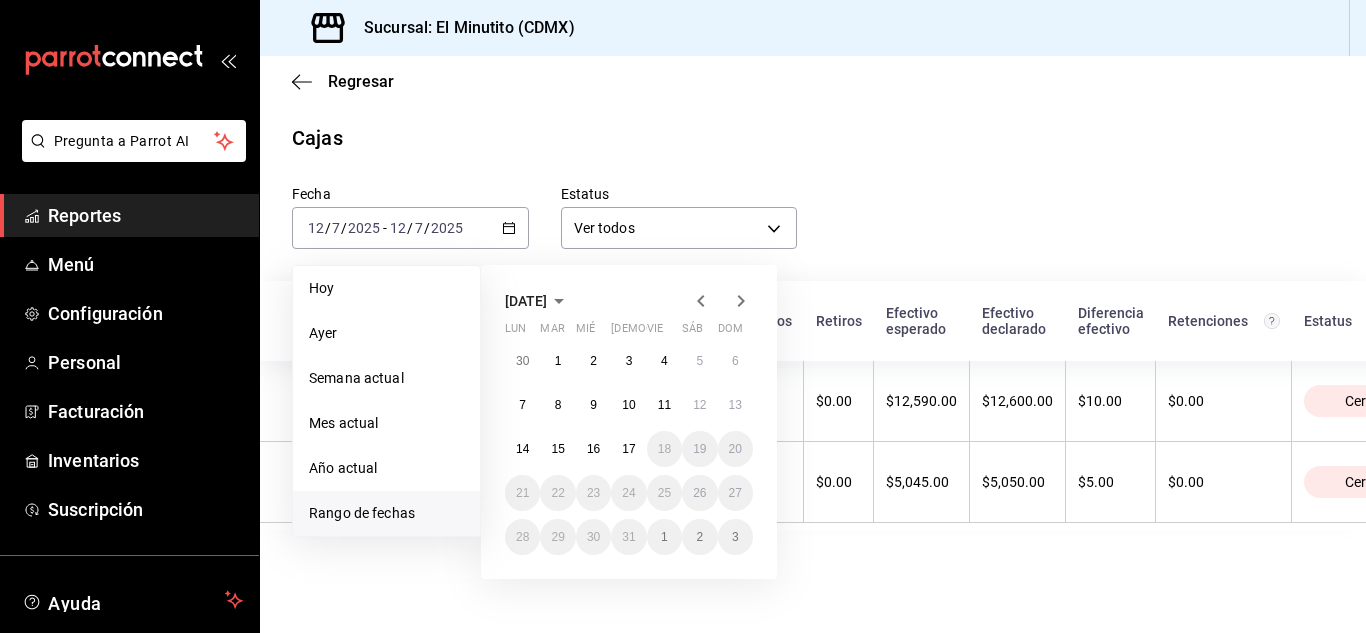 click on "Regresar Cajas Fecha [DATE] [DATE] - [DATE] [DATE] [DATE] [DATE] Semana actual Mes actual Año actual Rango de fechas [DATE] lun mar mié jue vie sáb dom 30 1 2 3 4 5 6 7 8 9 10 11 12 13 14 15 16 17 18 19 20 21 22 23 24 25 26 27 28 29 30 31 1 2 3 Estatus Ver todos ALL Inicio Cierre Efectivo inicial Ventas efectivo en sucursal Depósitos Retiros Efectivo esperado Efectivo declarado Diferencia efectivo Retenciones Estatus [DATE]
15:19:46
[PERSON_NAME] [DATE]
01:23:28
[PERSON_NAME] $0.00 $12,590.00 $0.00 $0.00 $12,590.00 $12,600.00 $10.00 $0.00 Cerrada [DATE]
07:13:05
[PERSON_NAME] [DATE]
15:19:41
[PERSON_NAME] $0.00 $5,045.00 $0.00 $0.00 $5,045.00 $5,050.00 $5.00 $0.00 Cerrada" at bounding box center (813, 344) 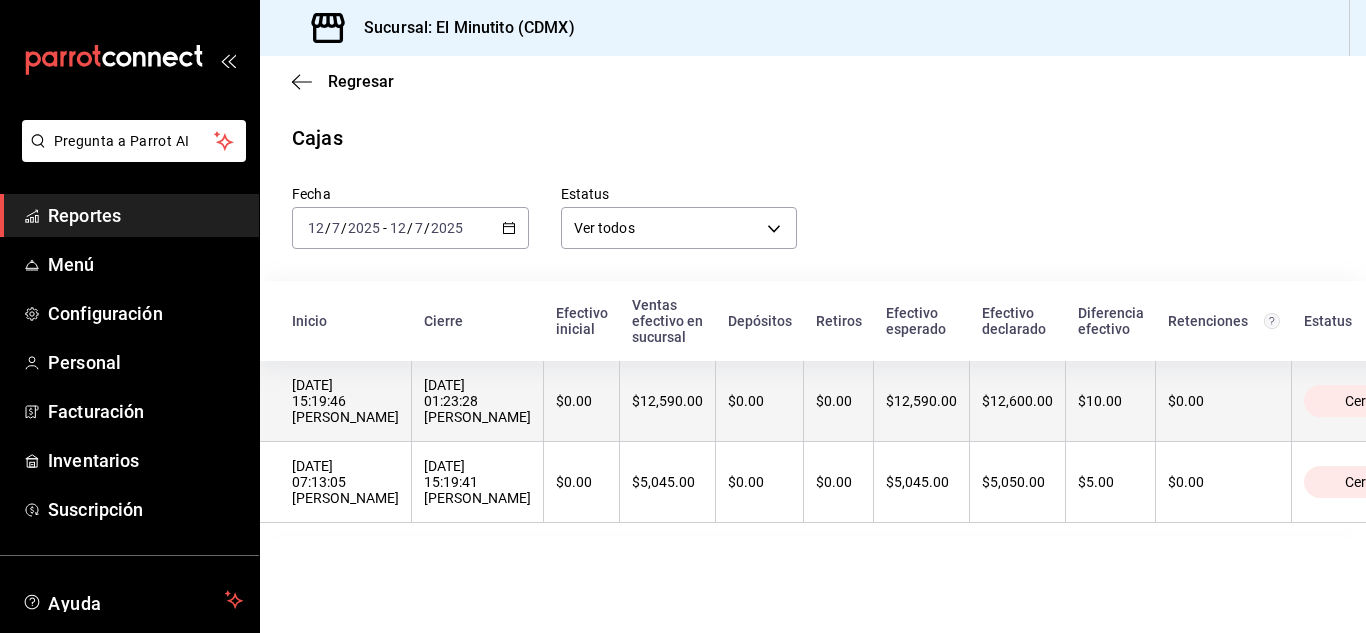 click on "[DATE]
01:23:28
[PERSON_NAME]" at bounding box center [477, 401] 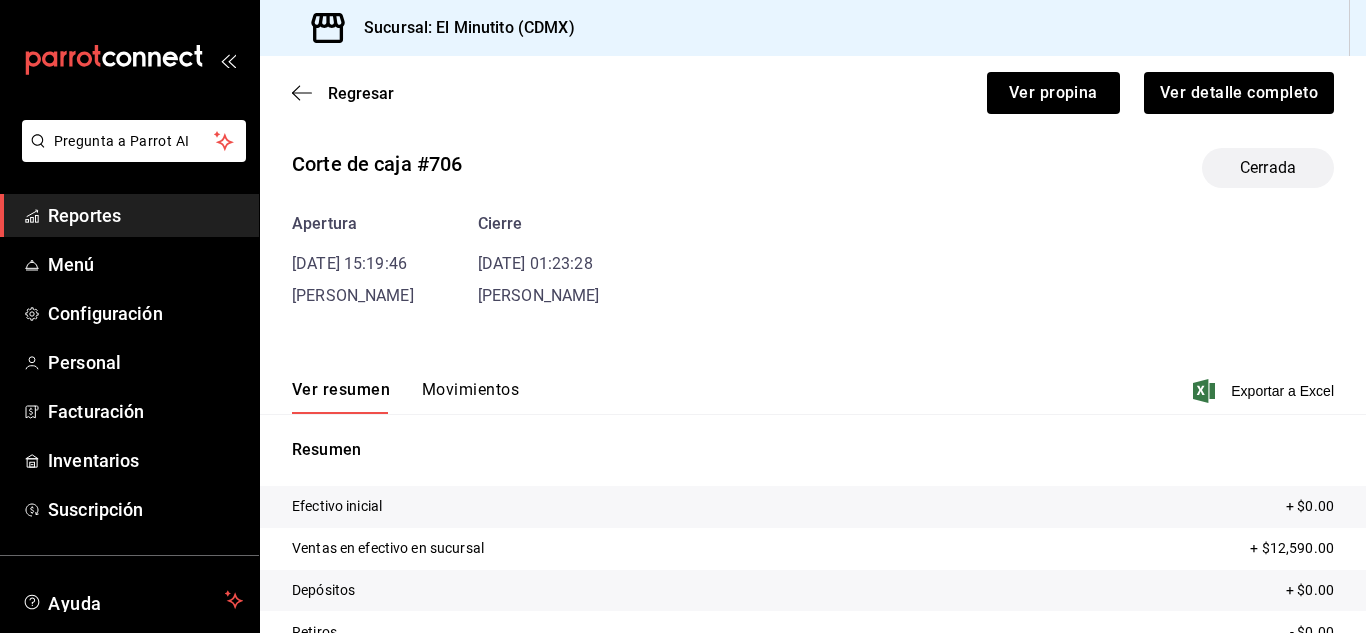 scroll, scrollTop: 0, scrollLeft: 0, axis: both 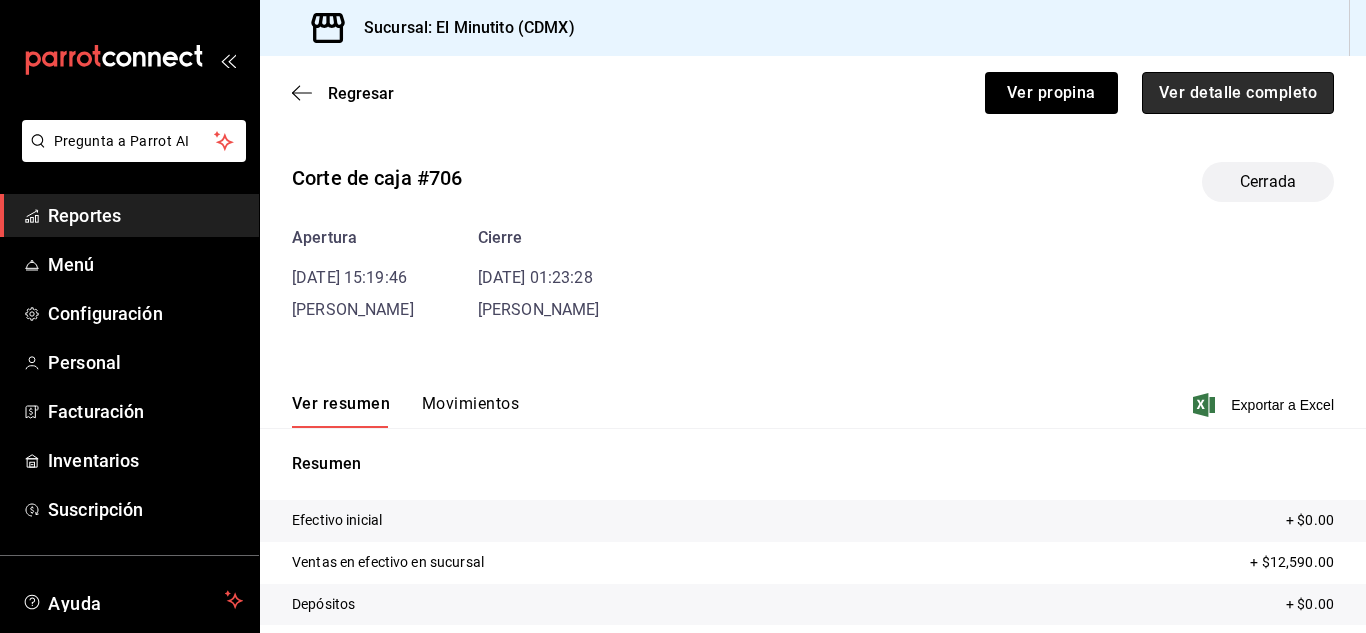 click on "Ver detalle completo" at bounding box center [1238, 93] 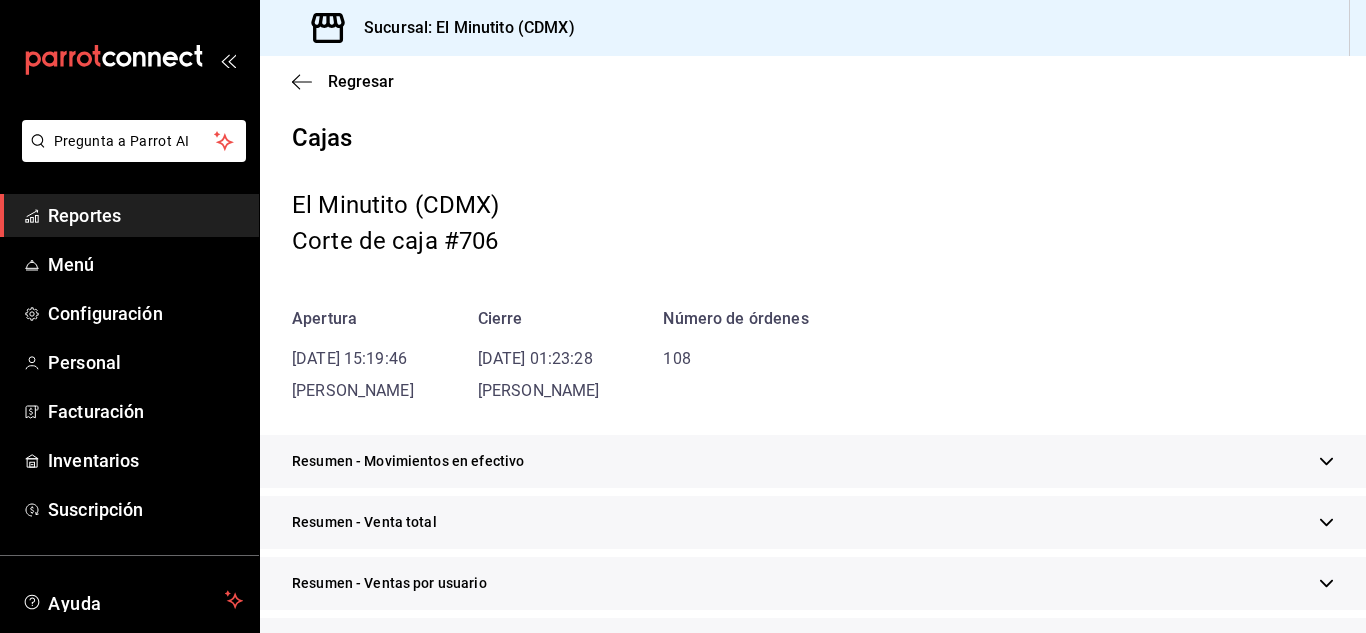 click on "Resumen - Movimientos en efectivo" at bounding box center [813, 461] 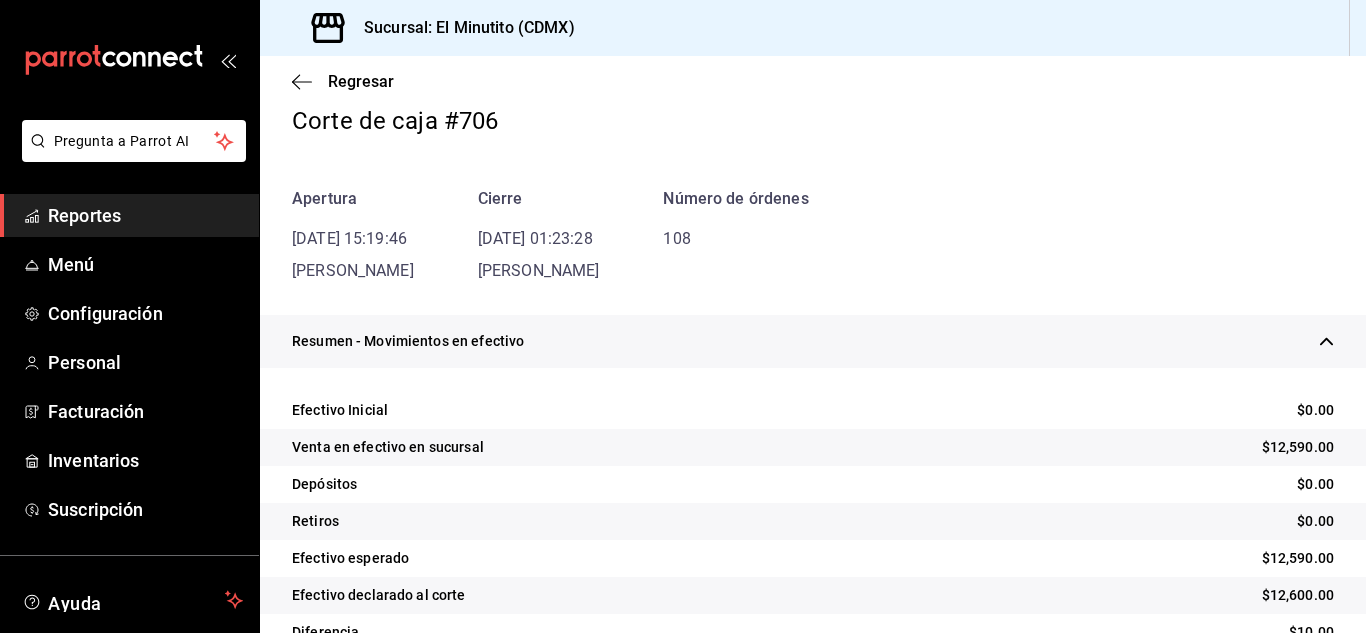 scroll, scrollTop: 131, scrollLeft: 0, axis: vertical 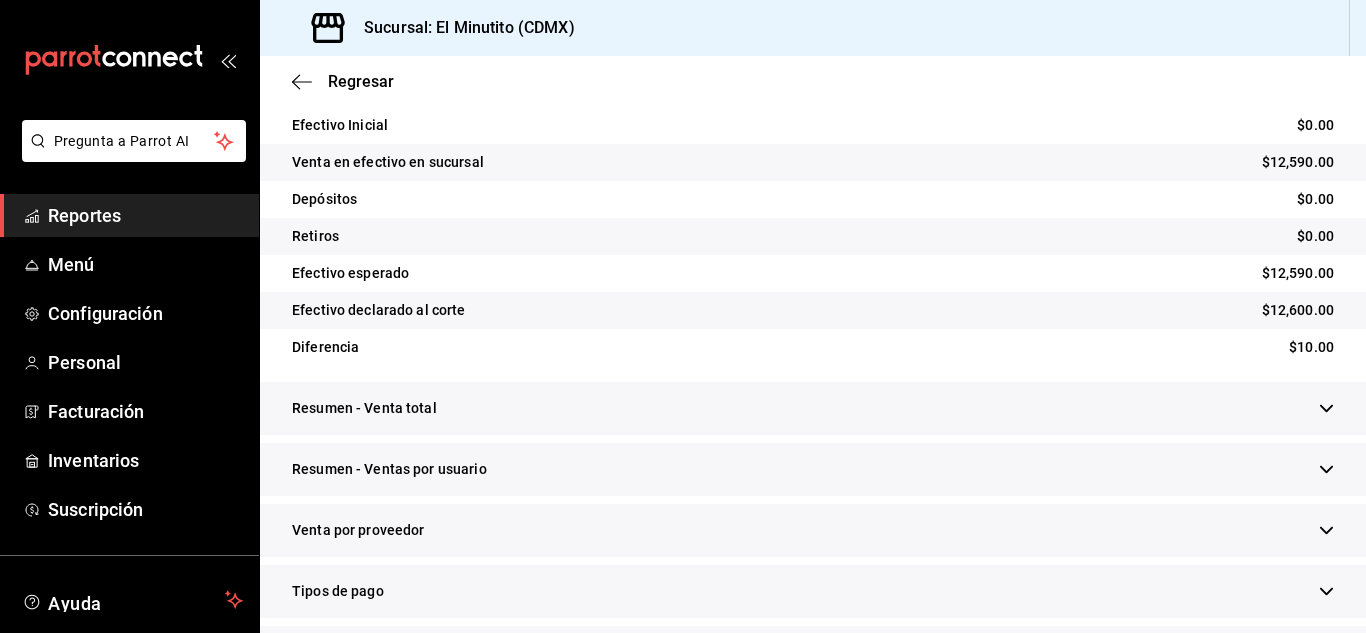 click on "Resumen - Venta total" at bounding box center (813, 408) 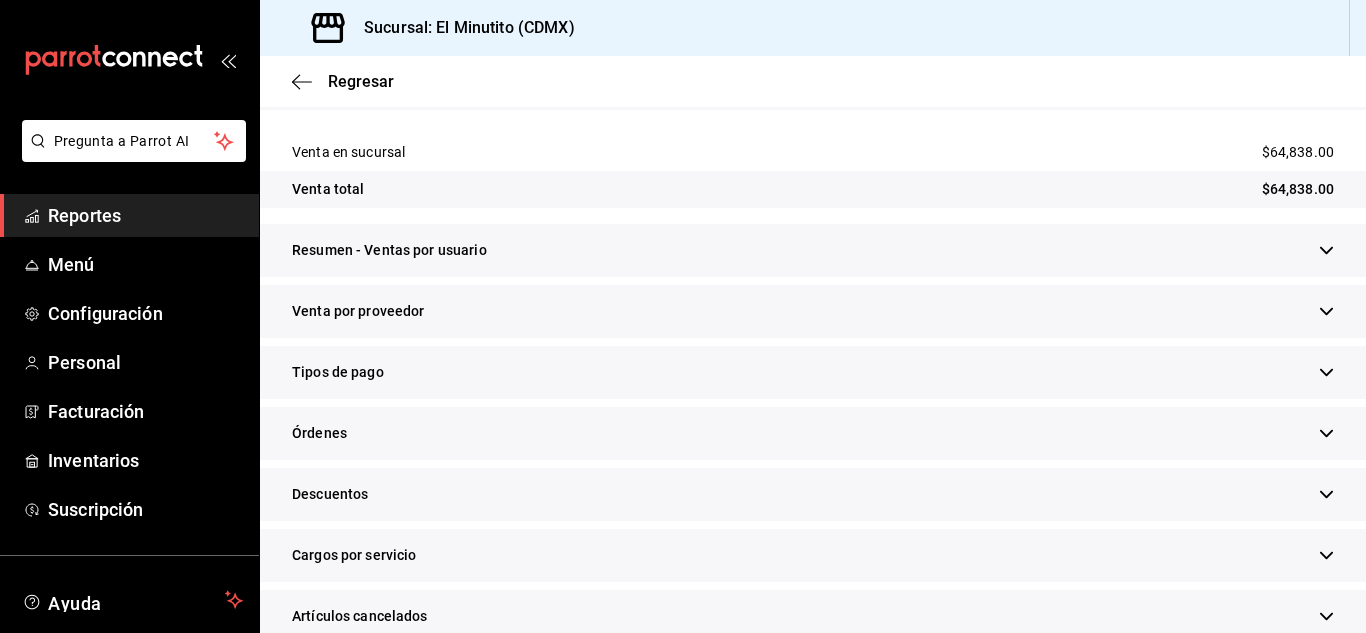 scroll, scrollTop: 752, scrollLeft: 0, axis: vertical 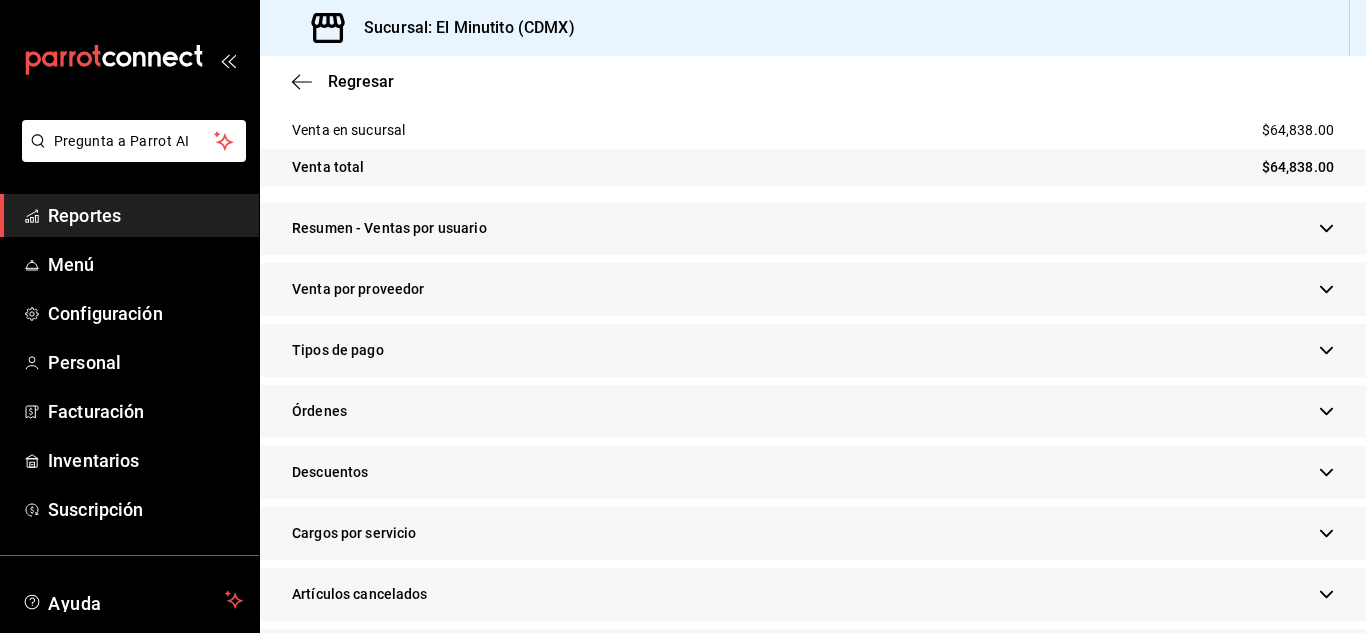 click on "Tipos de pago" at bounding box center [813, 350] 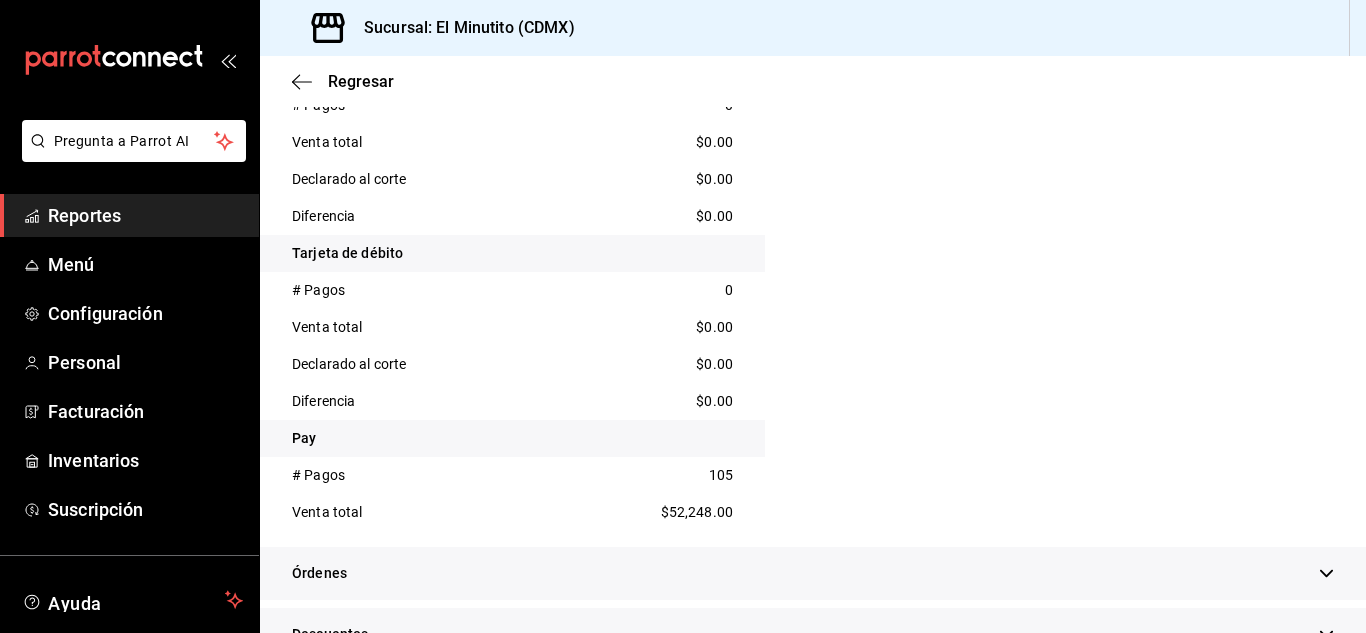 scroll, scrollTop: 1292, scrollLeft: 0, axis: vertical 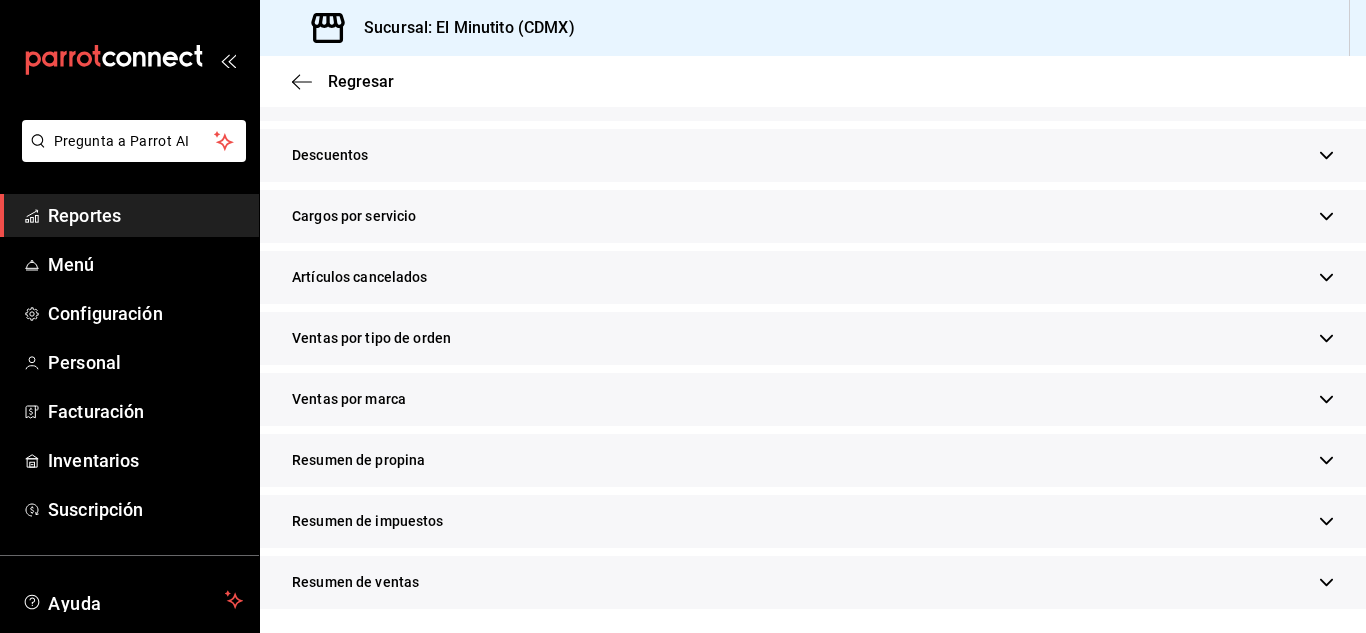 click on "Resumen de propina" at bounding box center [813, 460] 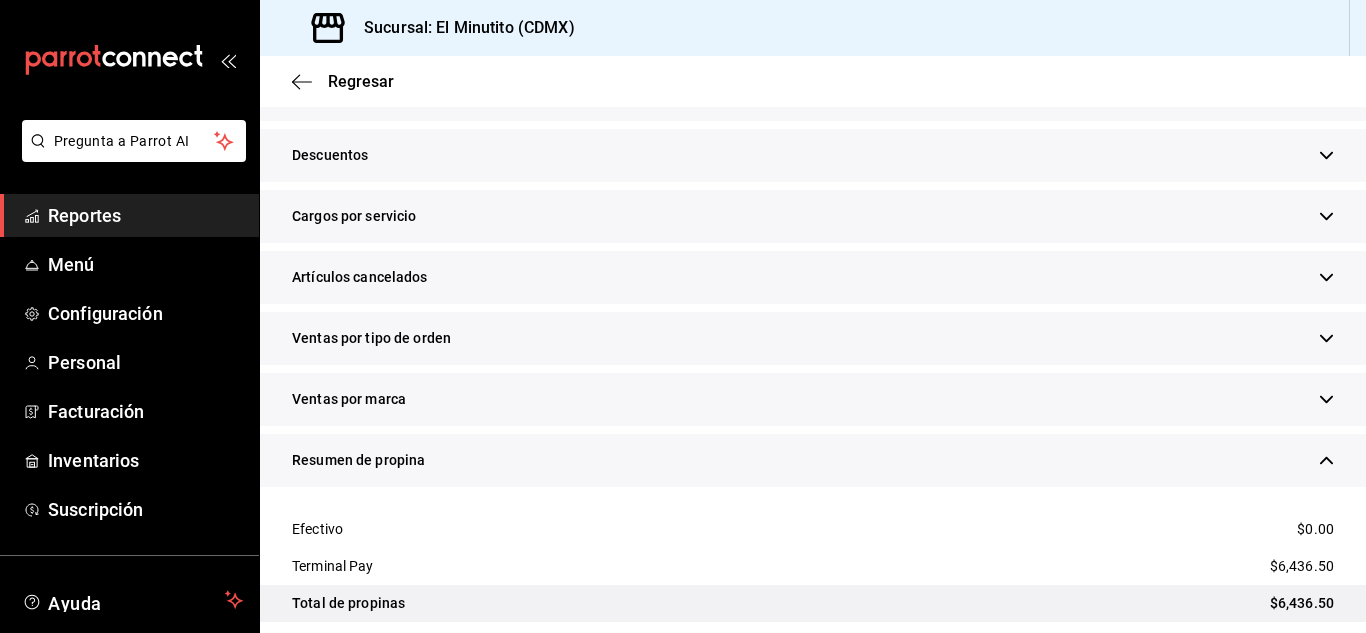 scroll, scrollTop: 2075, scrollLeft: 0, axis: vertical 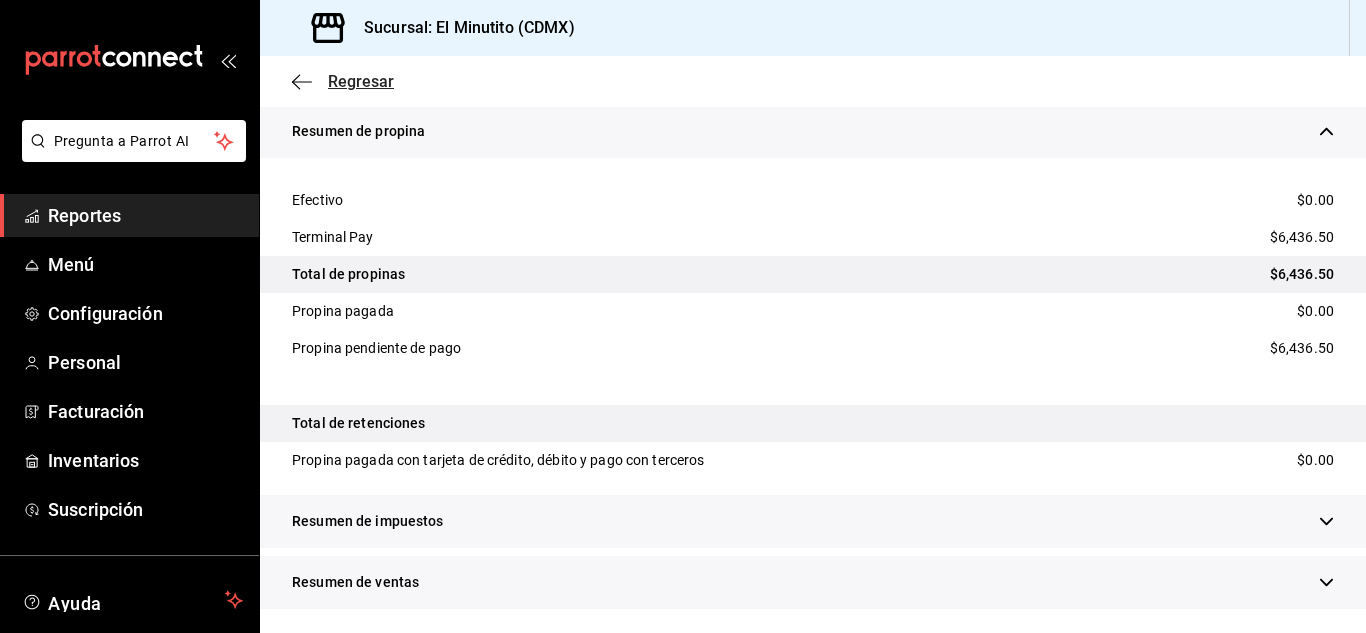 click on "Regresar" at bounding box center [361, 81] 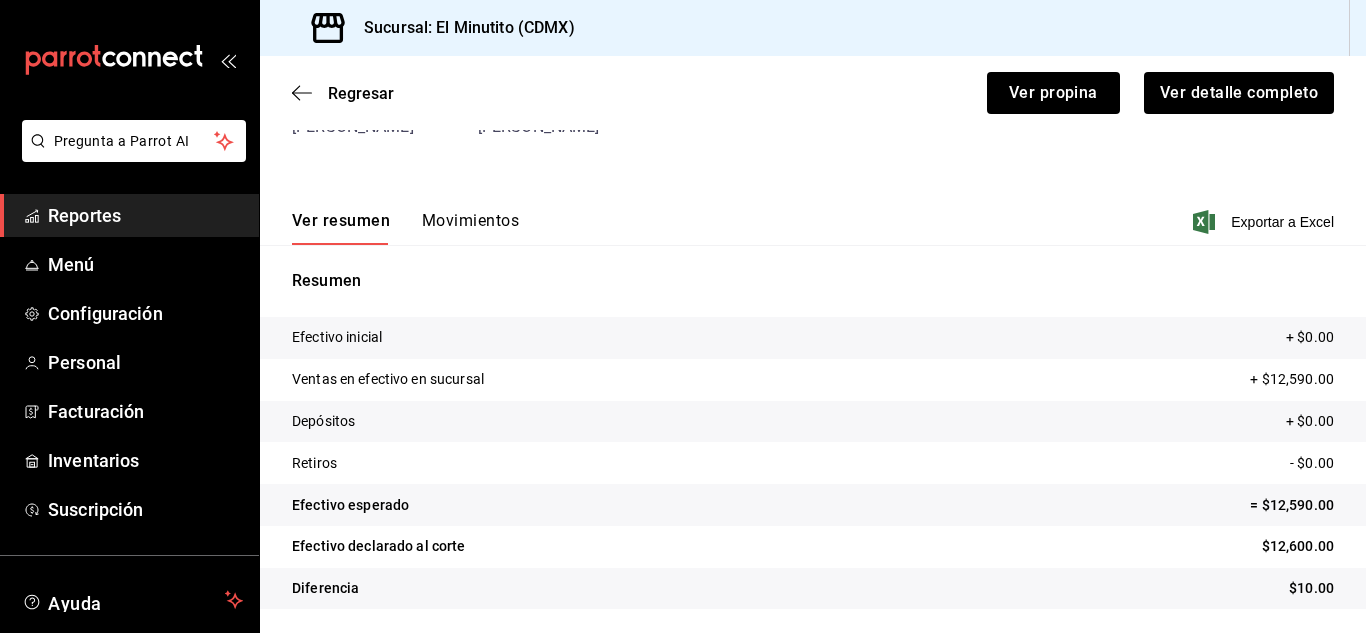 scroll, scrollTop: 183, scrollLeft: 0, axis: vertical 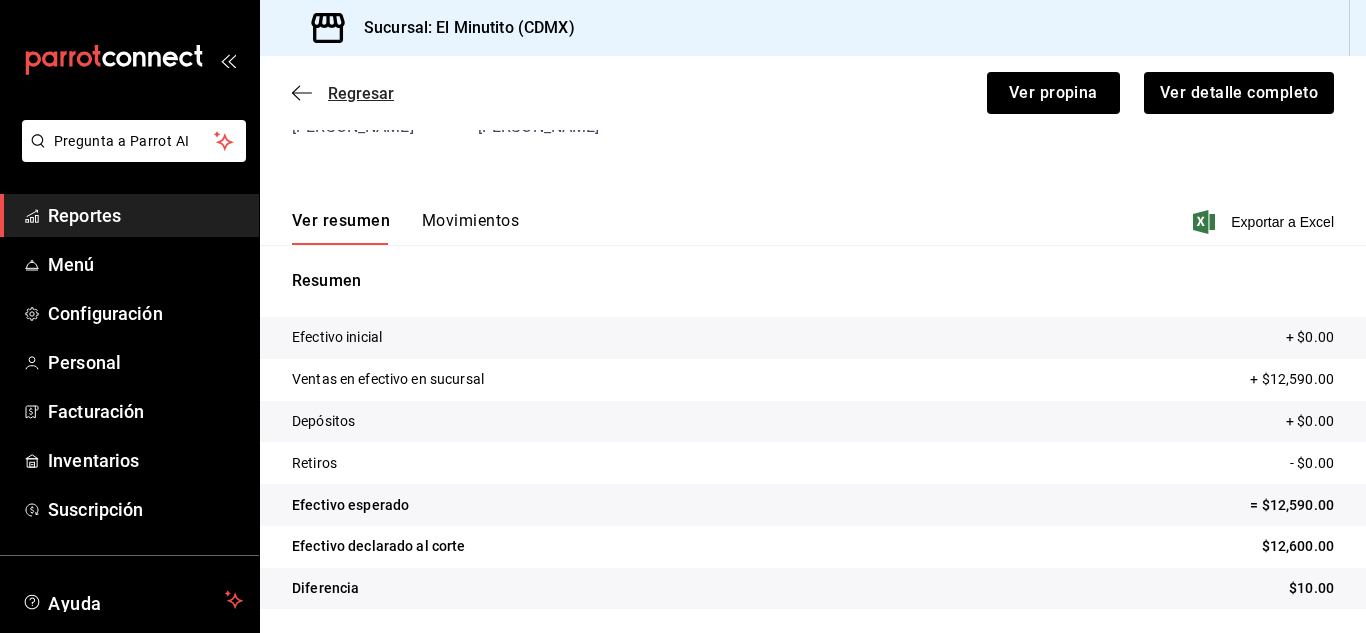 click on "Regresar" at bounding box center (361, 93) 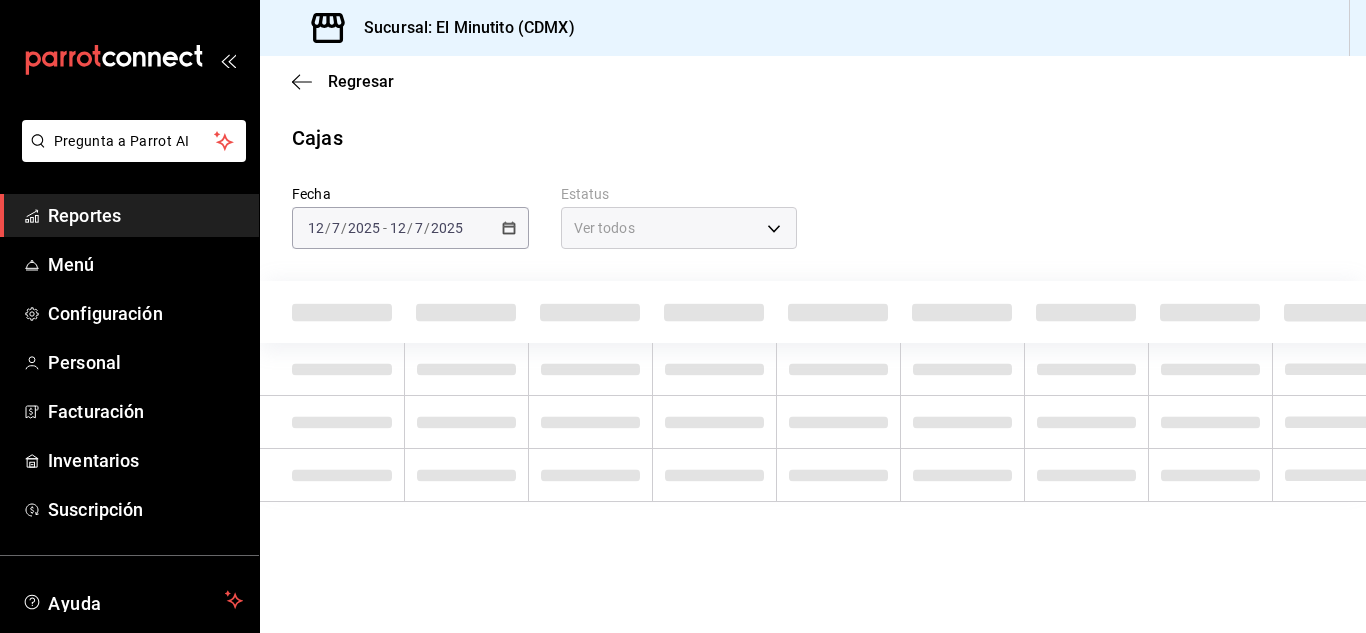 scroll, scrollTop: 0, scrollLeft: 0, axis: both 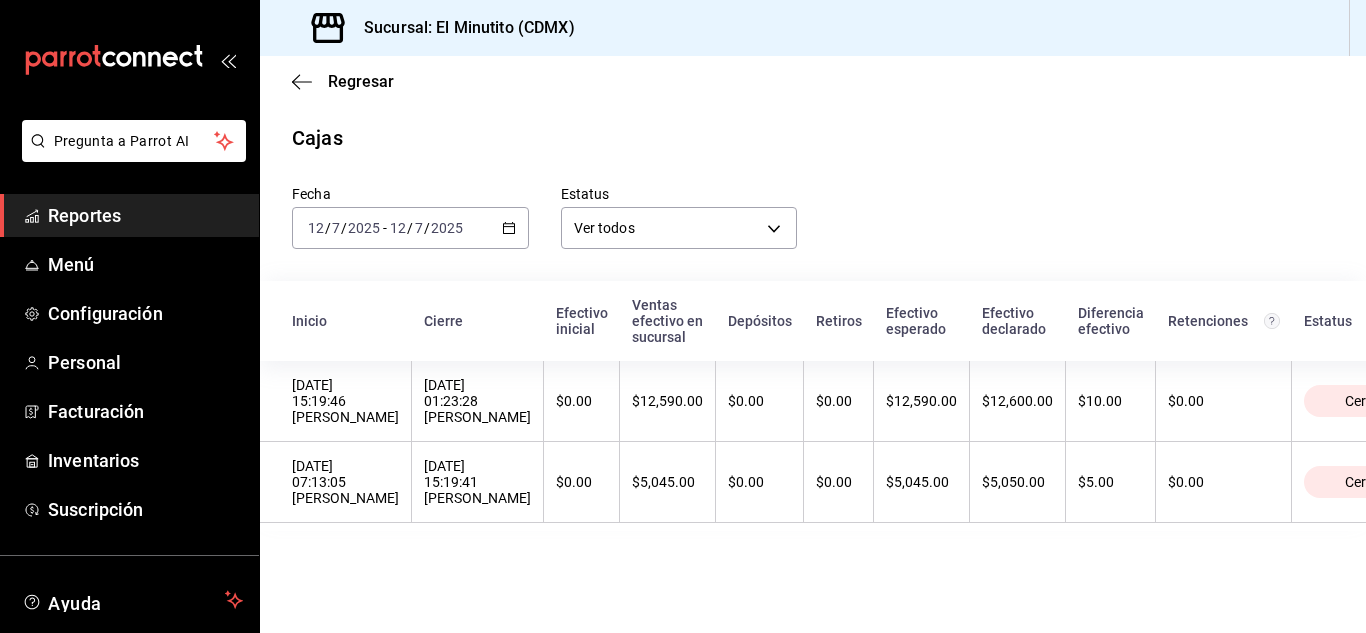 click 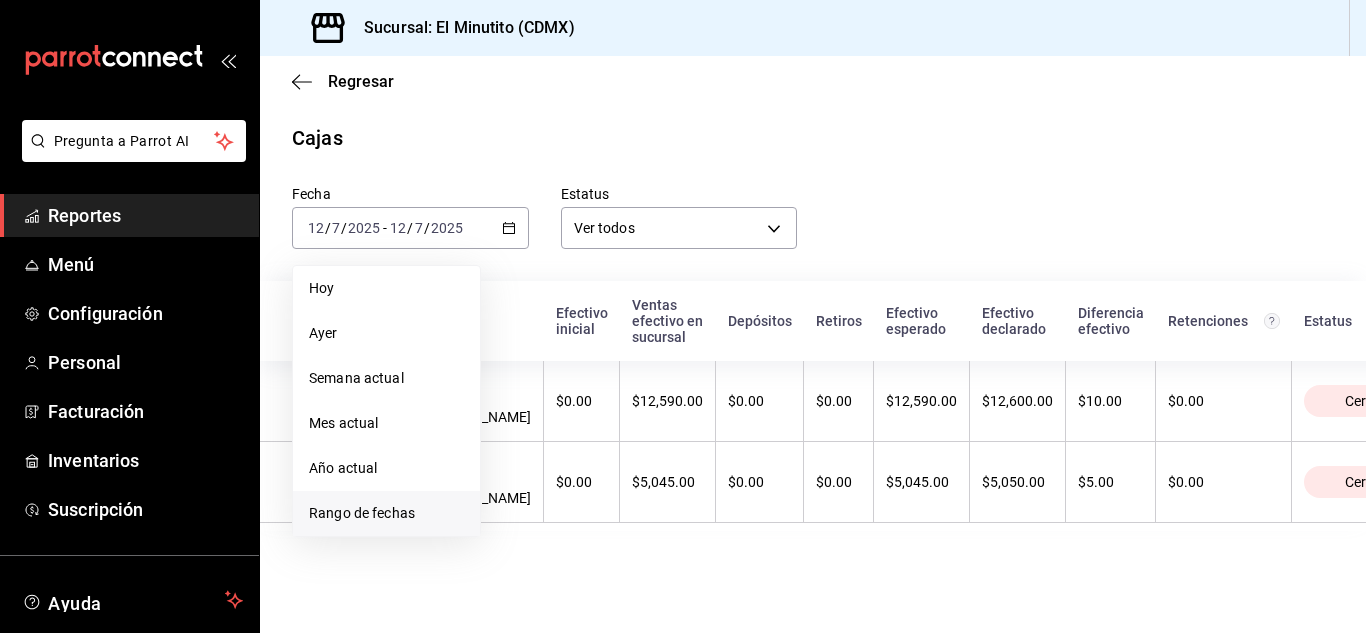 click on "Rango de fechas" at bounding box center (386, 513) 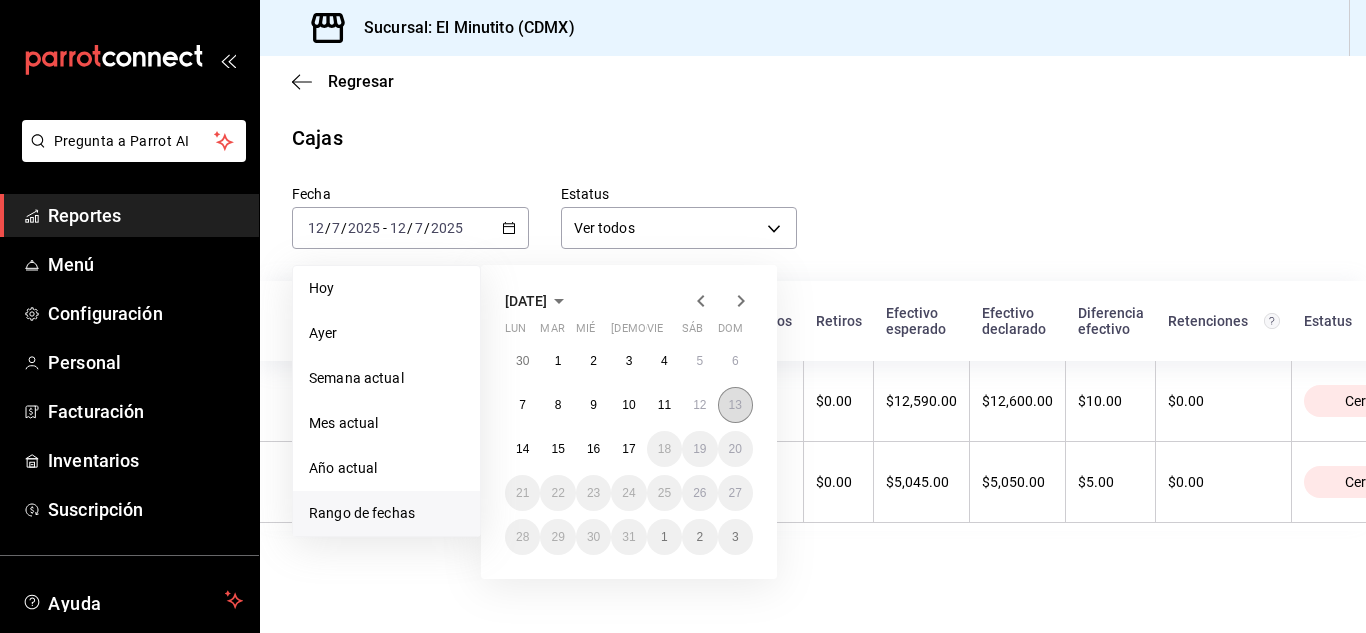 click on "13" at bounding box center [735, 405] 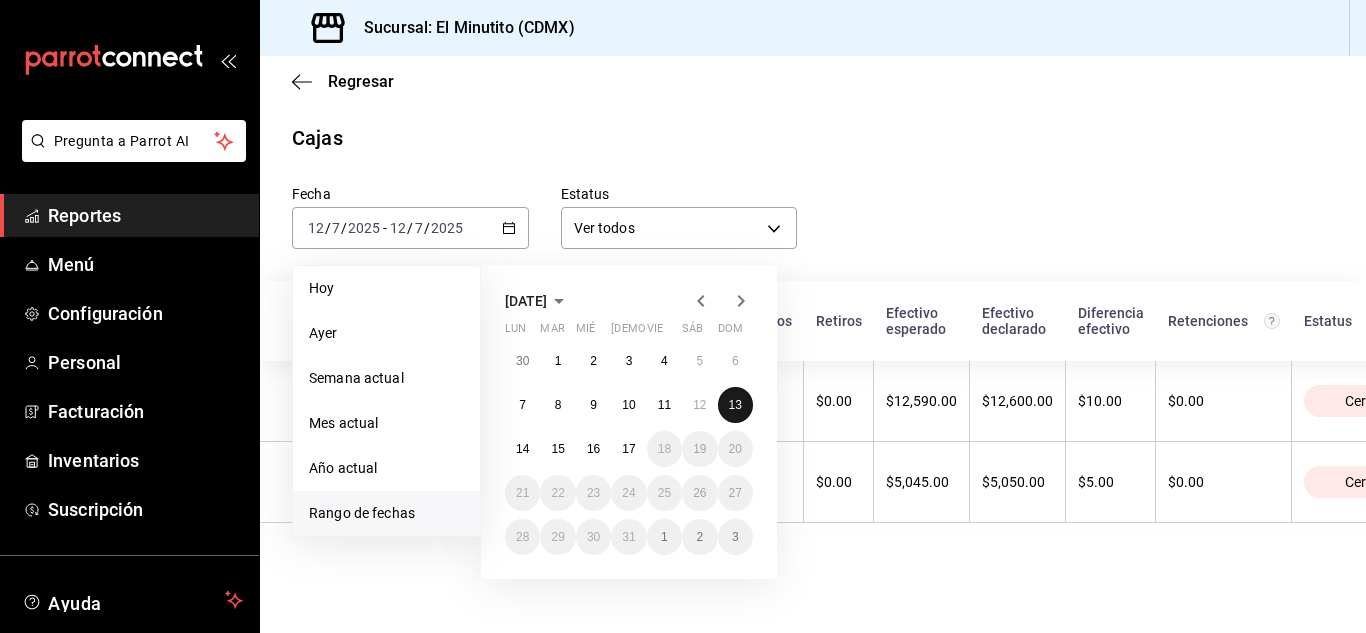 click on "13" at bounding box center (735, 405) 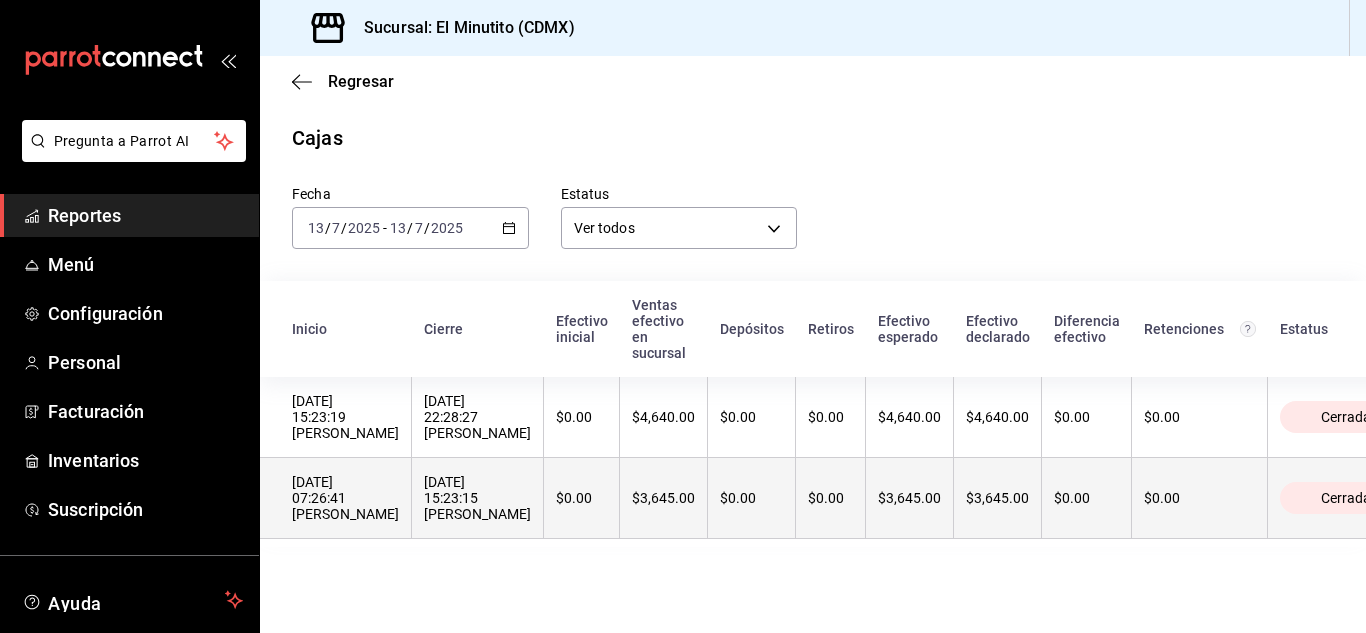 click on "$0.00" at bounding box center (582, 498) 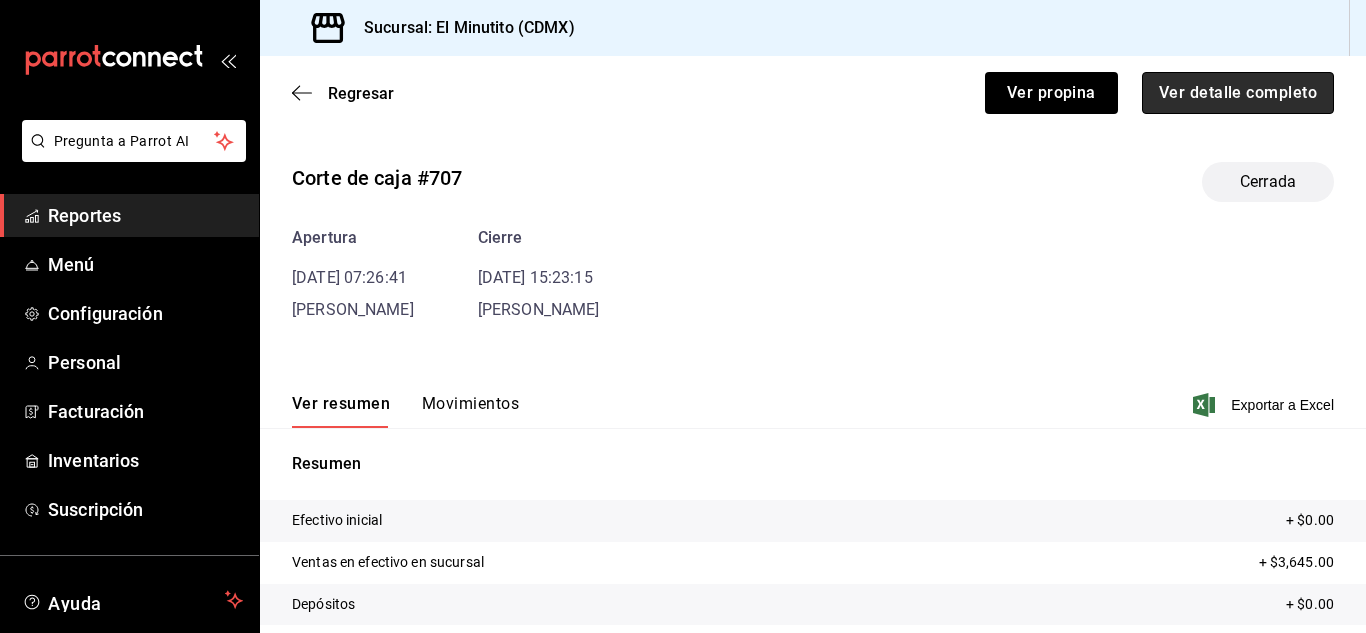 click on "Ver detalle completo" at bounding box center [1238, 93] 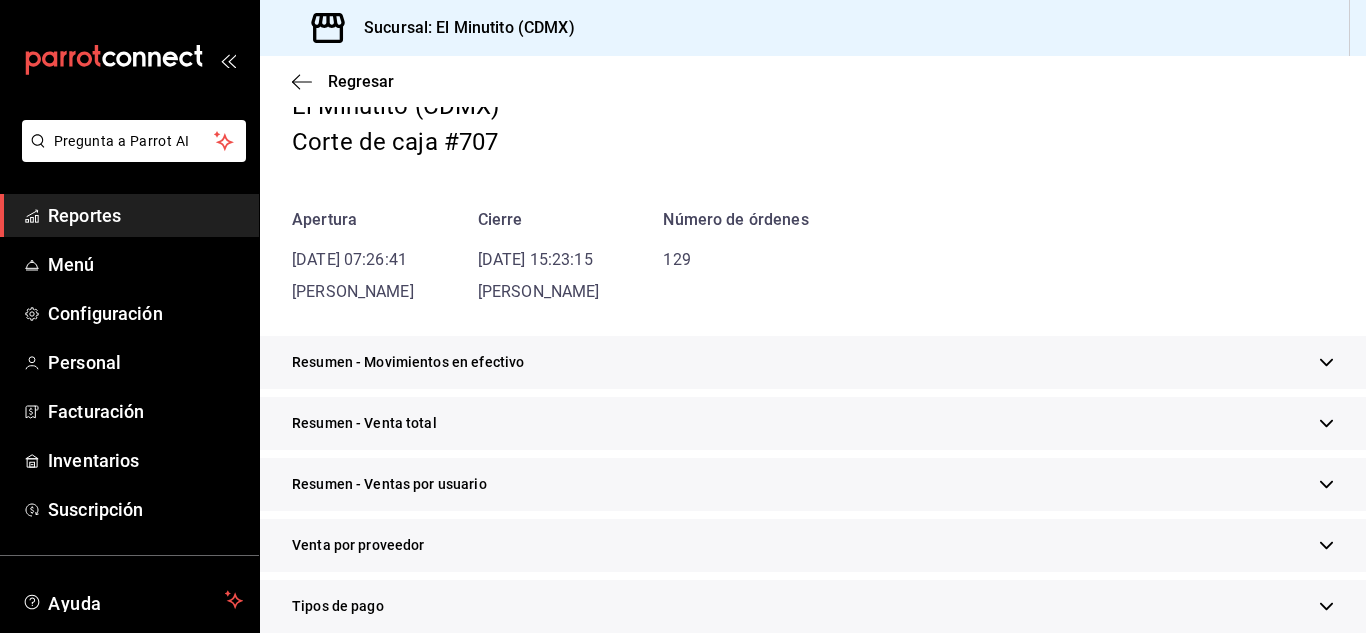 scroll, scrollTop: 102, scrollLeft: 0, axis: vertical 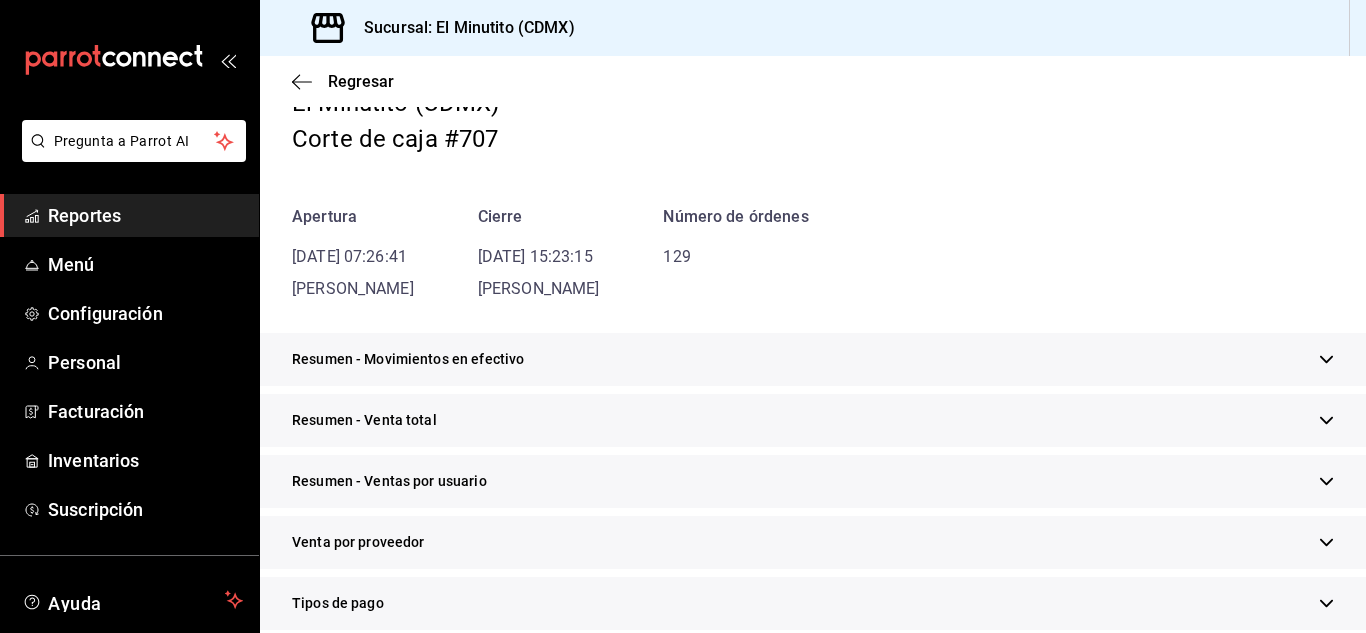 click on "Resumen - Movimientos en efectivo" at bounding box center (813, 359) 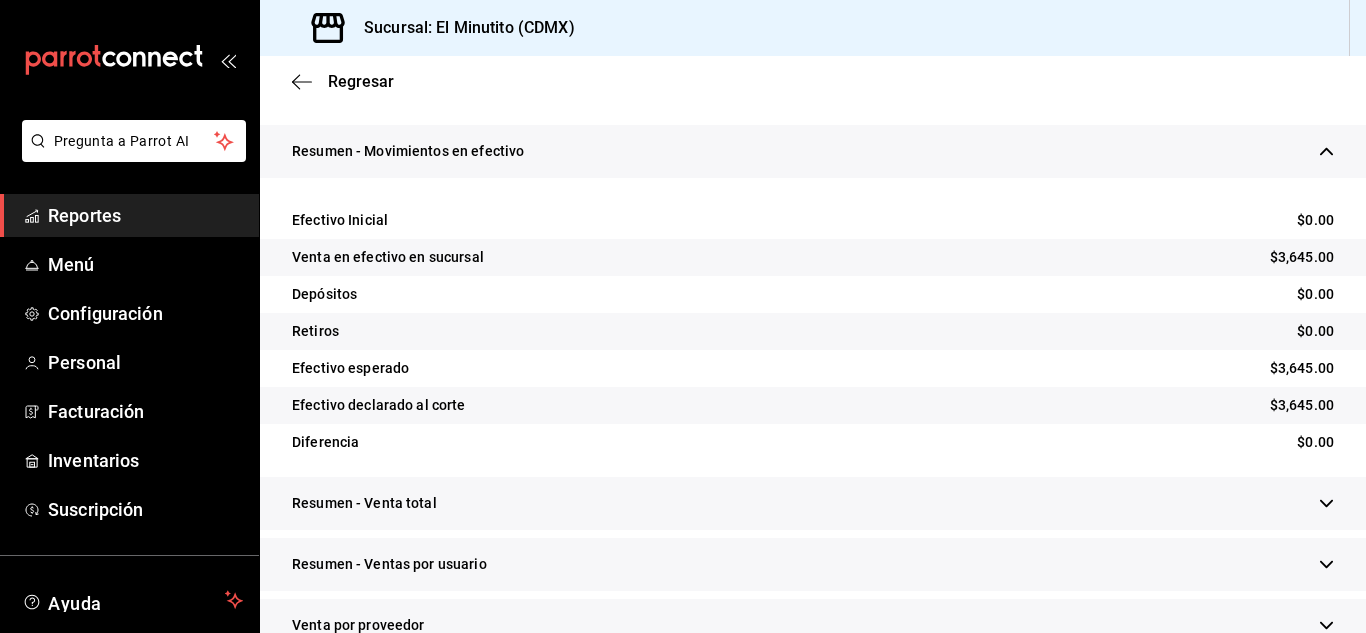 scroll, scrollTop: 321, scrollLeft: 0, axis: vertical 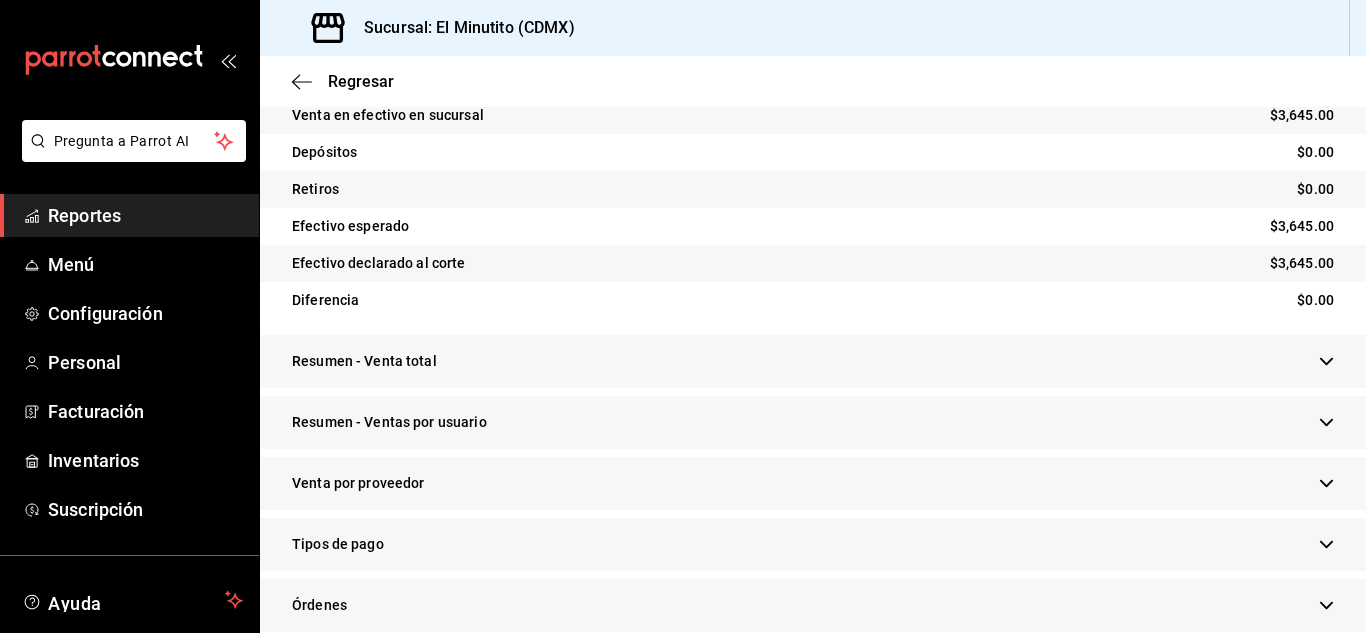 click on "Resumen - Venta total" at bounding box center (813, 361) 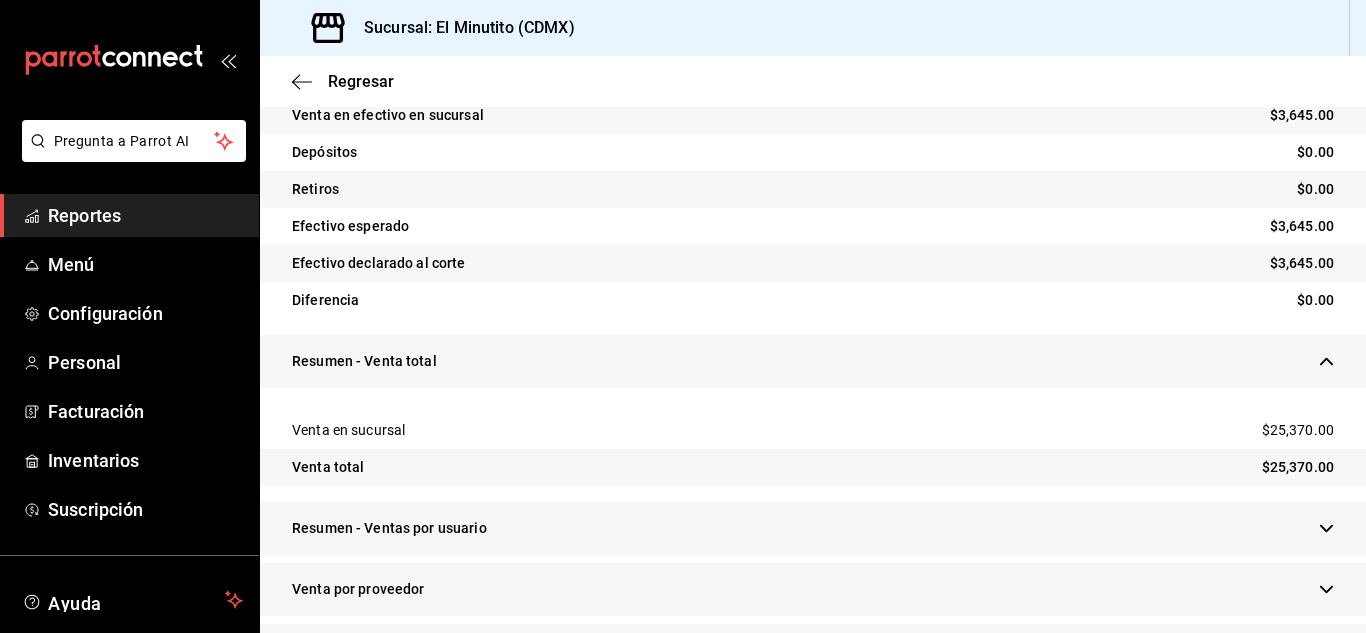 click on "Sucursal: El Minutito (CDMX)" at bounding box center [813, 28] 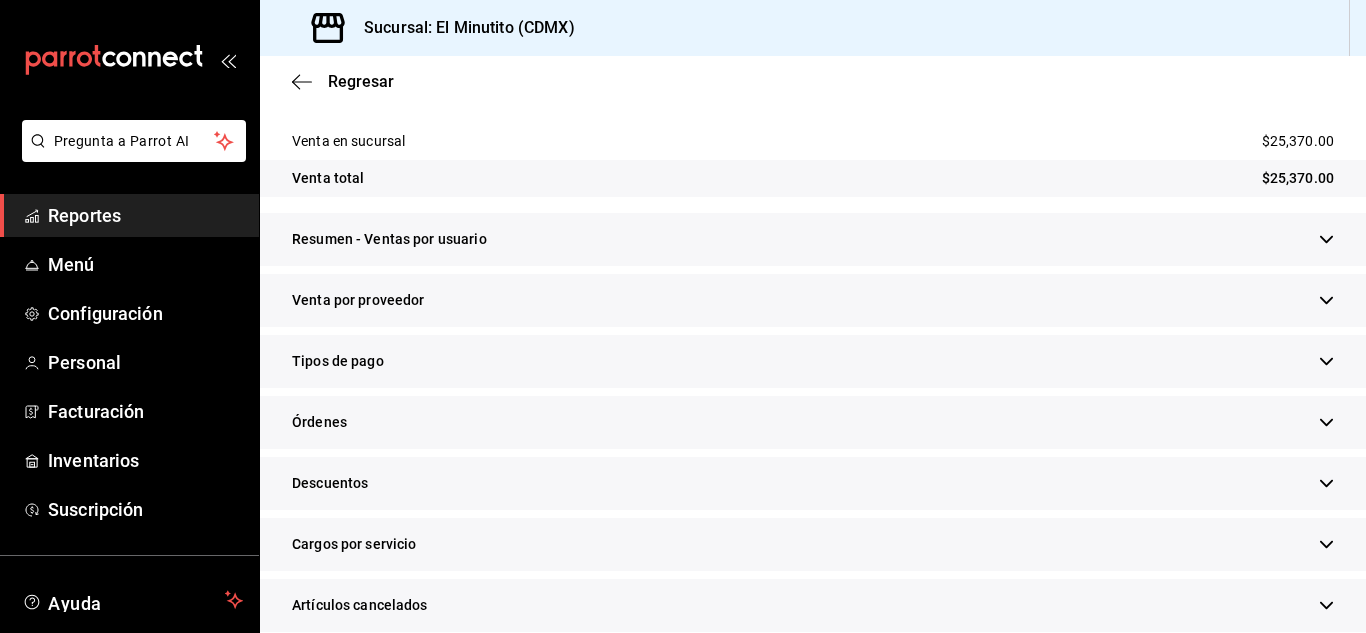 scroll, scrollTop: 744, scrollLeft: 0, axis: vertical 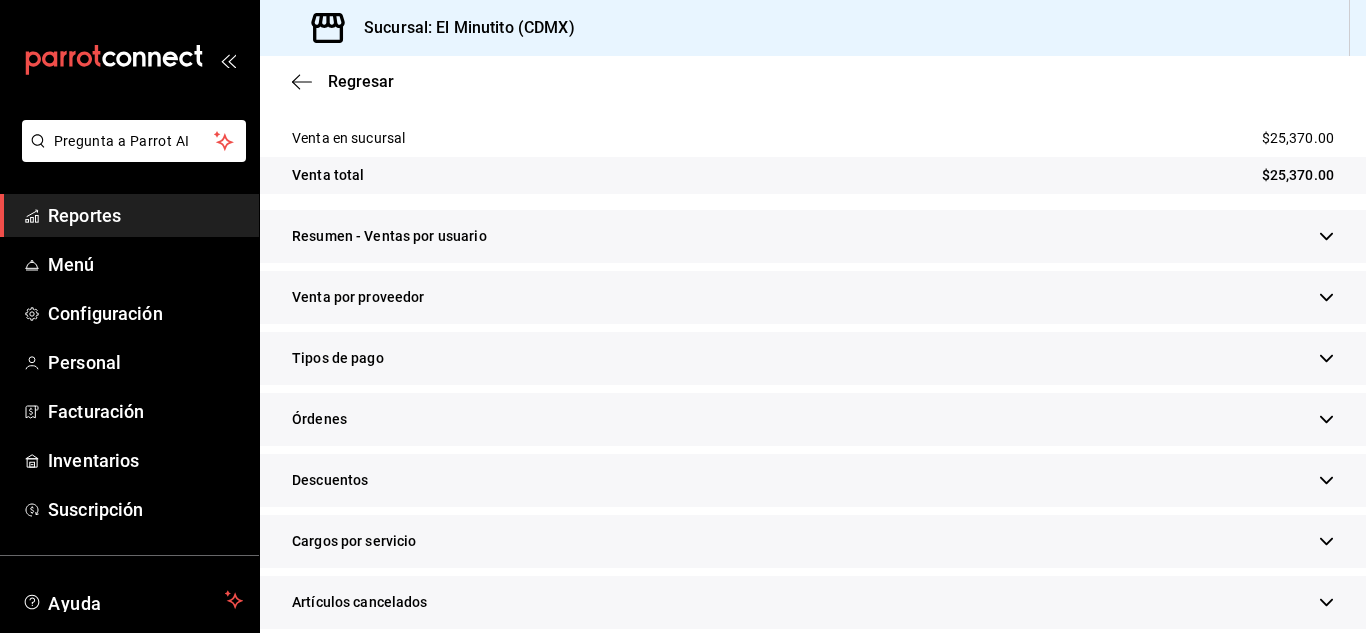 click at bounding box center (1326, 358) 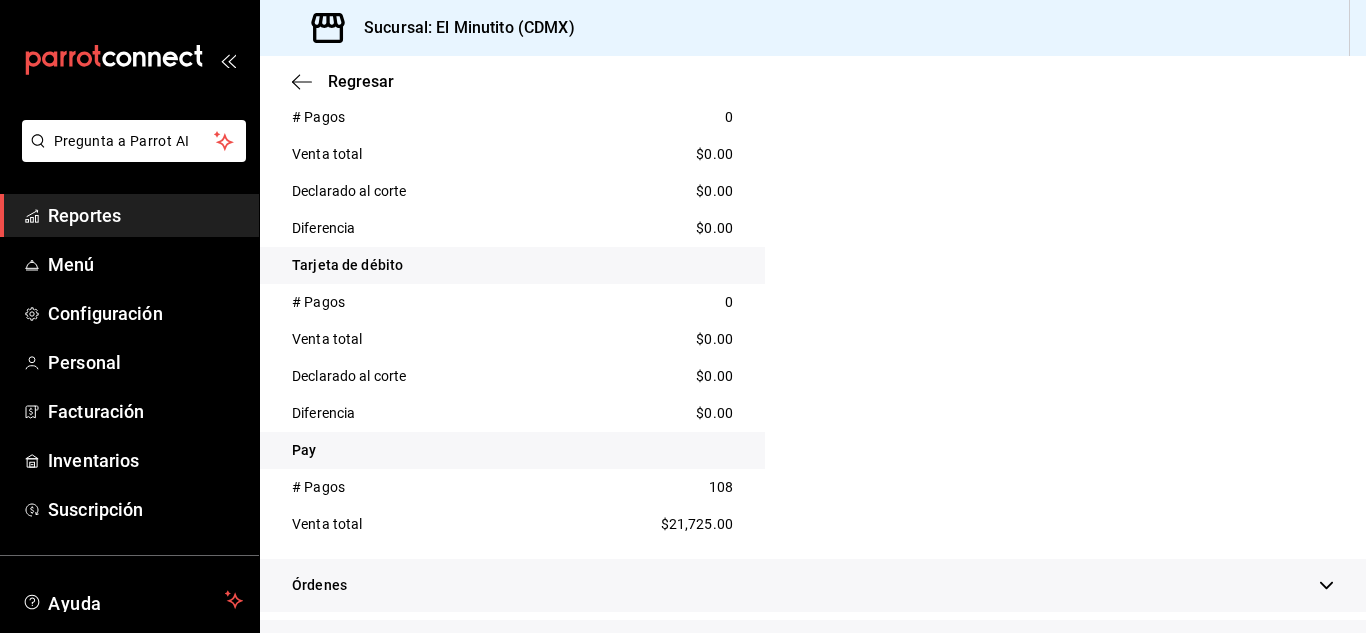 scroll, scrollTop: 1276, scrollLeft: 0, axis: vertical 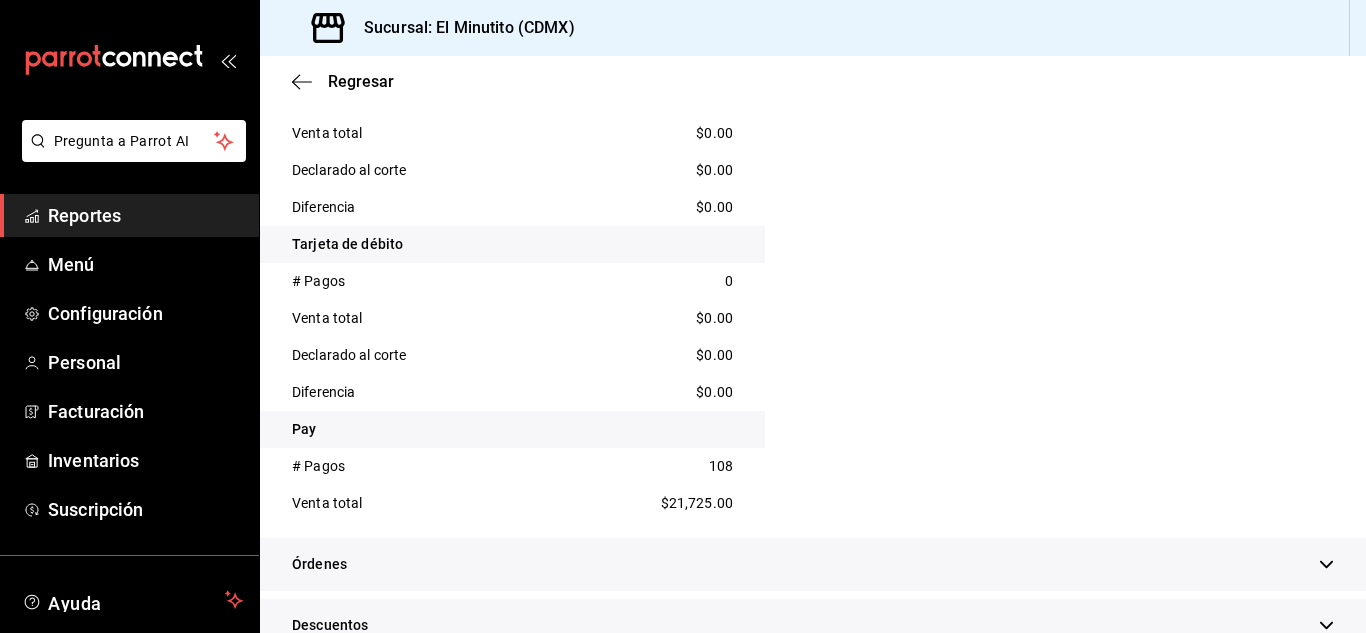 click on "En integraciones Sin configurar" at bounding box center [1113, 199] 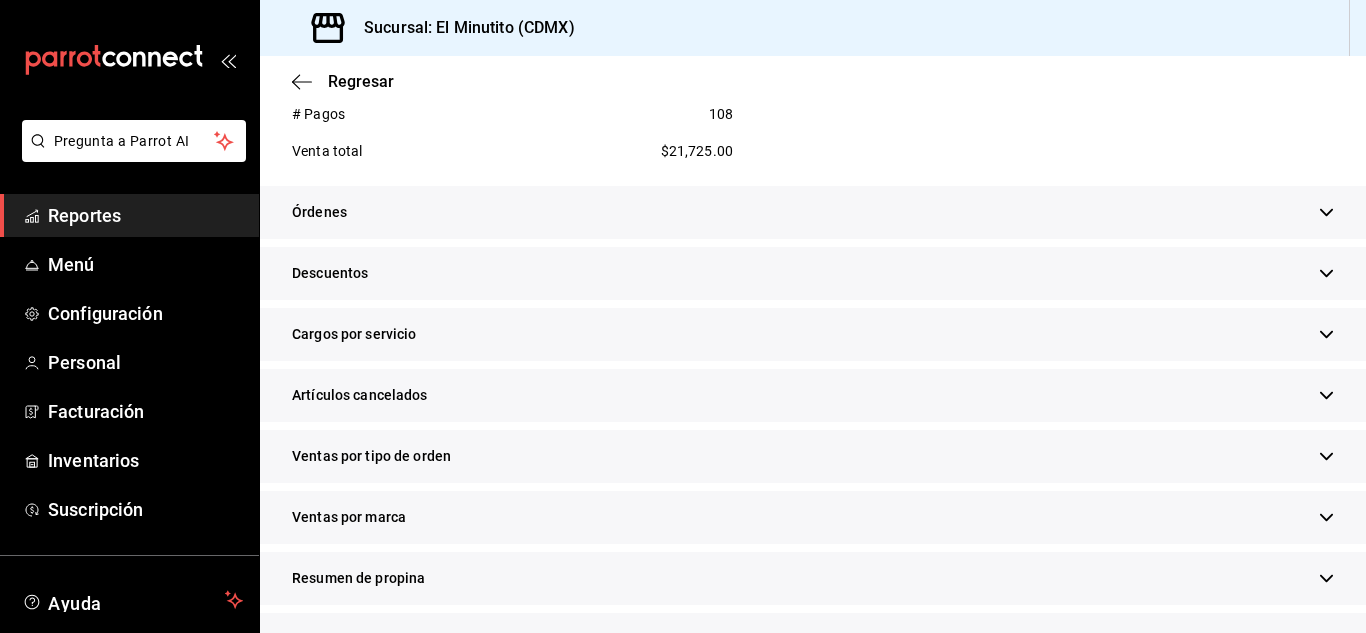 scroll, scrollTop: 1632, scrollLeft: 0, axis: vertical 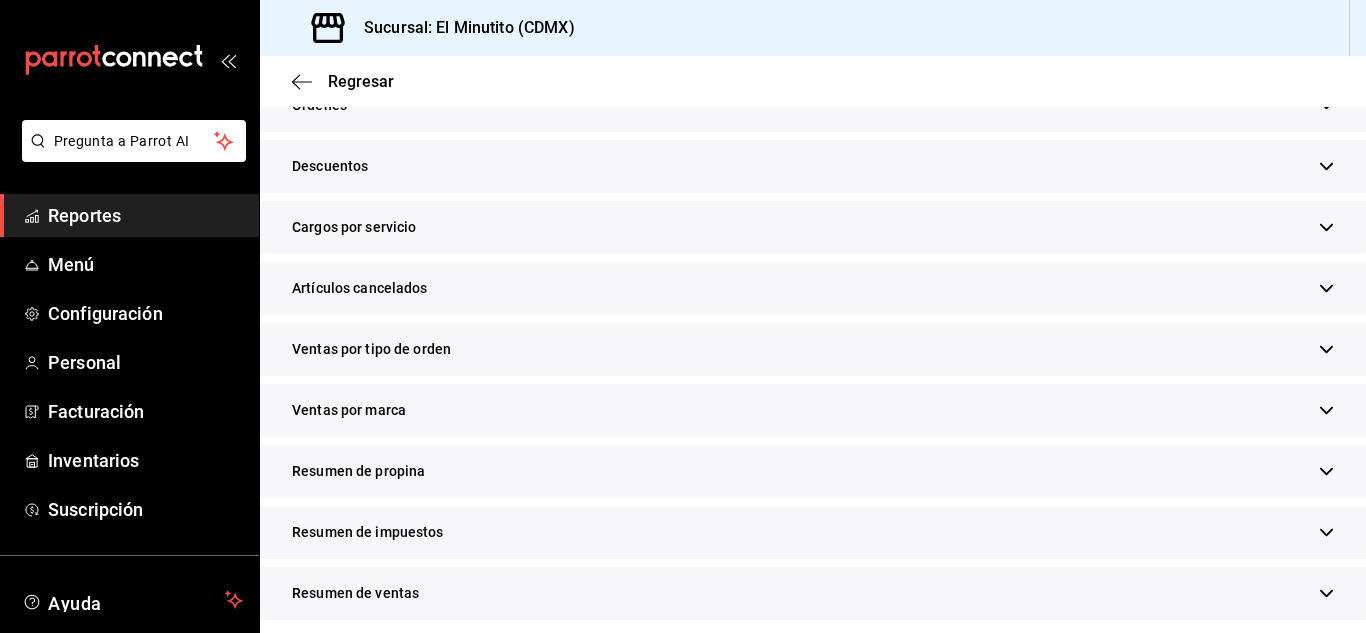 click 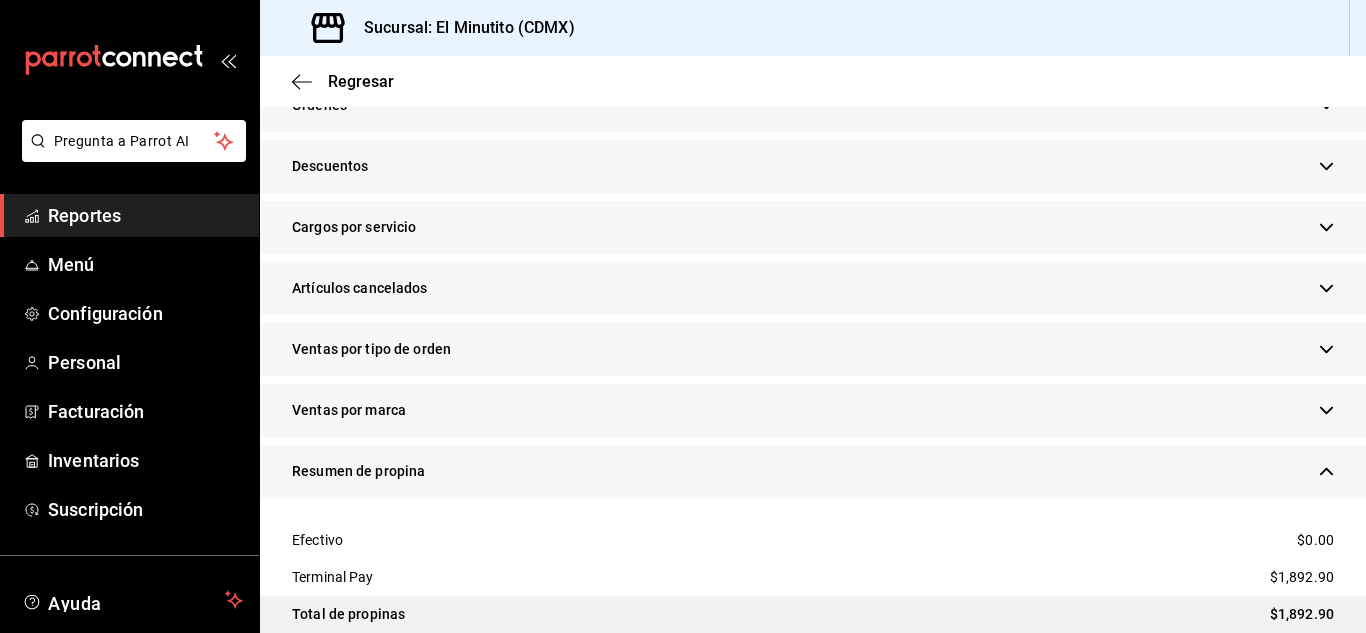 scroll, scrollTop: 1981, scrollLeft: 0, axis: vertical 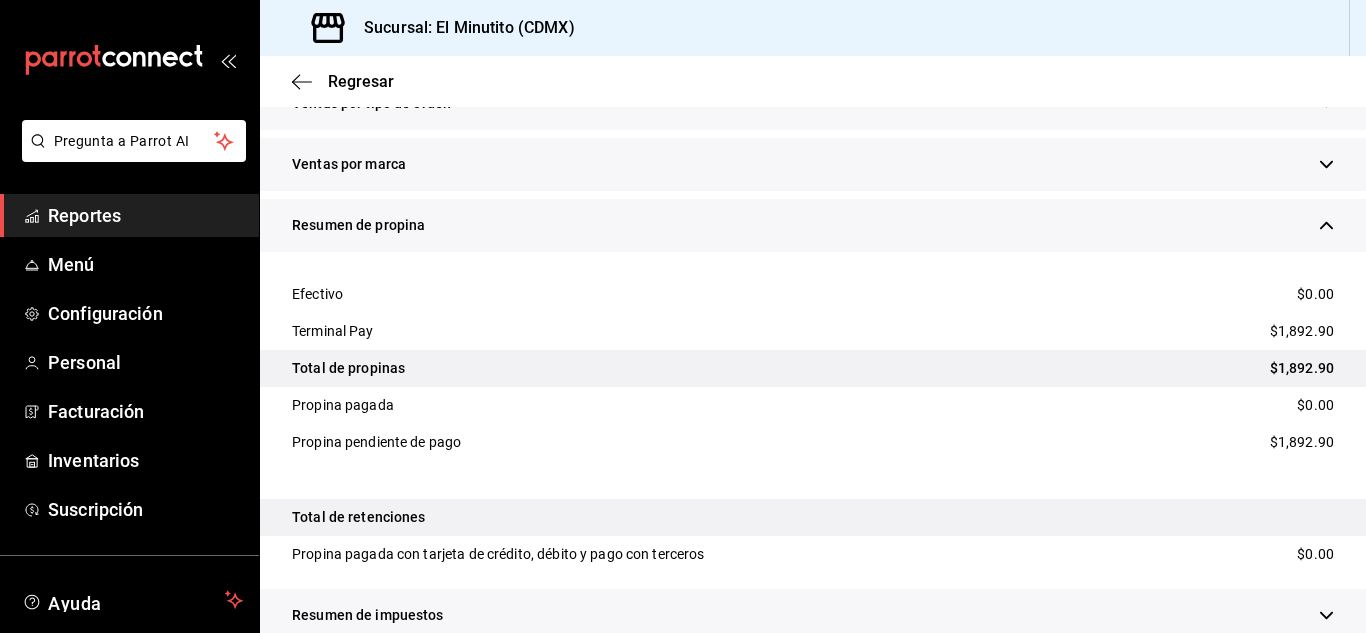 click on "Sucursal: El Minutito (CDMX)" at bounding box center [813, 28] 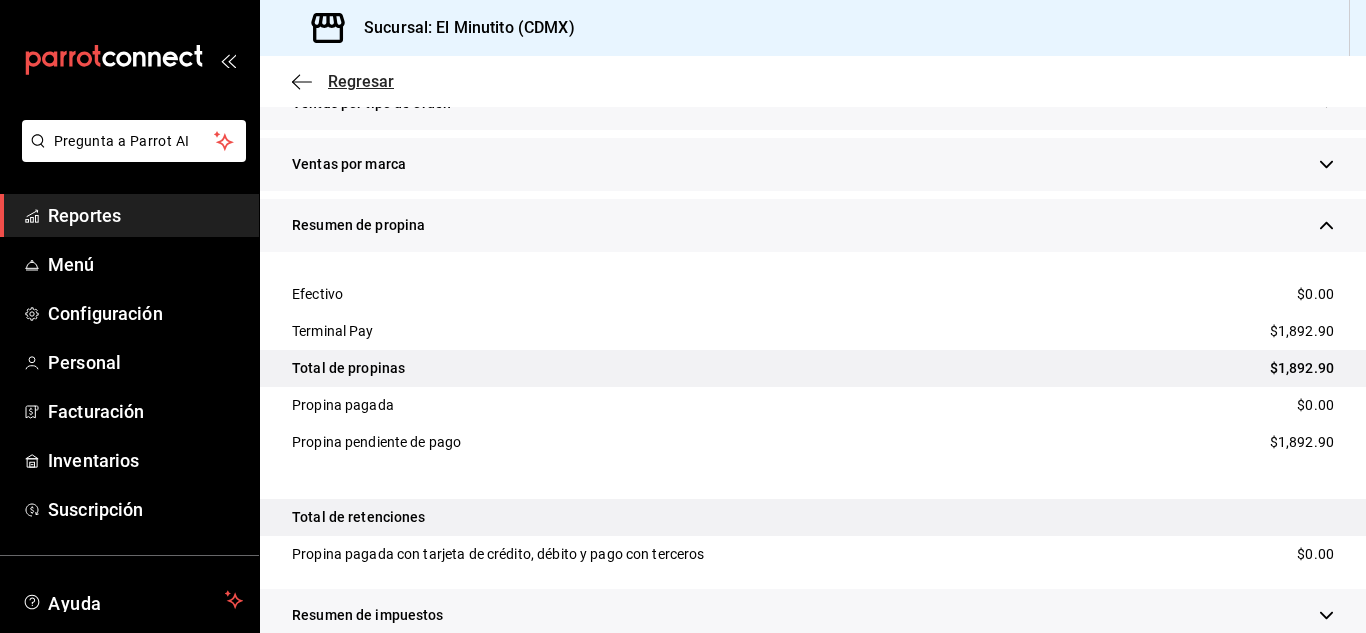 click on "Regresar" at bounding box center (361, 81) 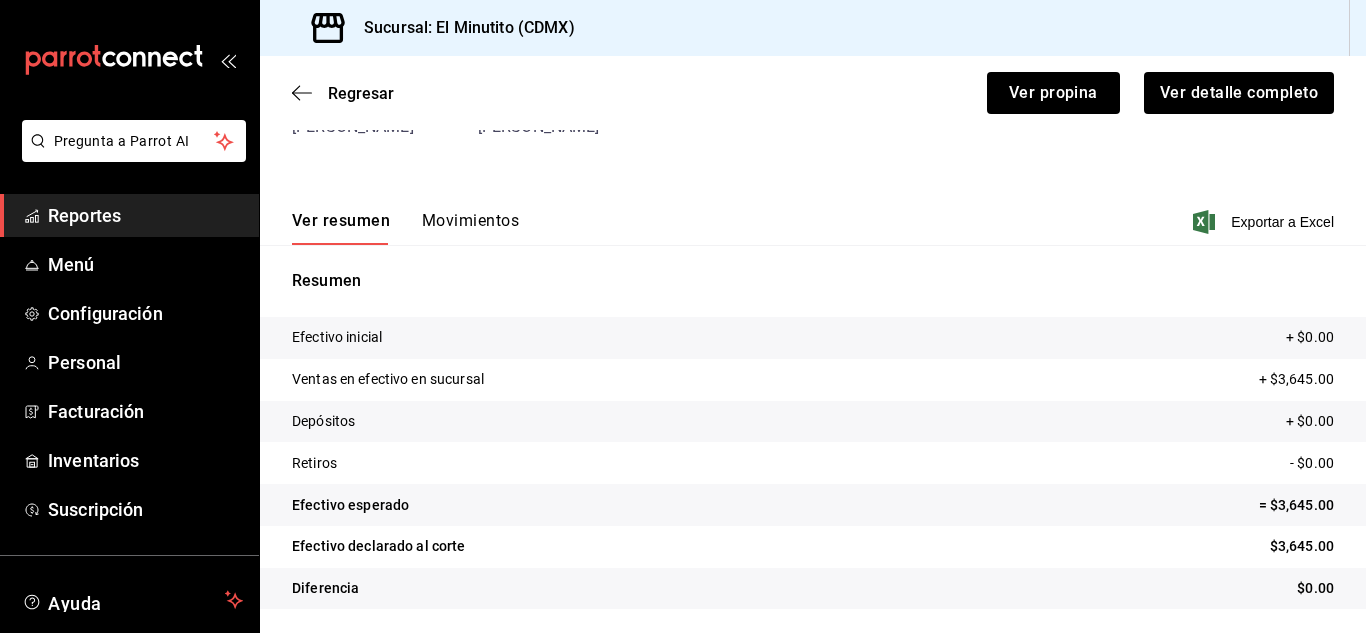 scroll, scrollTop: 183, scrollLeft: 0, axis: vertical 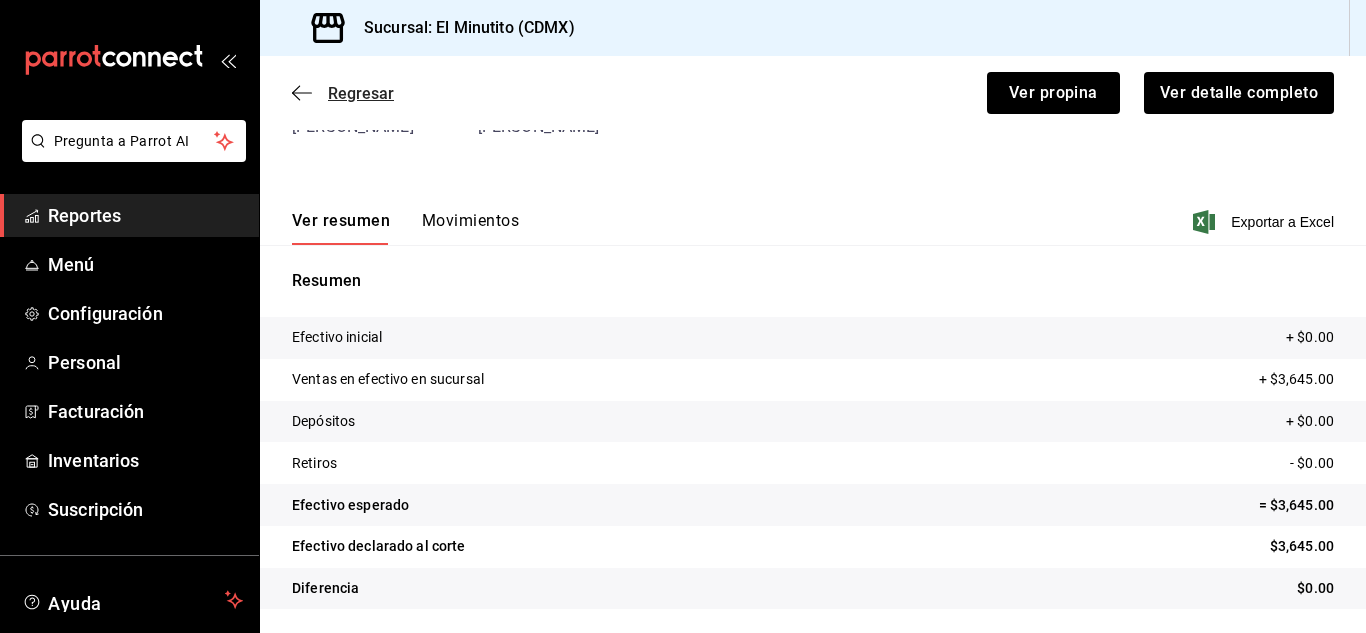 click on "Regresar" at bounding box center [361, 93] 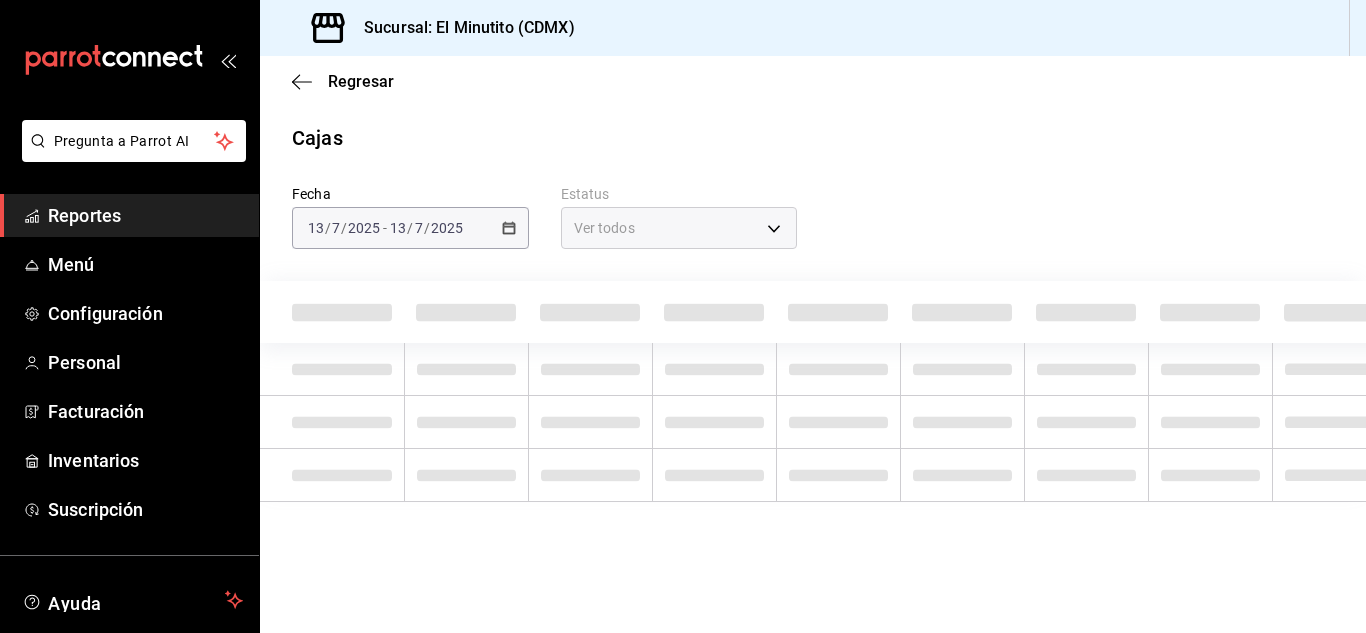 scroll, scrollTop: 0, scrollLeft: 0, axis: both 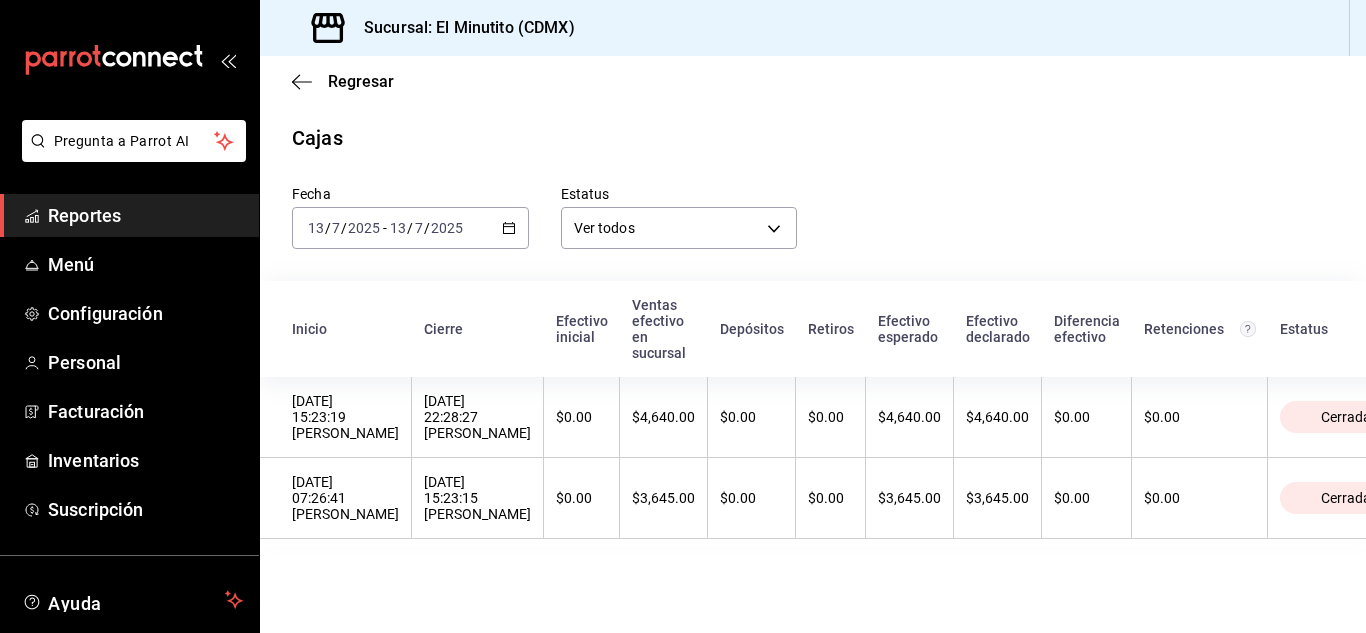 click 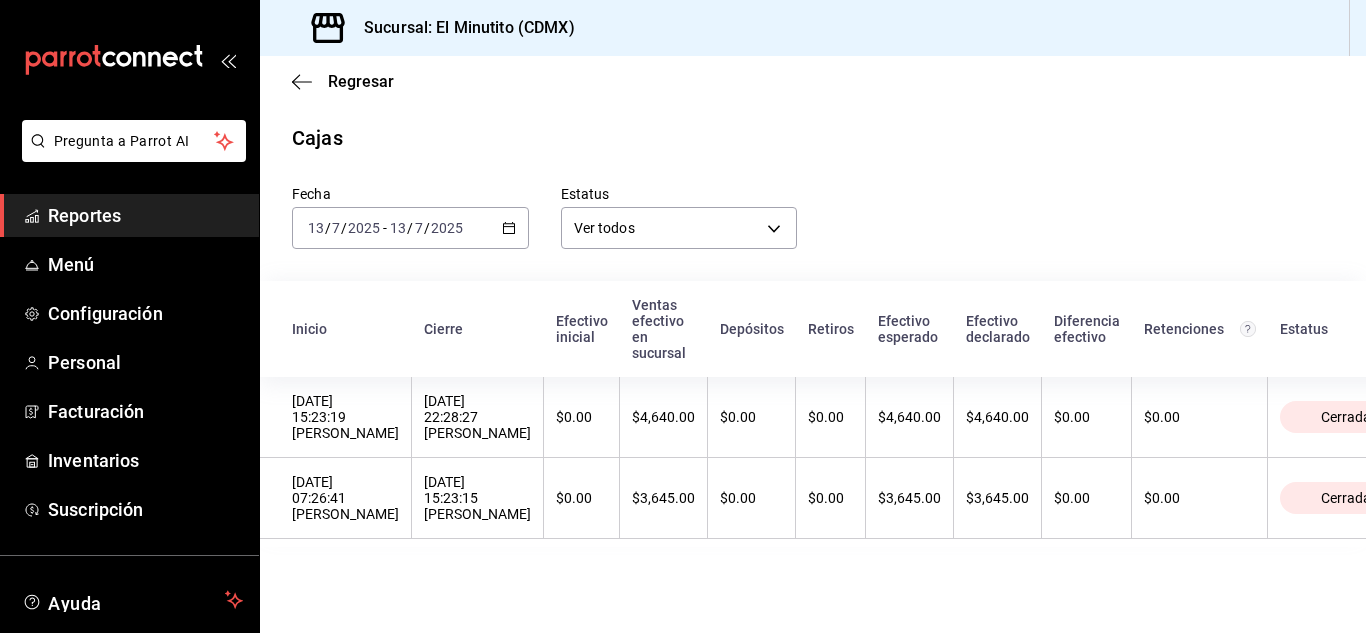 click on "Regresar Cajas Fecha [DATE] [DATE] - [DATE] [DATE] Estatus Ver todos ALL Inicio Cierre Efectivo inicial Ventas efectivo en sucursal Depósitos Retiros Efectivo esperado Efectivo declarado Diferencia efectivo Retenciones Estatus [DATE]
15:23:19
[PERSON_NAME] [DATE]
22:28:27
[PERSON_NAME] $0.00 $4,640.00 $0.00 $0.00 $4,640.00 $4,640.00 $0.00 $0.00 Cerrada [DATE]
07:26:41
[PERSON_NAME] [DATE]
15:23:15
[PERSON_NAME] $0.00 $3,645.00 $0.00 $0.00 $3,645.00 $3,645.00 $0.00 $0.00 Cerrada" at bounding box center [813, 344] 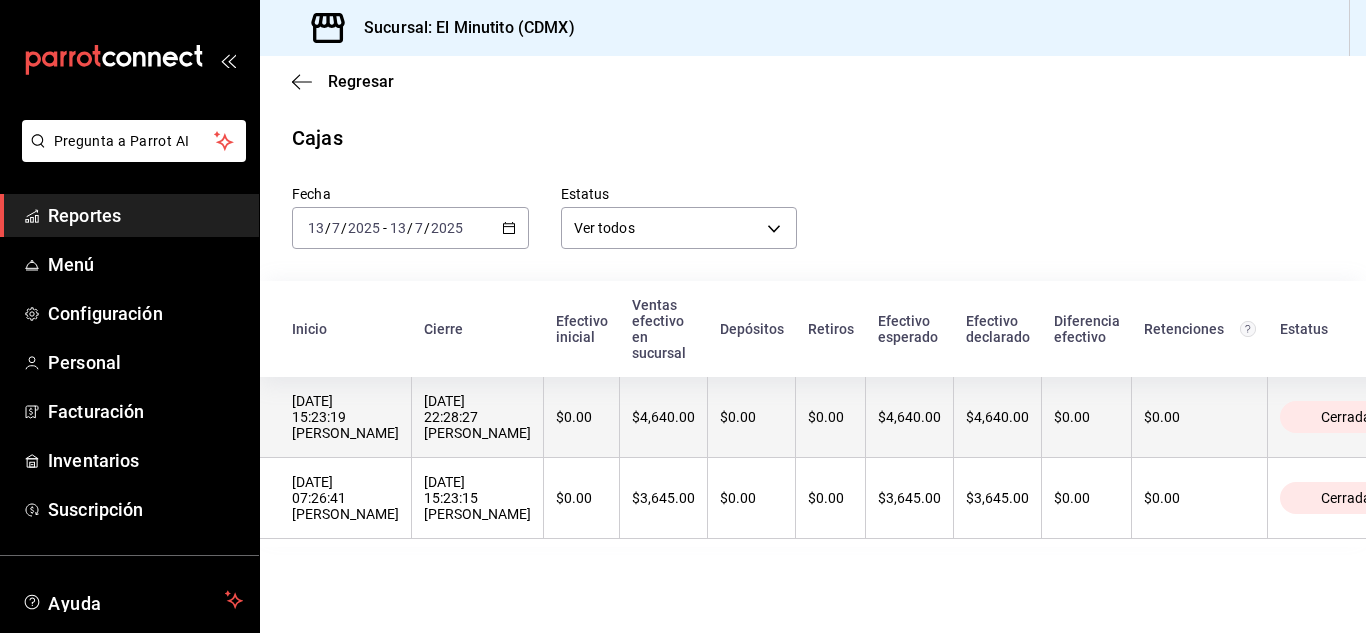 click on "[DATE]
22:28:27
[PERSON_NAME]" at bounding box center [477, 417] 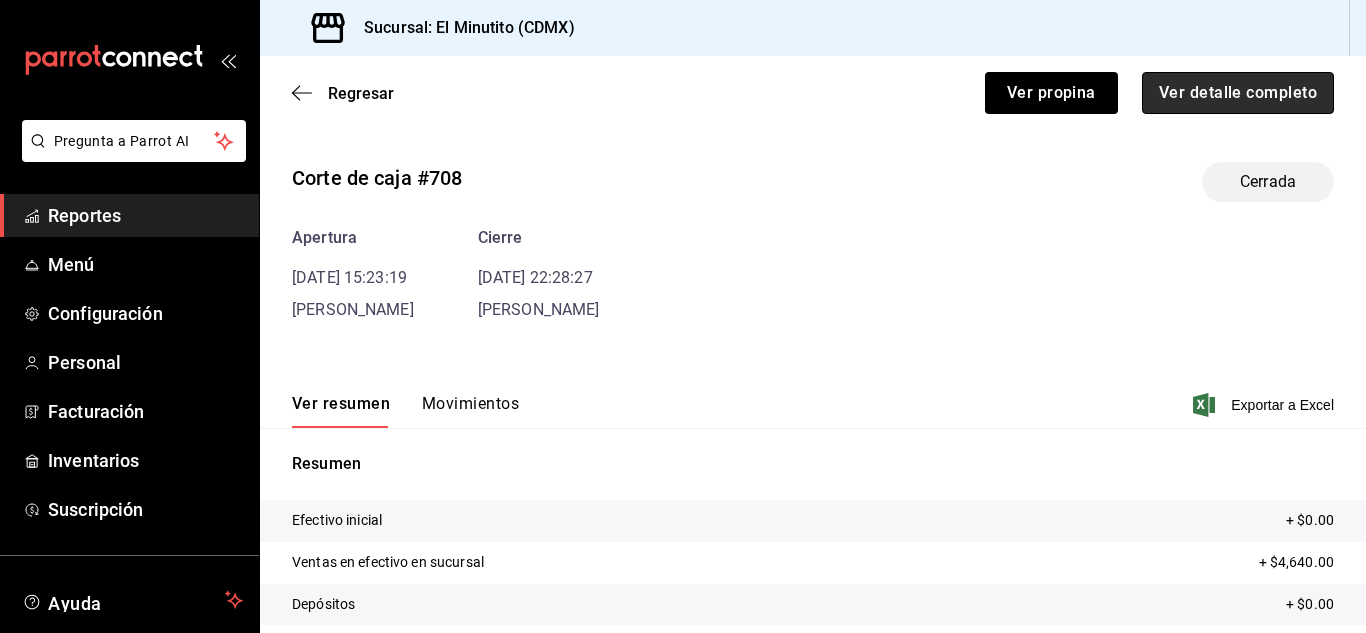 click on "Ver detalle completo" at bounding box center [1238, 93] 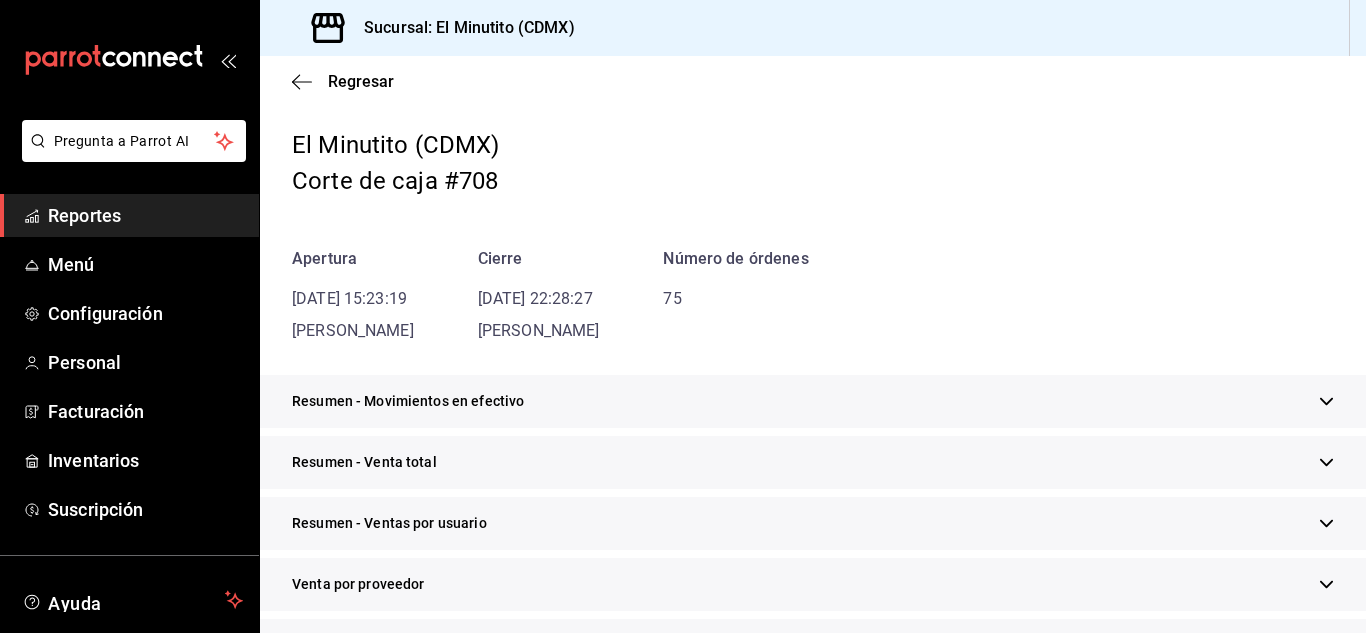 scroll, scrollTop: 90, scrollLeft: 0, axis: vertical 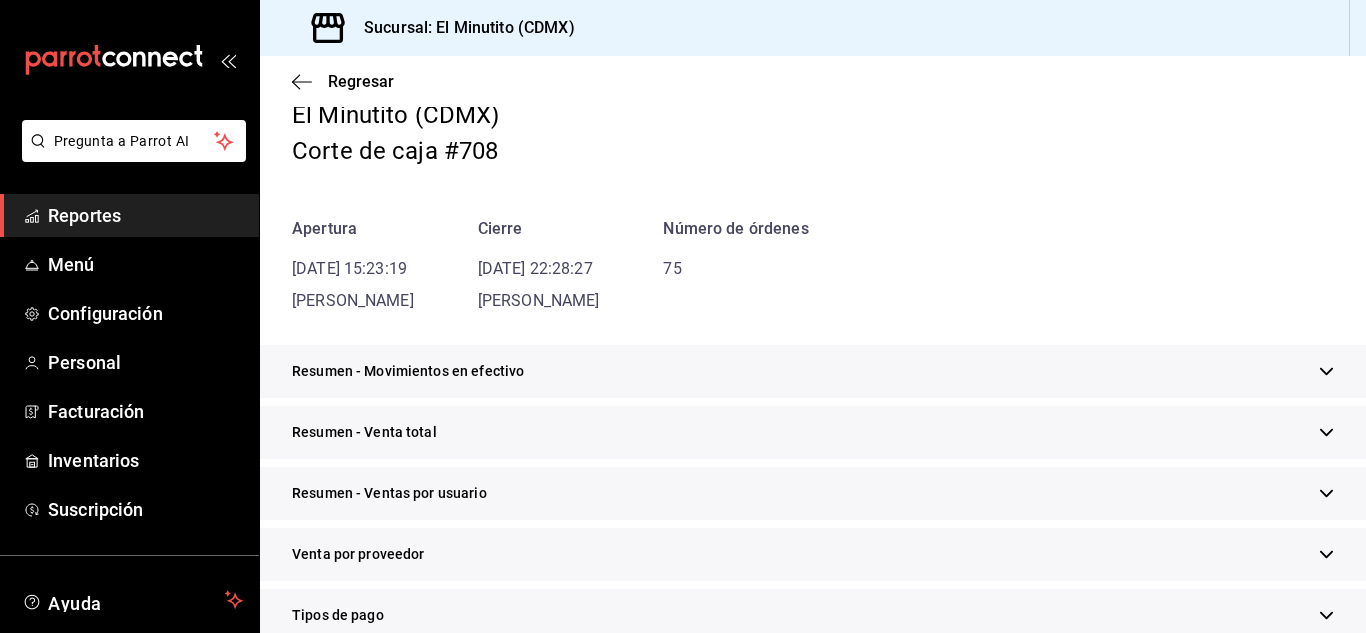 click 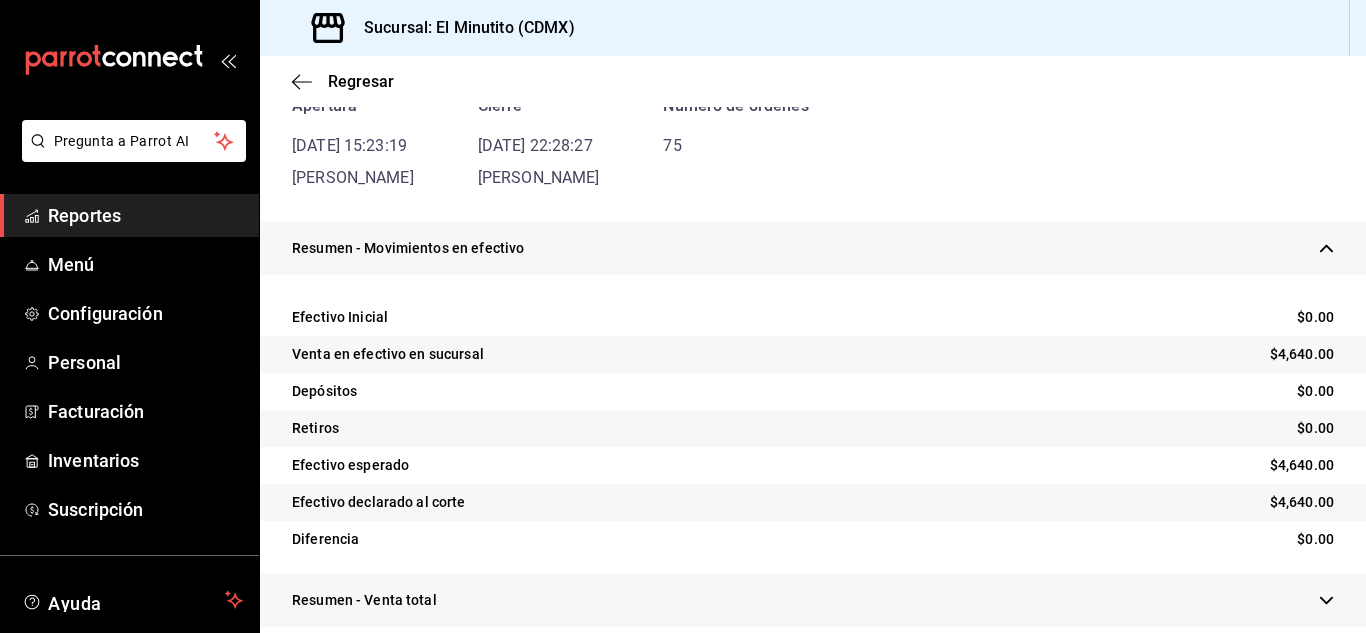 scroll, scrollTop: 215, scrollLeft: 0, axis: vertical 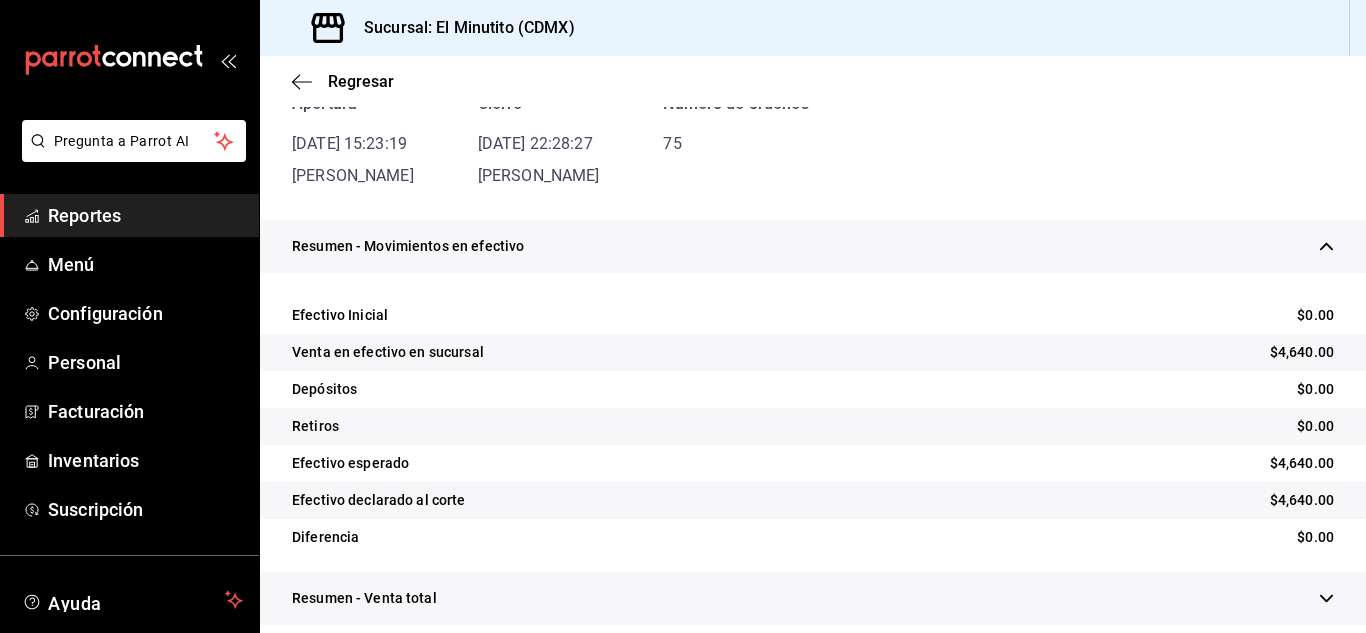 click on "Regresar" at bounding box center (813, 81) 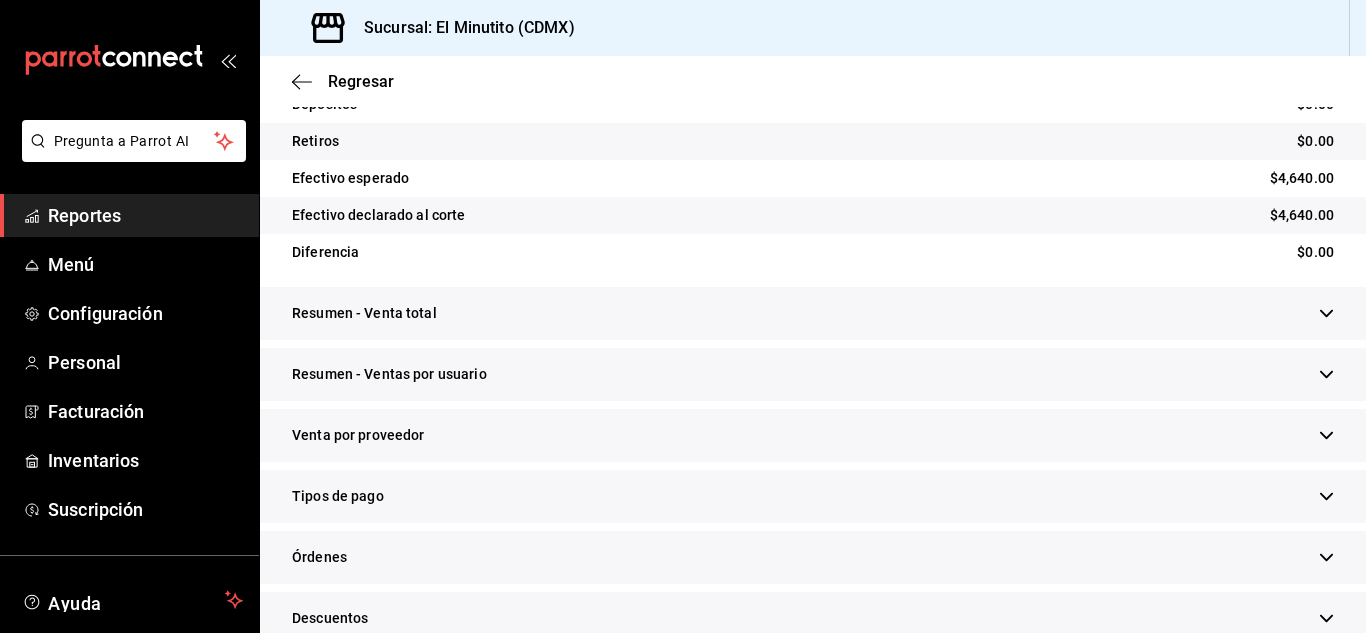 scroll, scrollTop: 526, scrollLeft: 0, axis: vertical 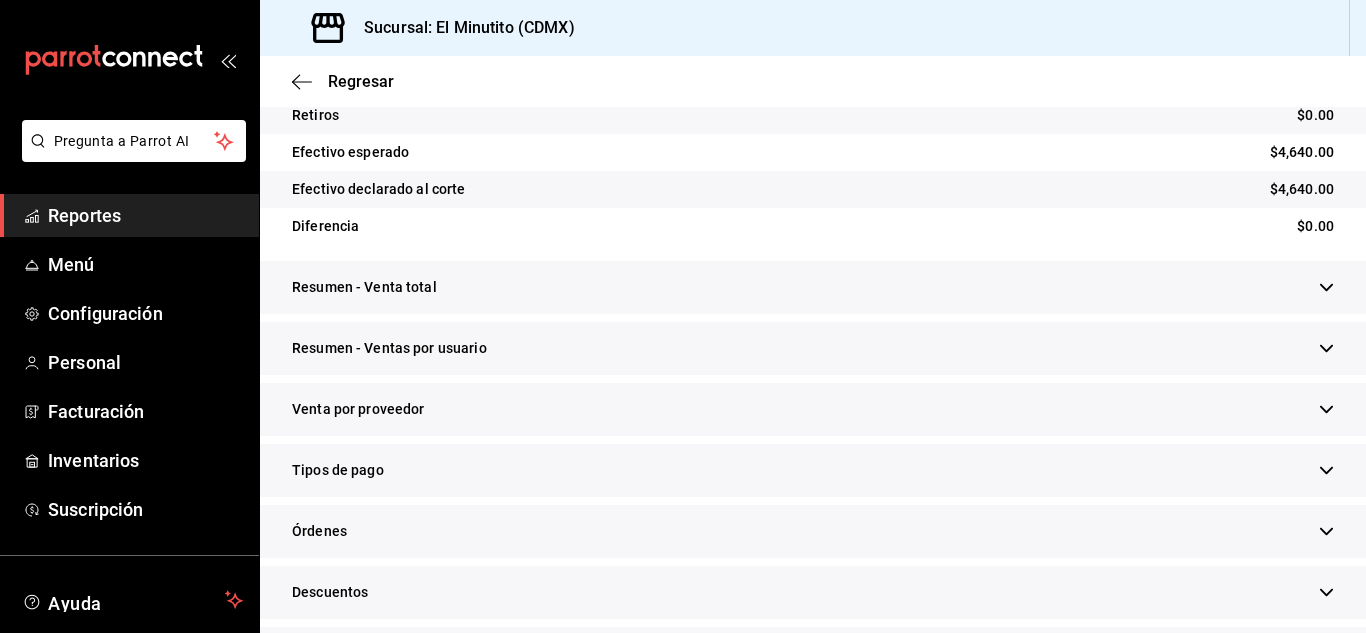 click on "Tipos de pago" at bounding box center [813, 470] 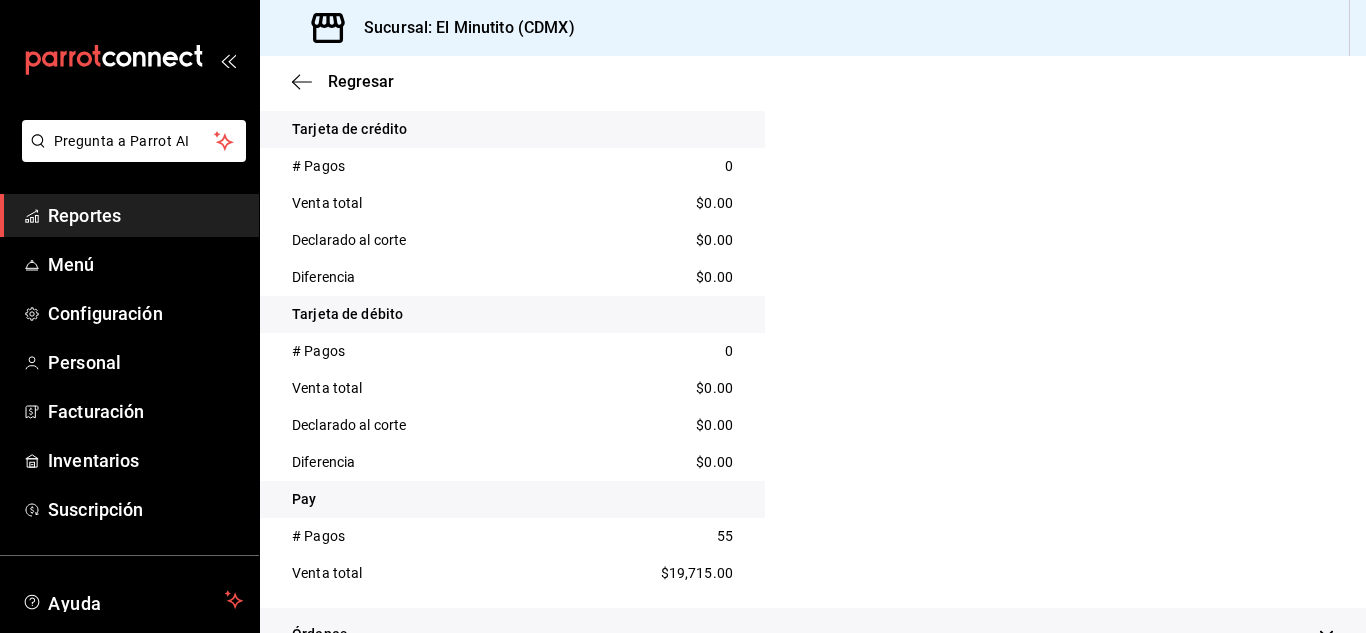 scroll, scrollTop: 1166, scrollLeft: 0, axis: vertical 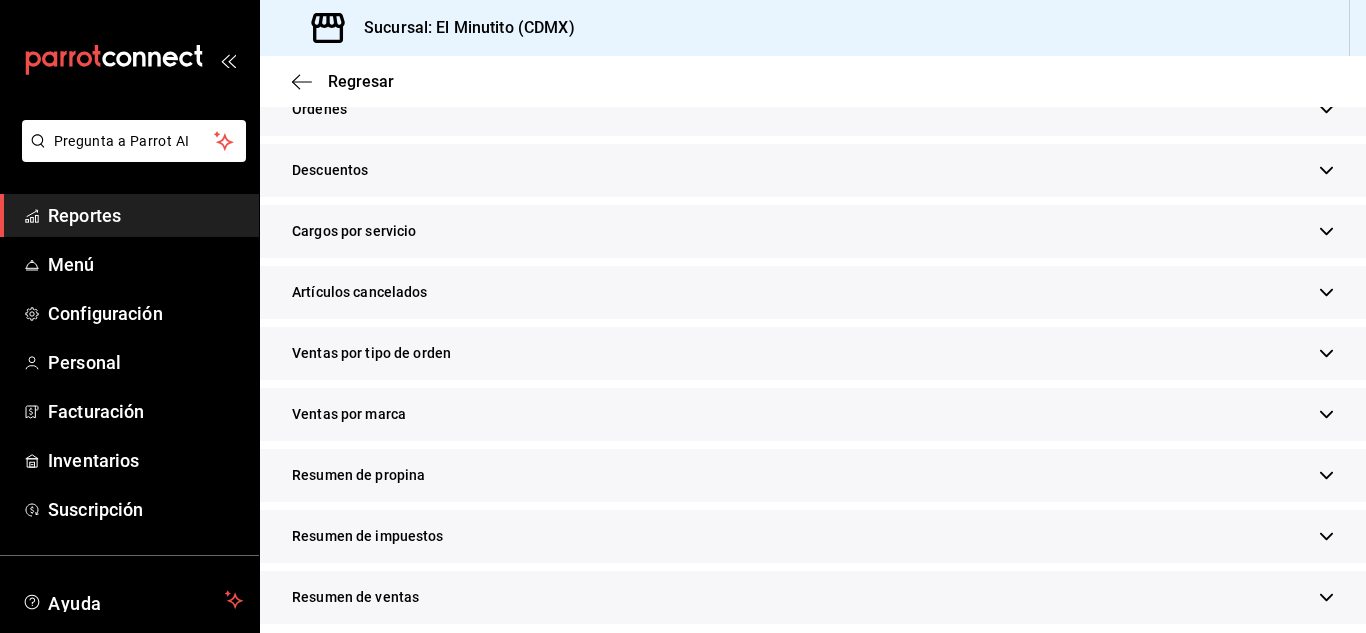 click on "Resumen de propina" at bounding box center [813, 475] 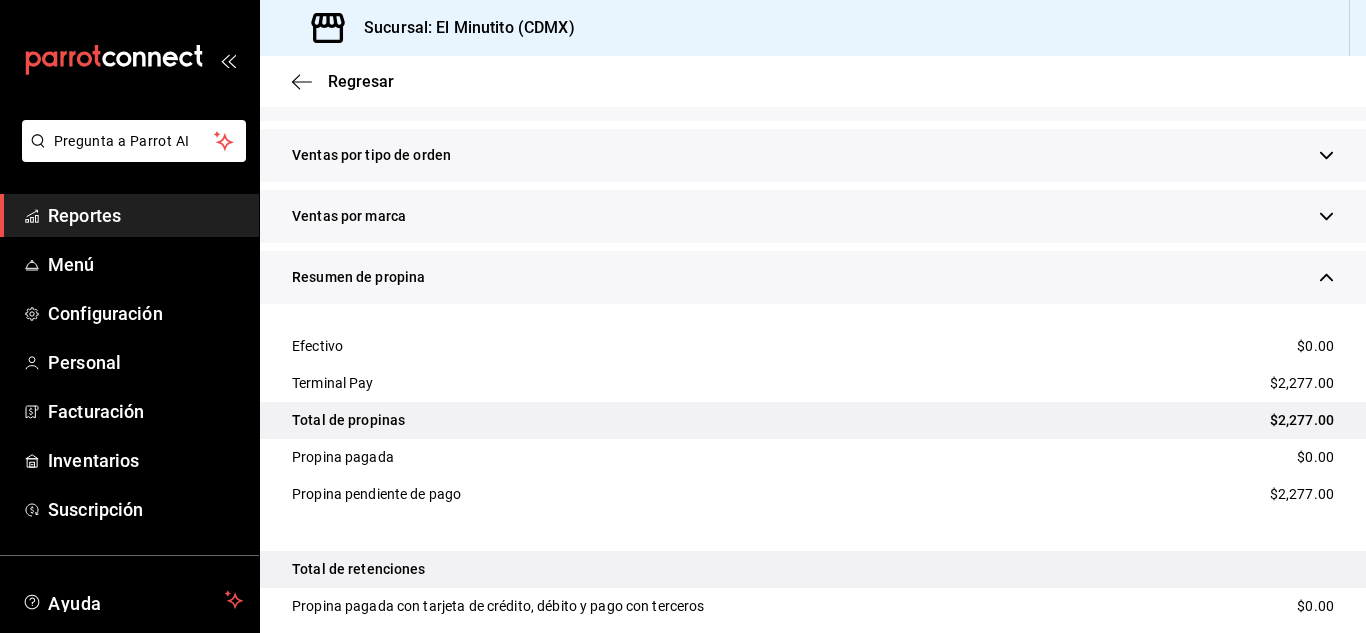 scroll, scrollTop: 1832, scrollLeft: 0, axis: vertical 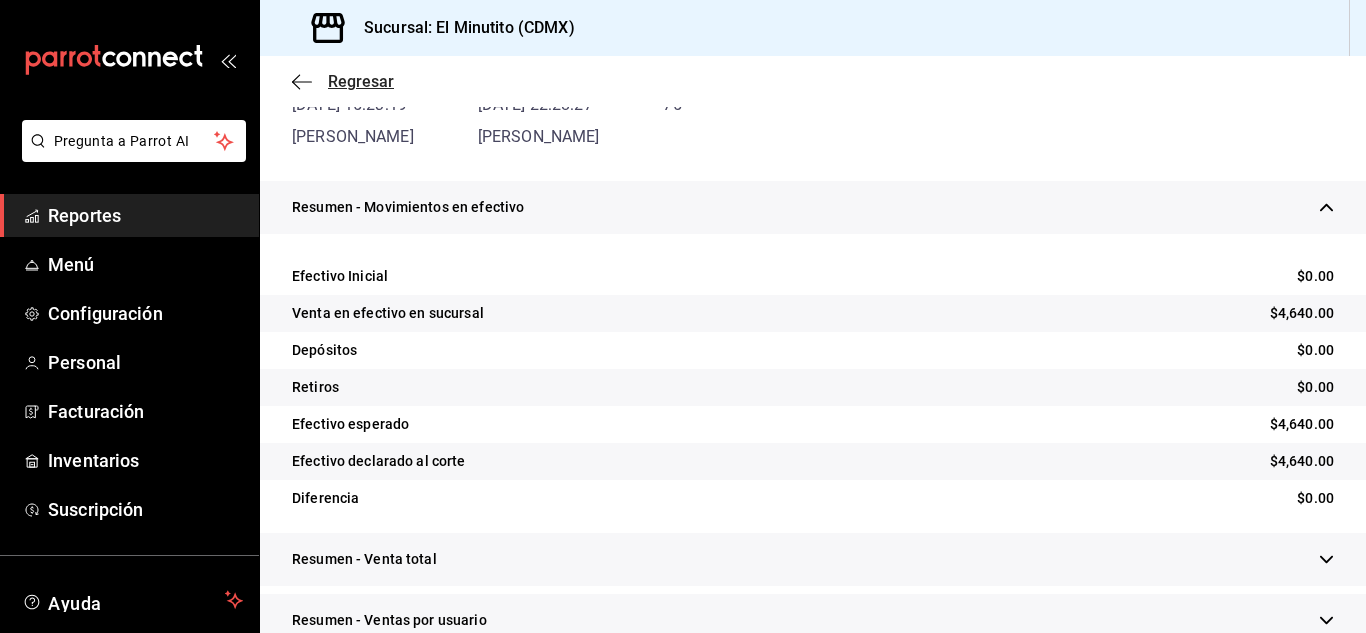 click on "Regresar" at bounding box center [361, 81] 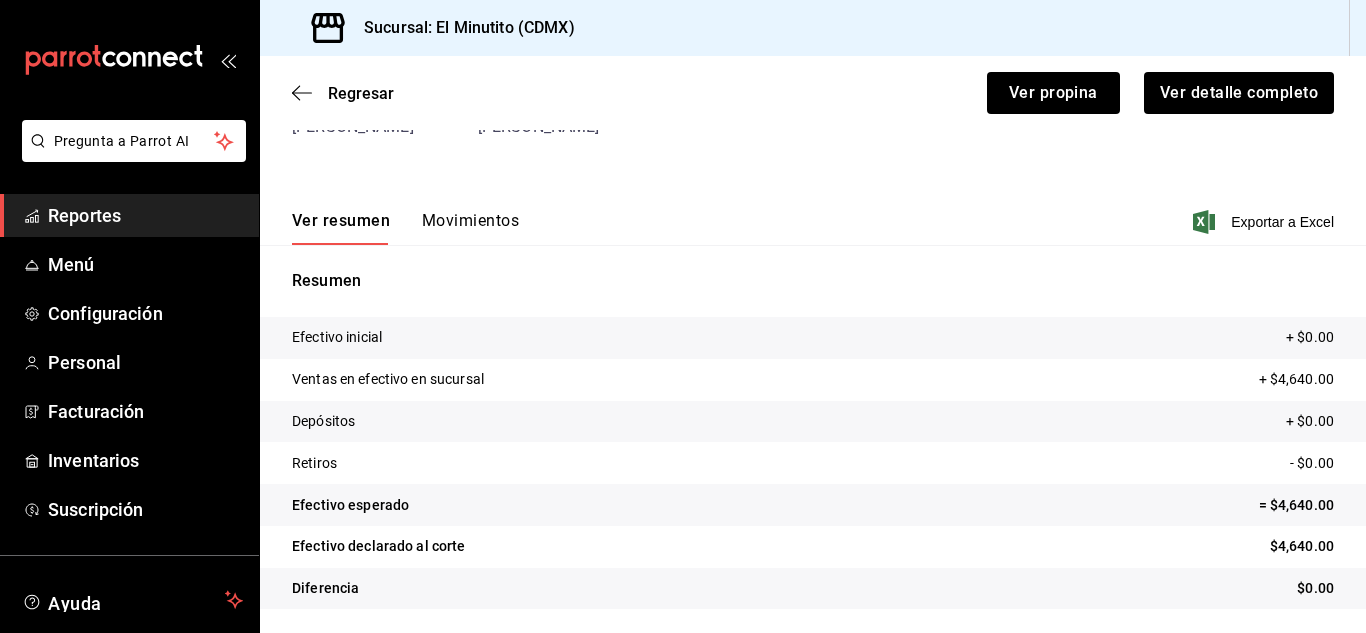 scroll, scrollTop: 183, scrollLeft: 0, axis: vertical 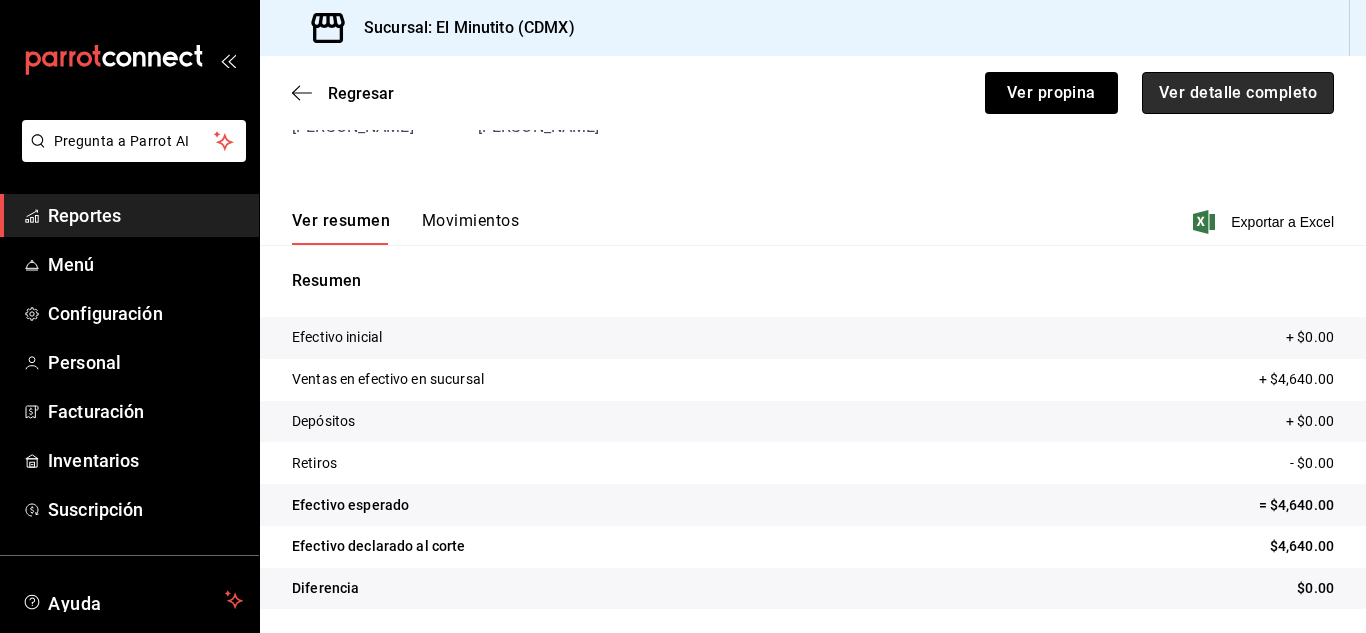 click on "Ver detalle completo" at bounding box center [1238, 93] 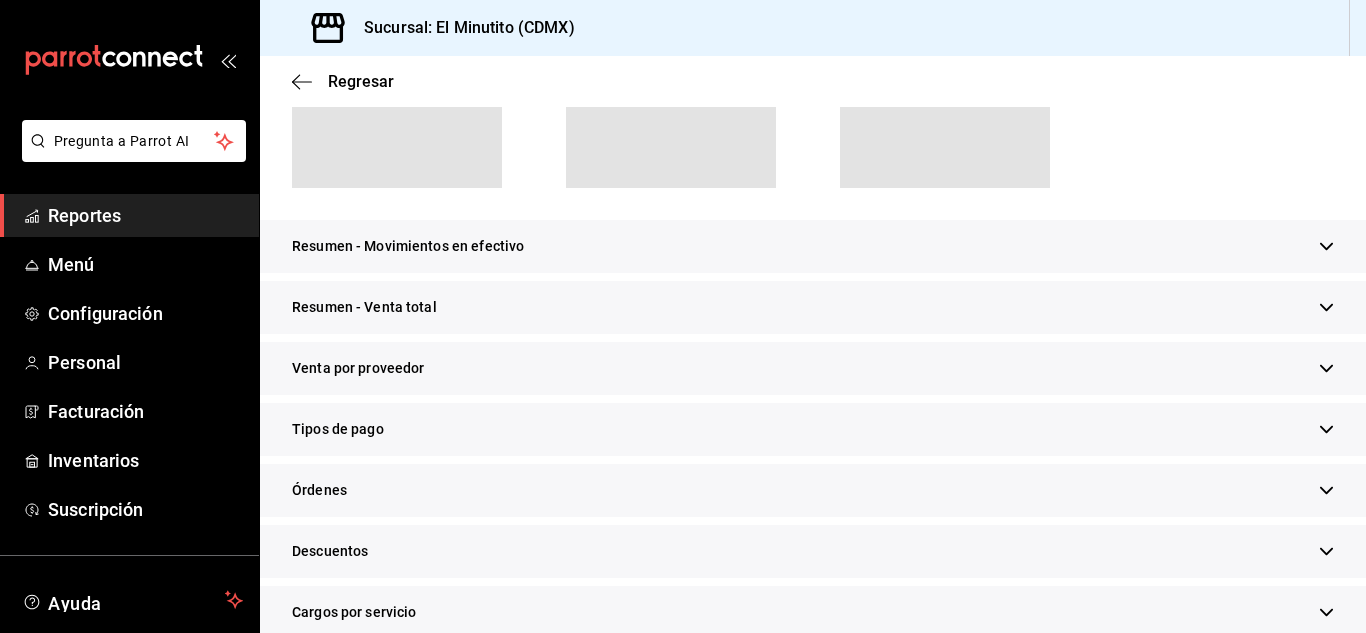 scroll, scrollTop: 219, scrollLeft: 0, axis: vertical 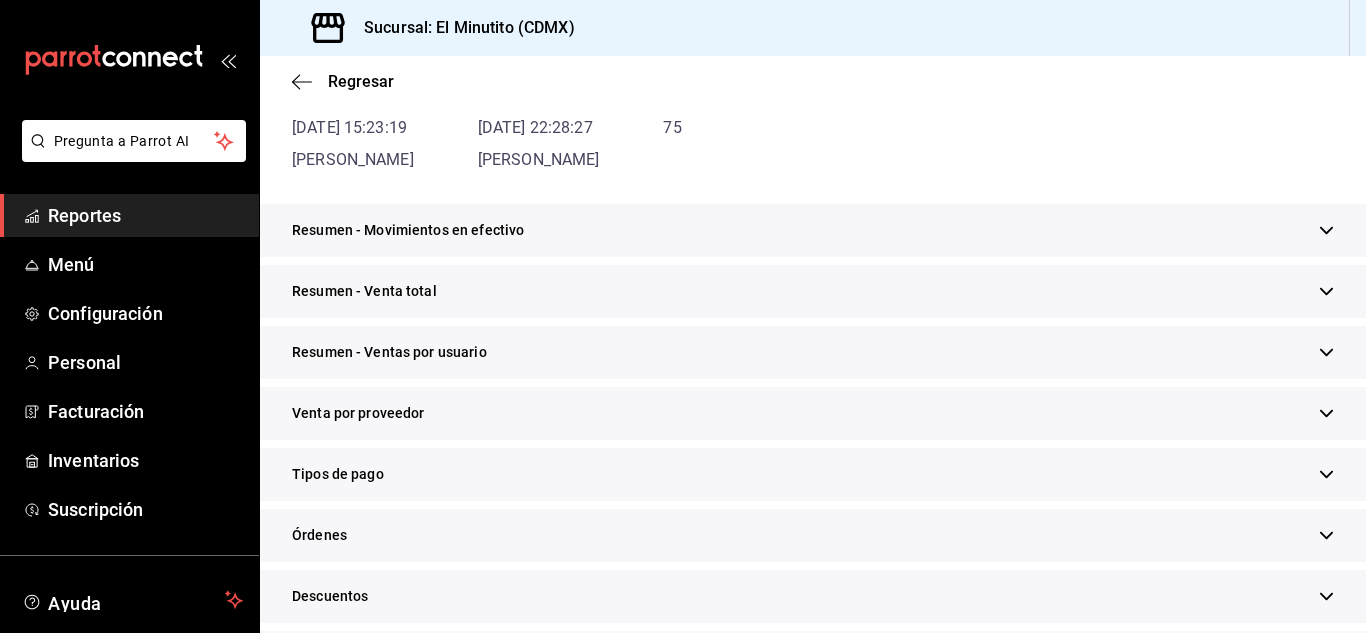 click 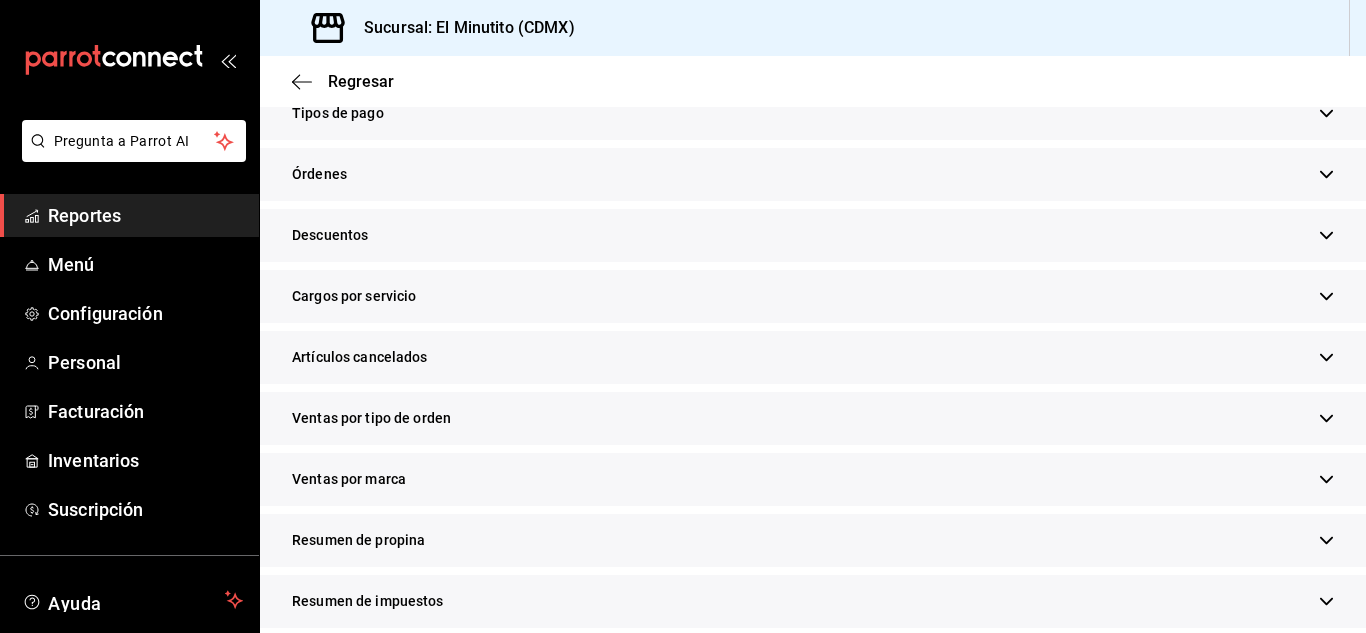 scroll, scrollTop: 723, scrollLeft: 0, axis: vertical 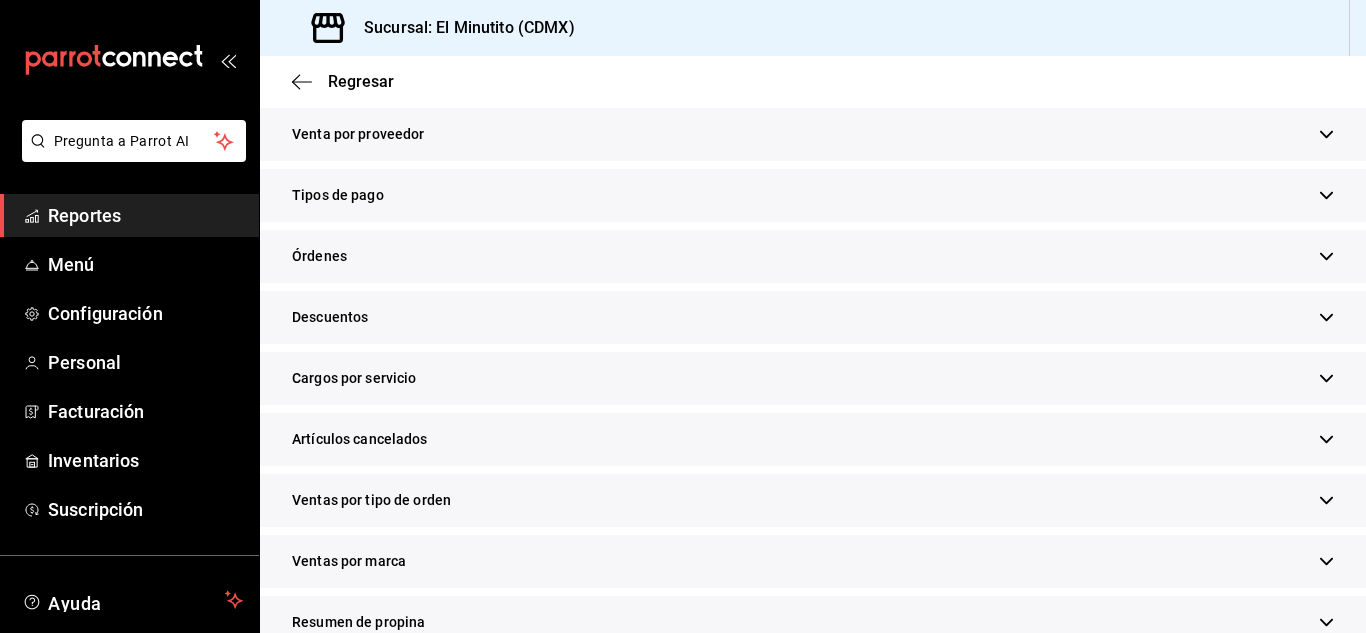 click at bounding box center [1326, 195] 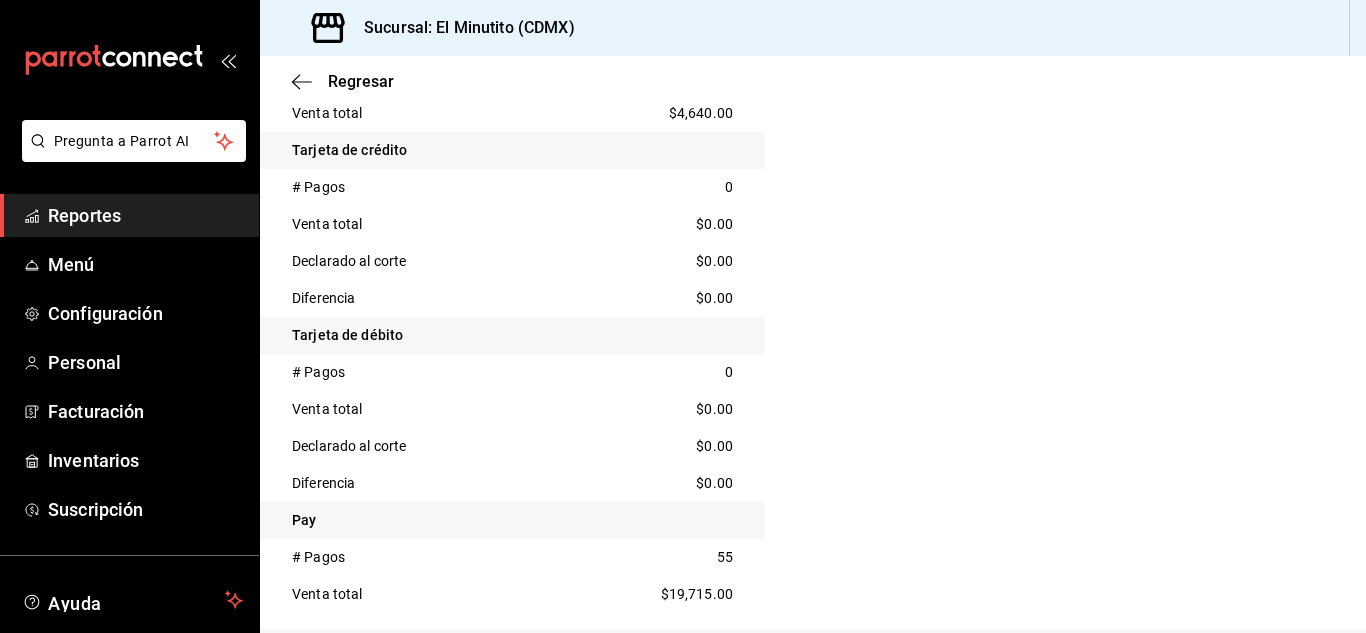 scroll, scrollTop: 924, scrollLeft: 0, axis: vertical 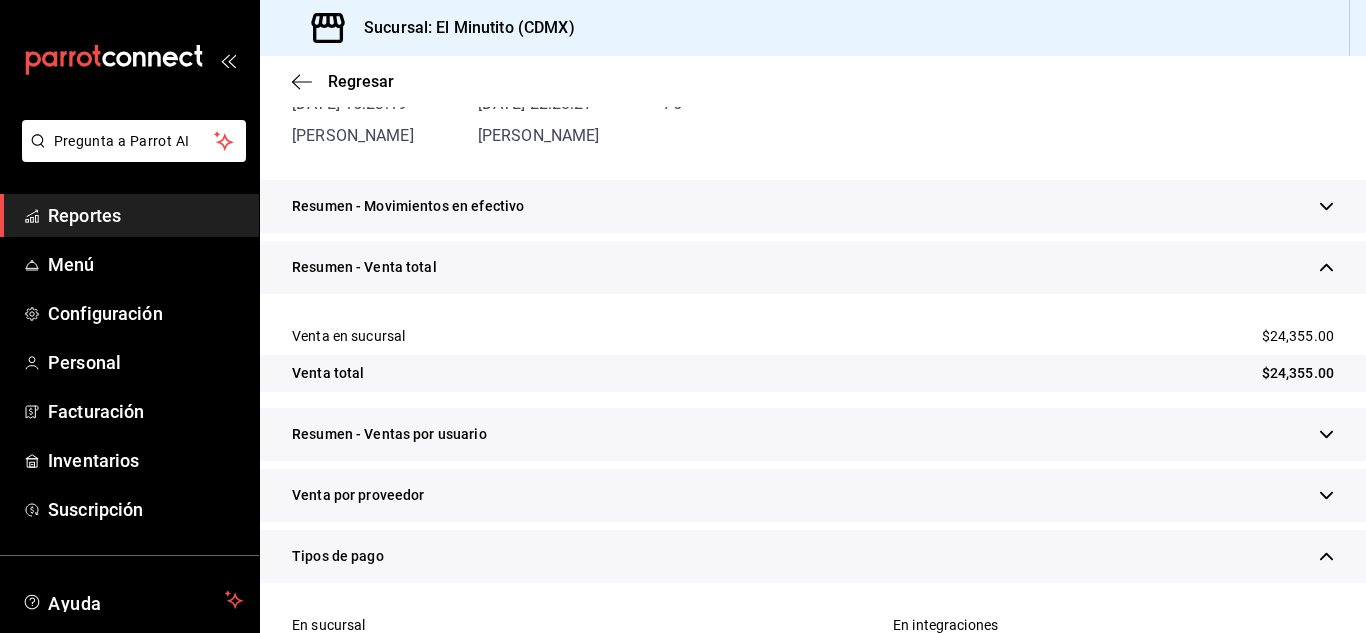 click 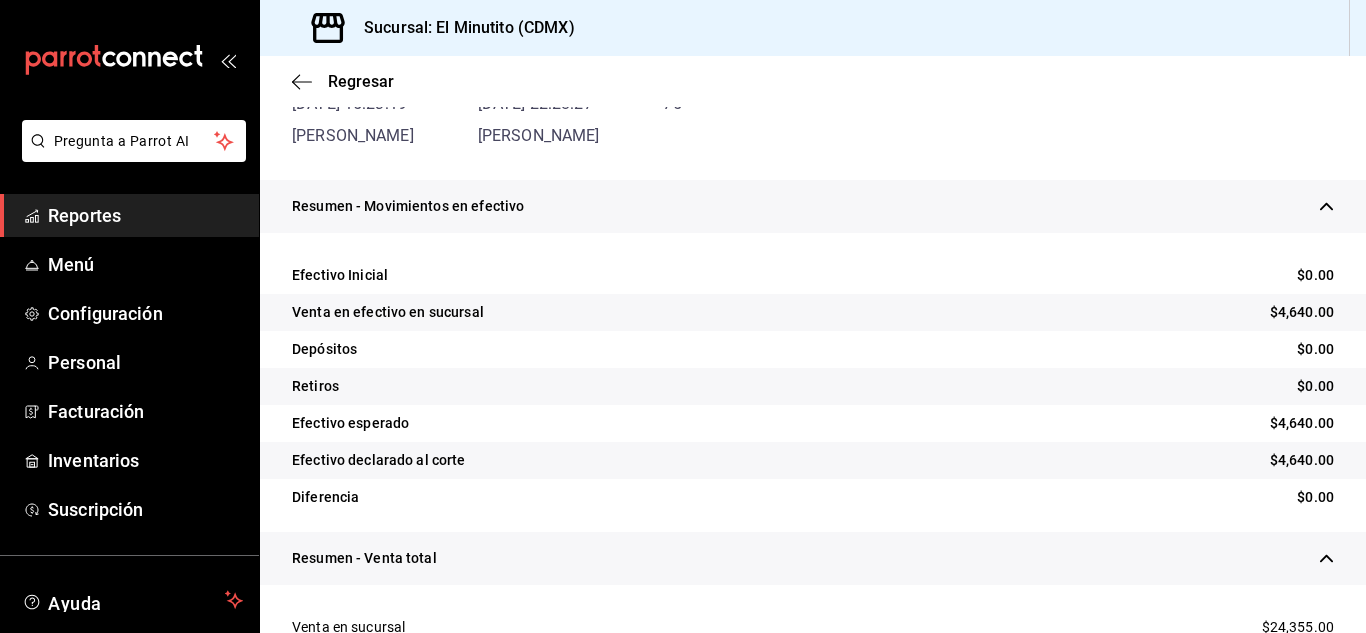 click on "Regresar" at bounding box center [813, 81] 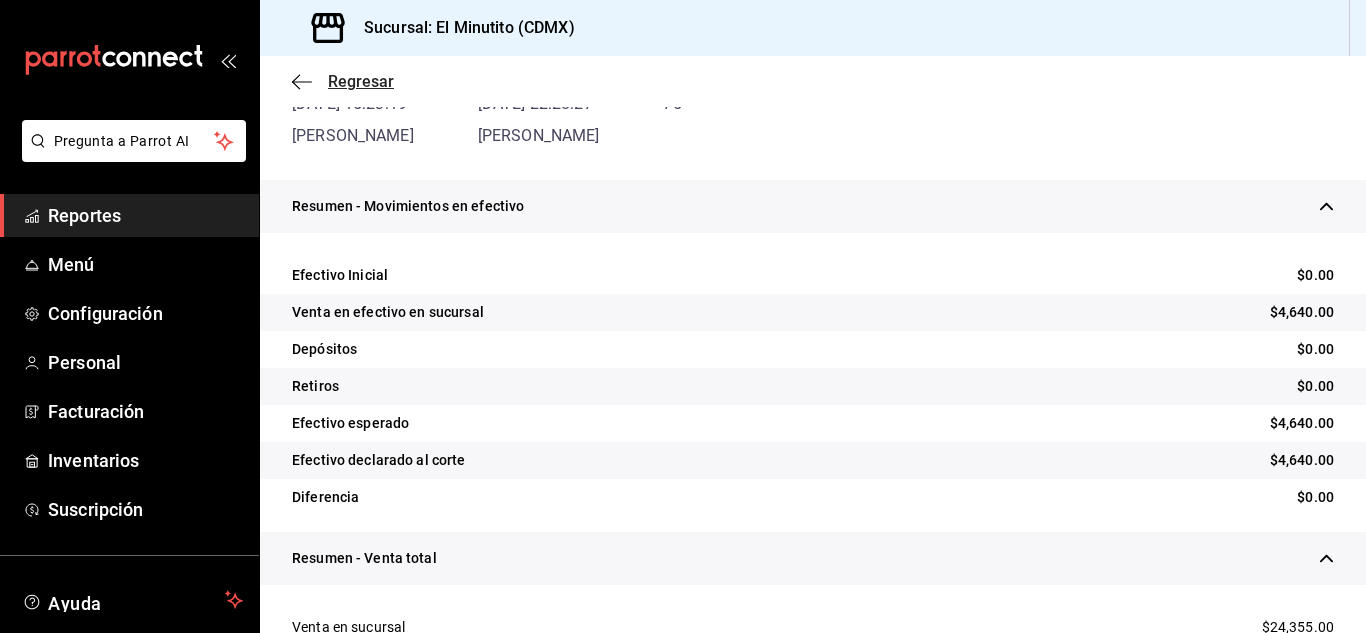 click on "Regresar" at bounding box center (361, 81) 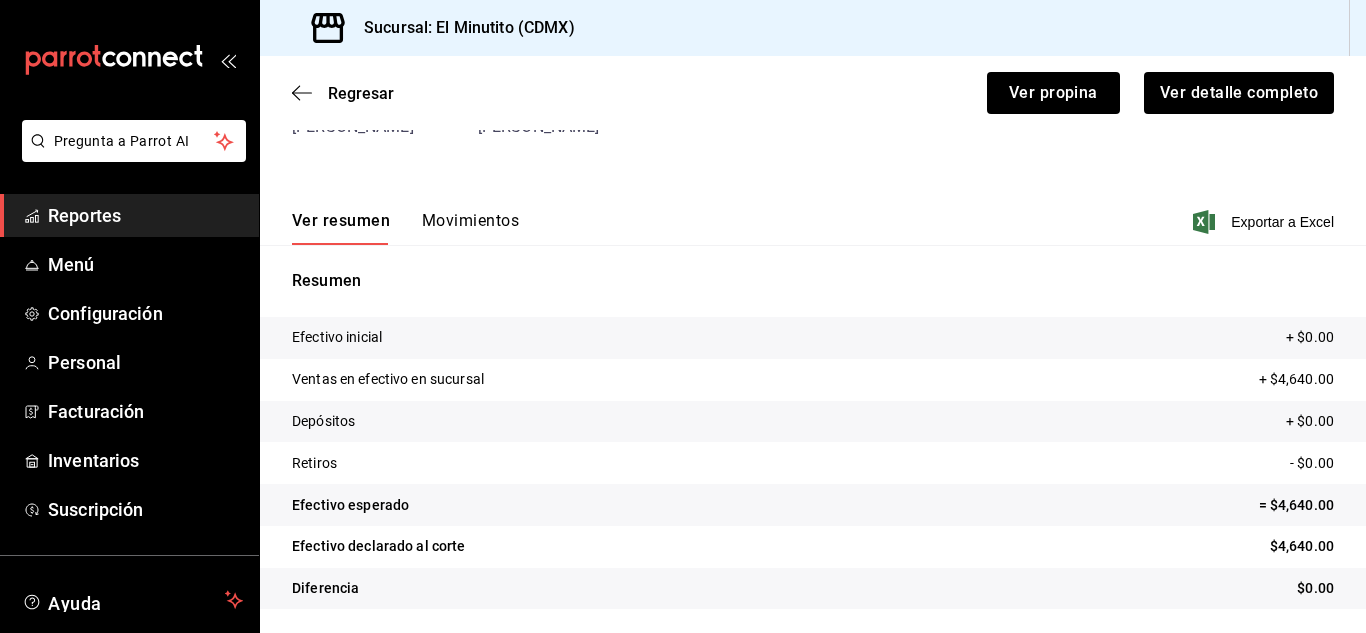 scroll, scrollTop: 183, scrollLeft: 0, axis: vertical 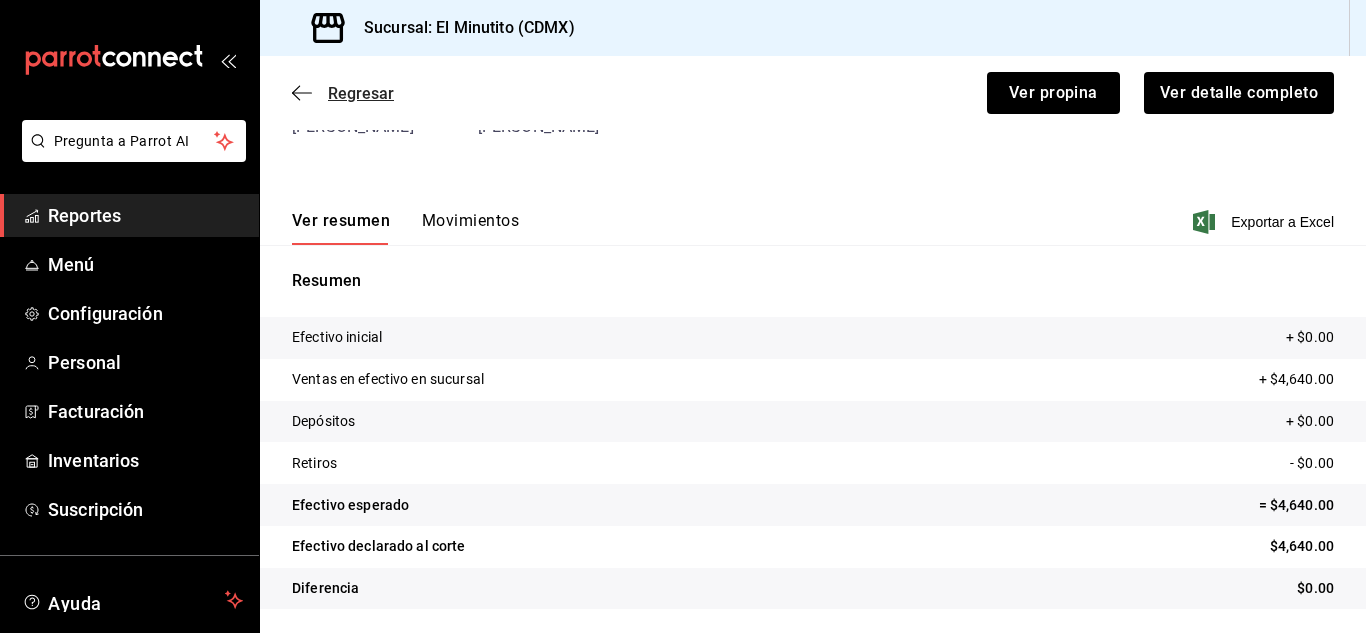 click on "Regresar" at bounding box center (361, 93) 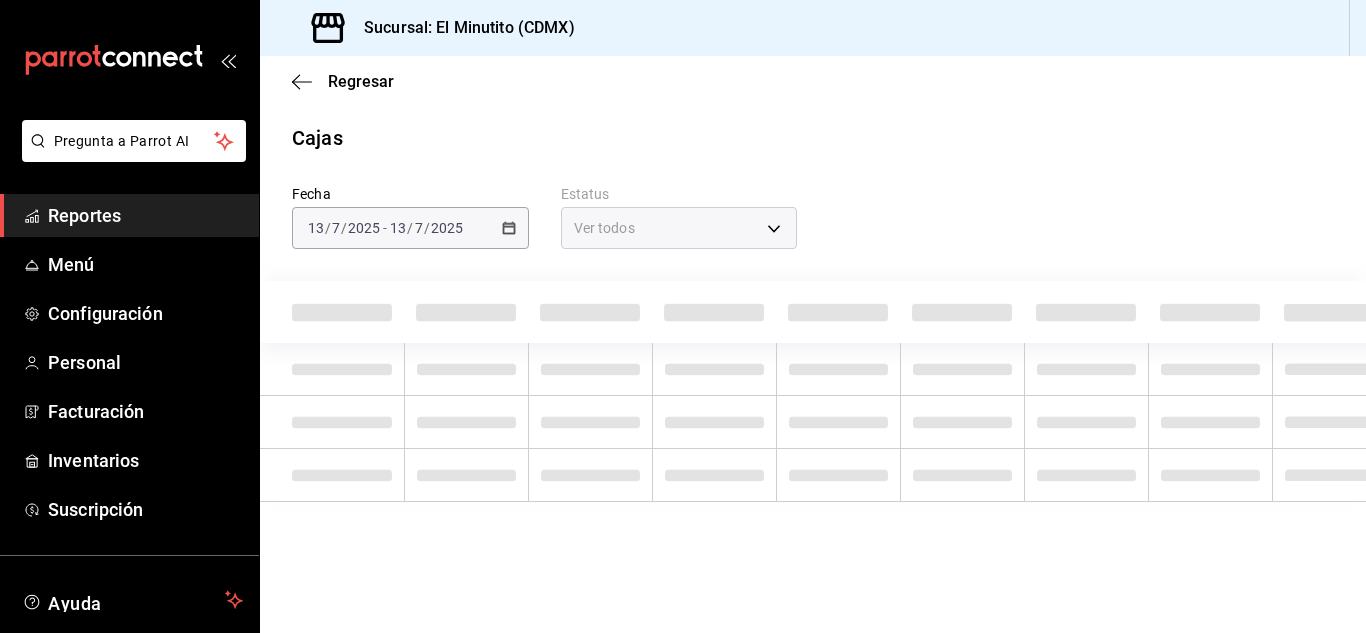 scroll, scrollTop: 0, scrollLeft: 0, axis: both 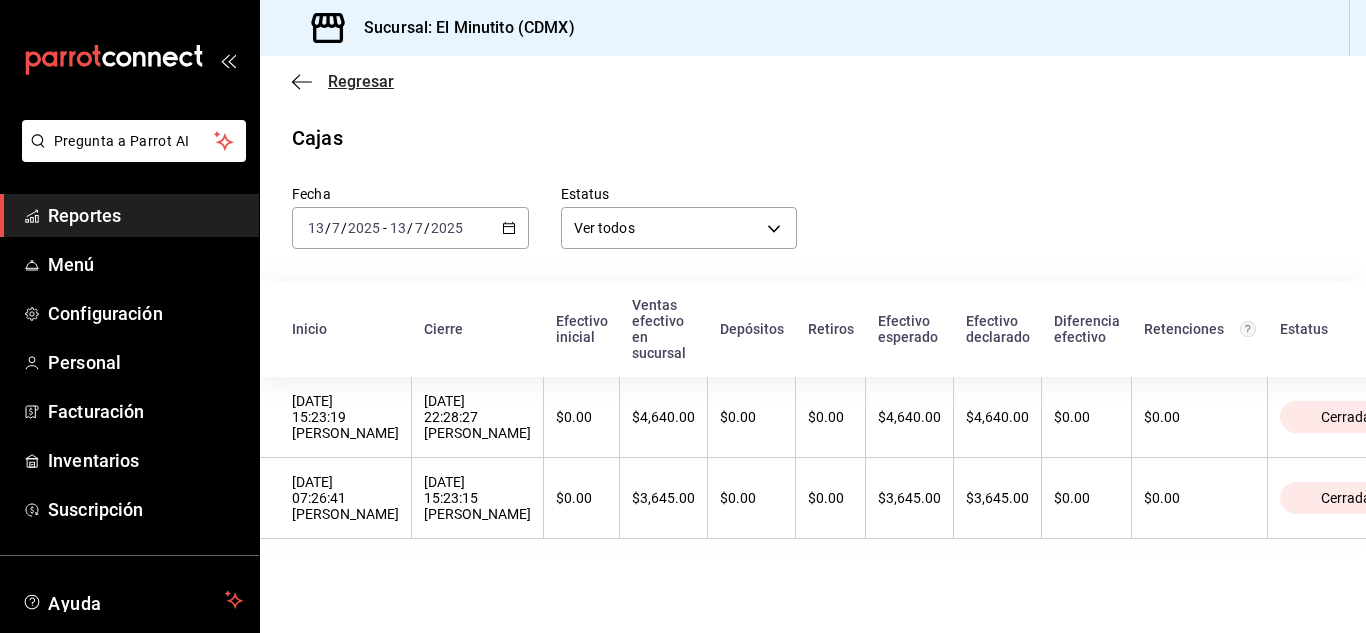 click on "Regresar" at bounding box center [361, 81] 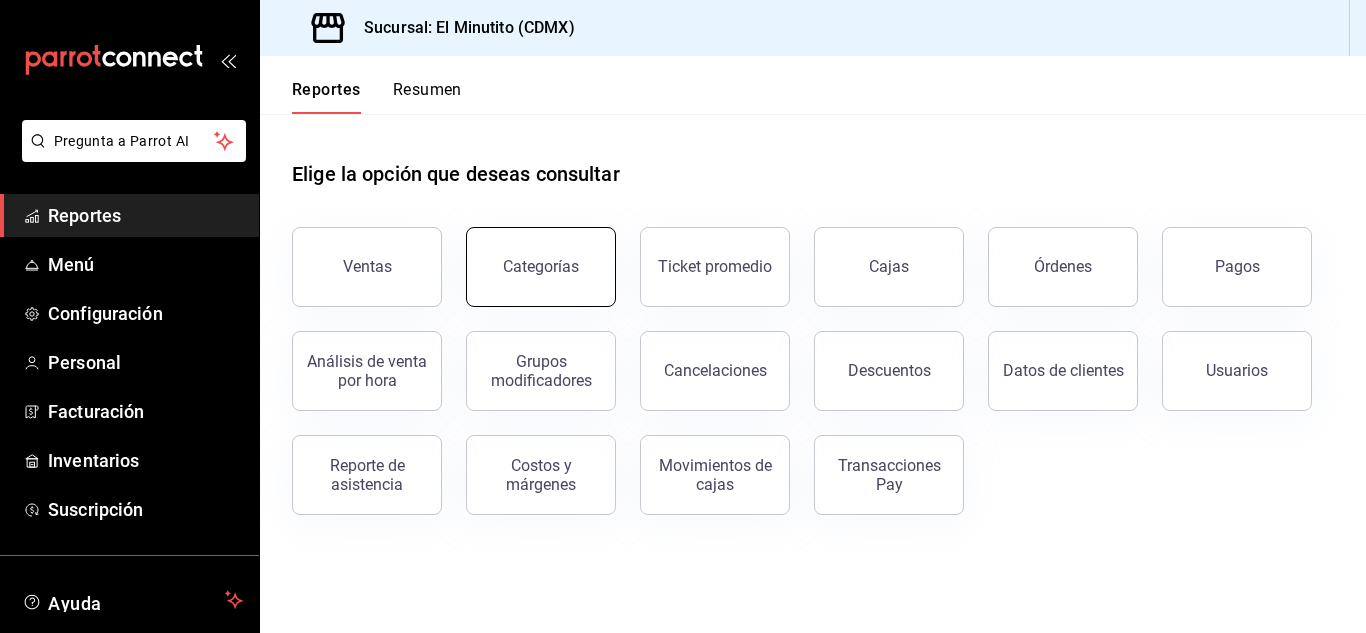 click on "Categorías" at bounding box center (541, 267) 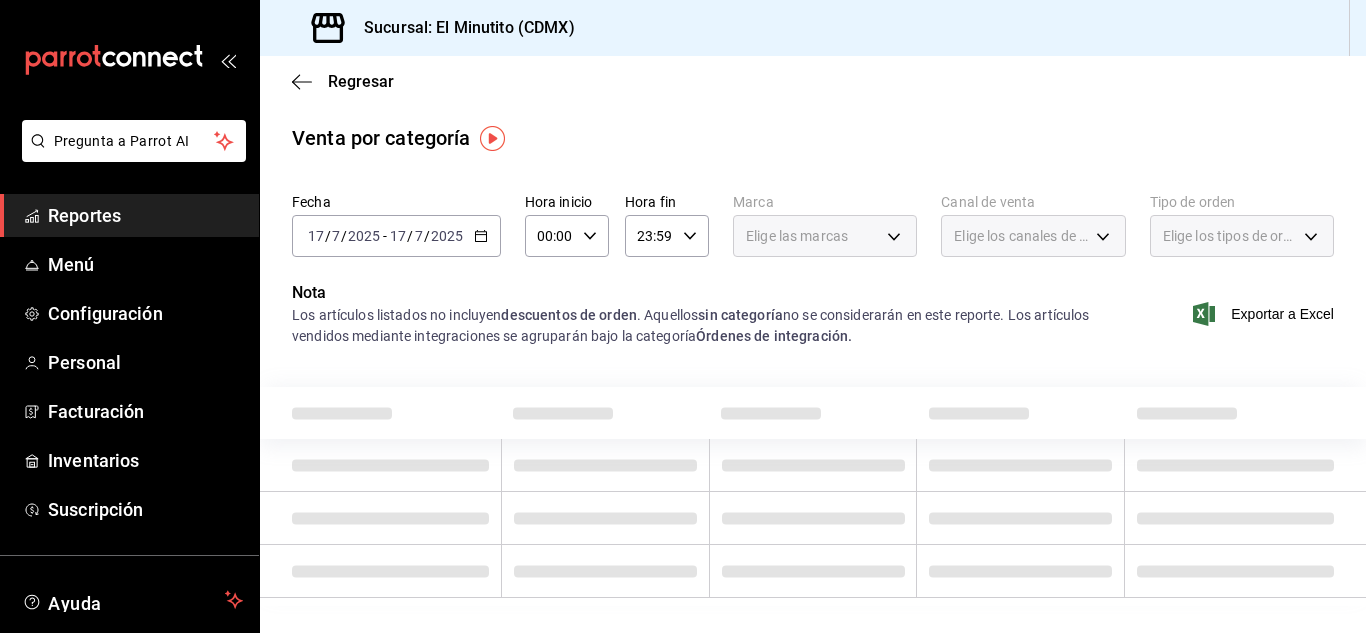 click 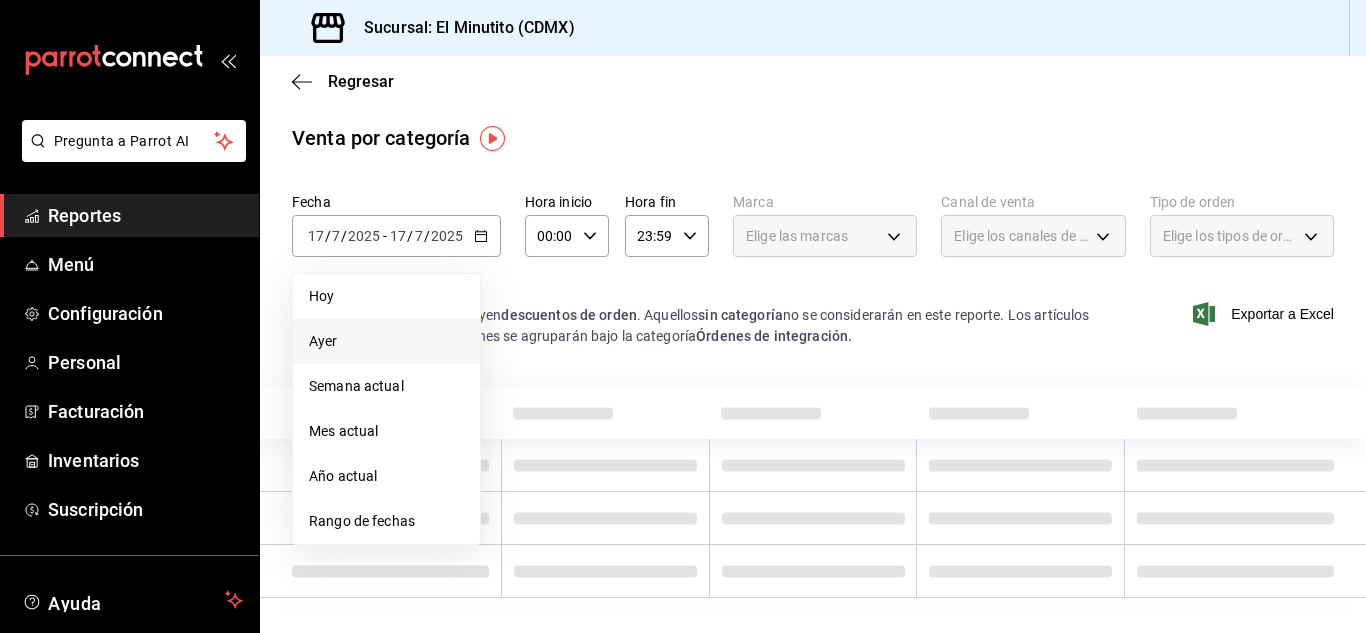 click on "Ayer" at bounding box center (386, 341) 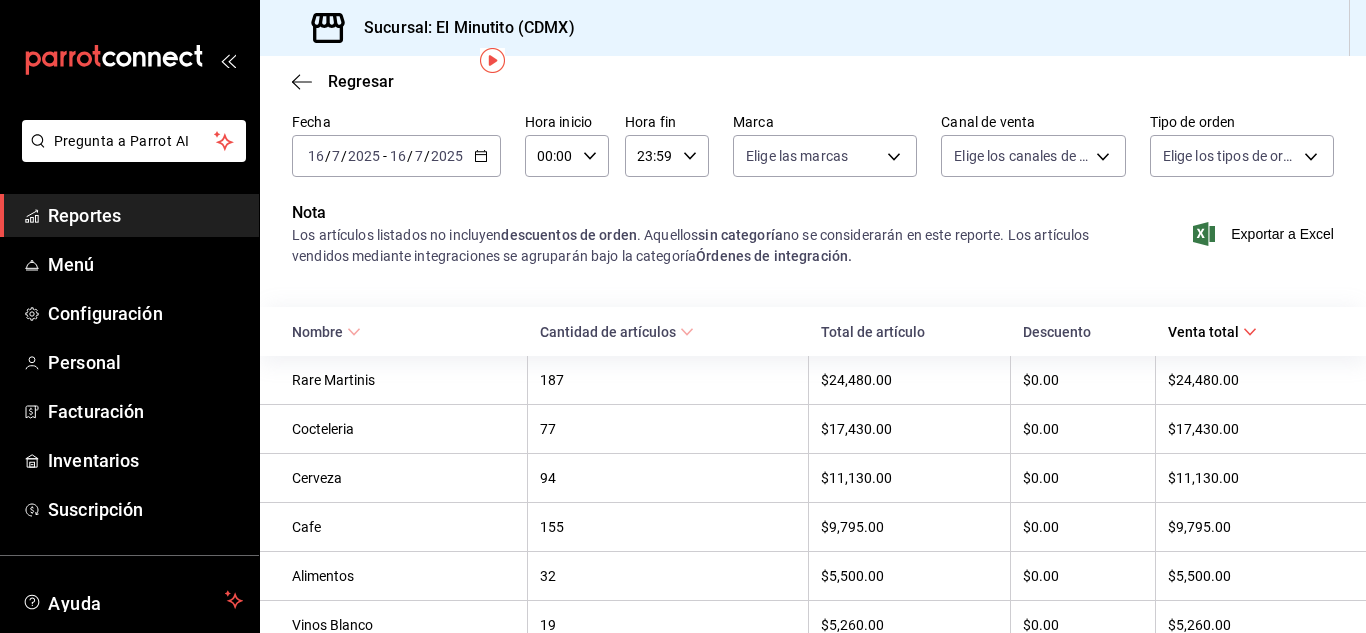 scroll, scrollTop: 93, scrollLeft: 0, axis: vertical 